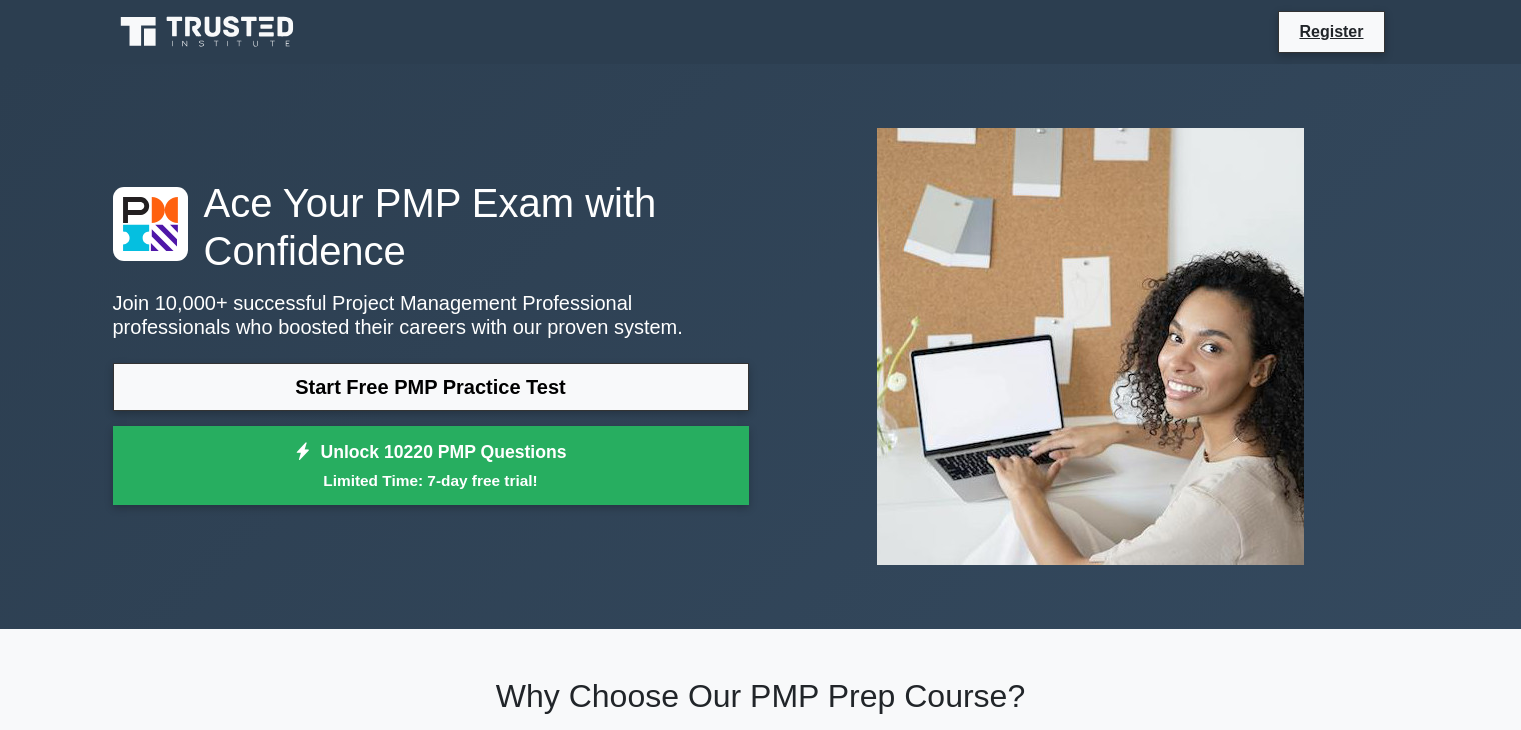 scroll, scrollTop: 0, scrollLeft: 0, axis: both 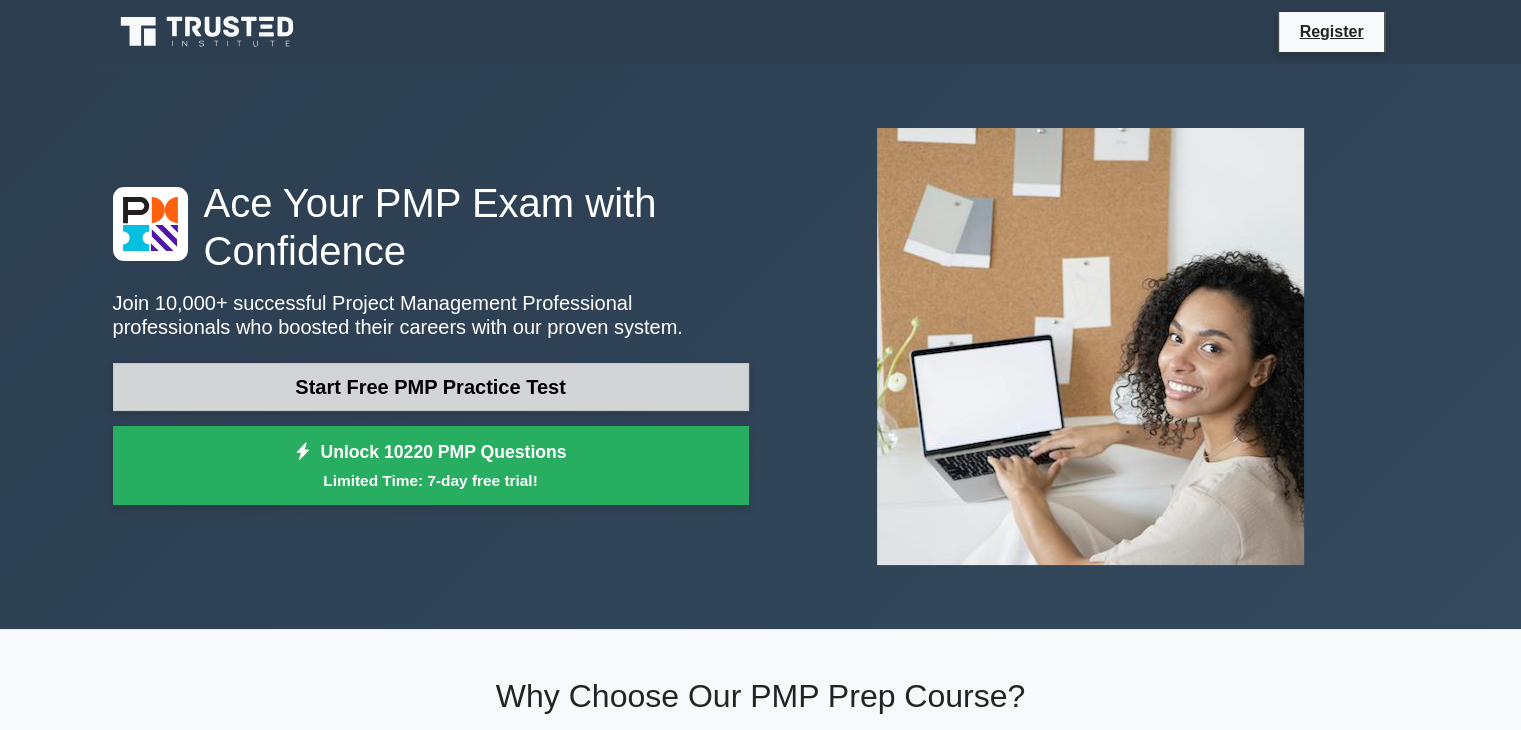 click on "Start Free PMP Practice Test" at bounding box center (431, 387) 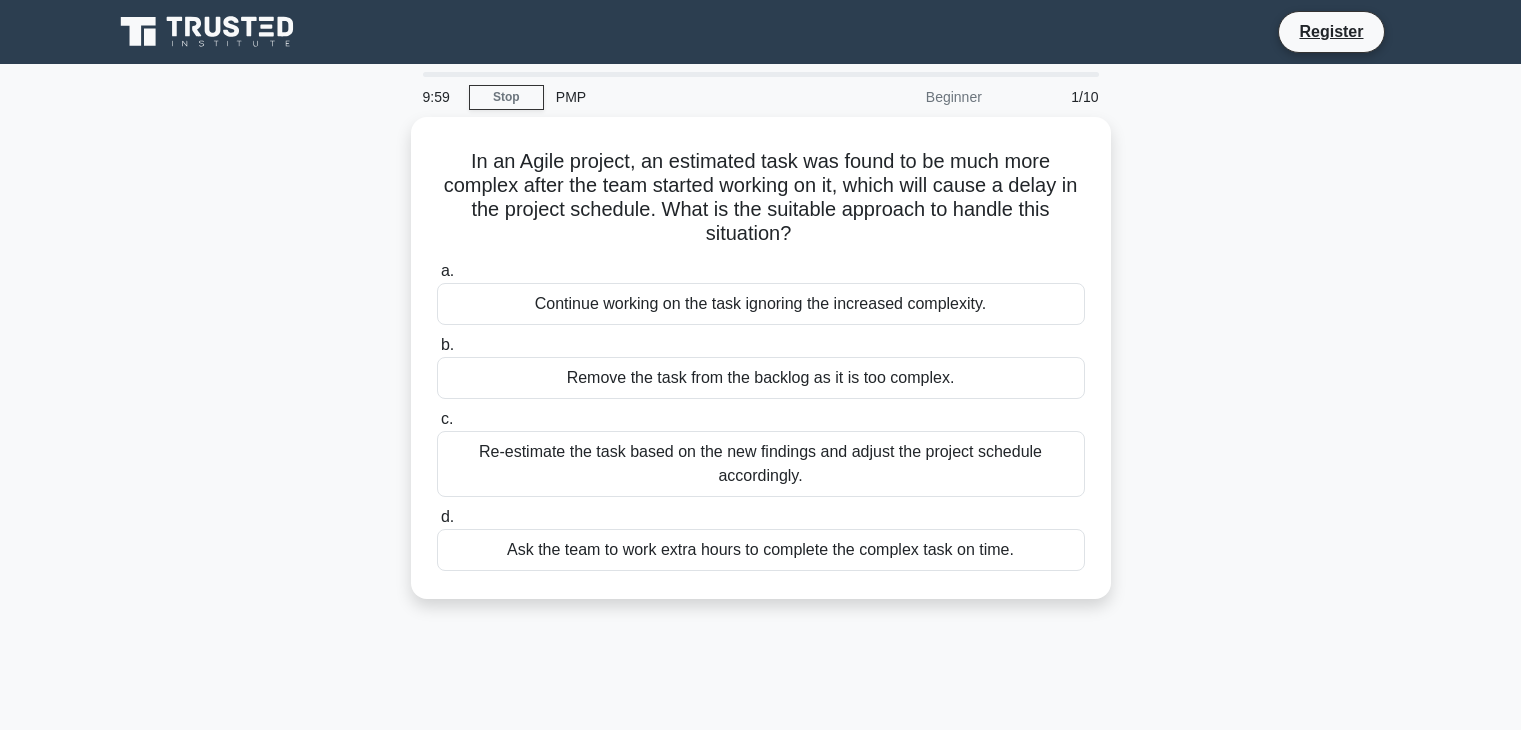 scroll, scrollTop: 0, scrollLeft: 0, axis: both 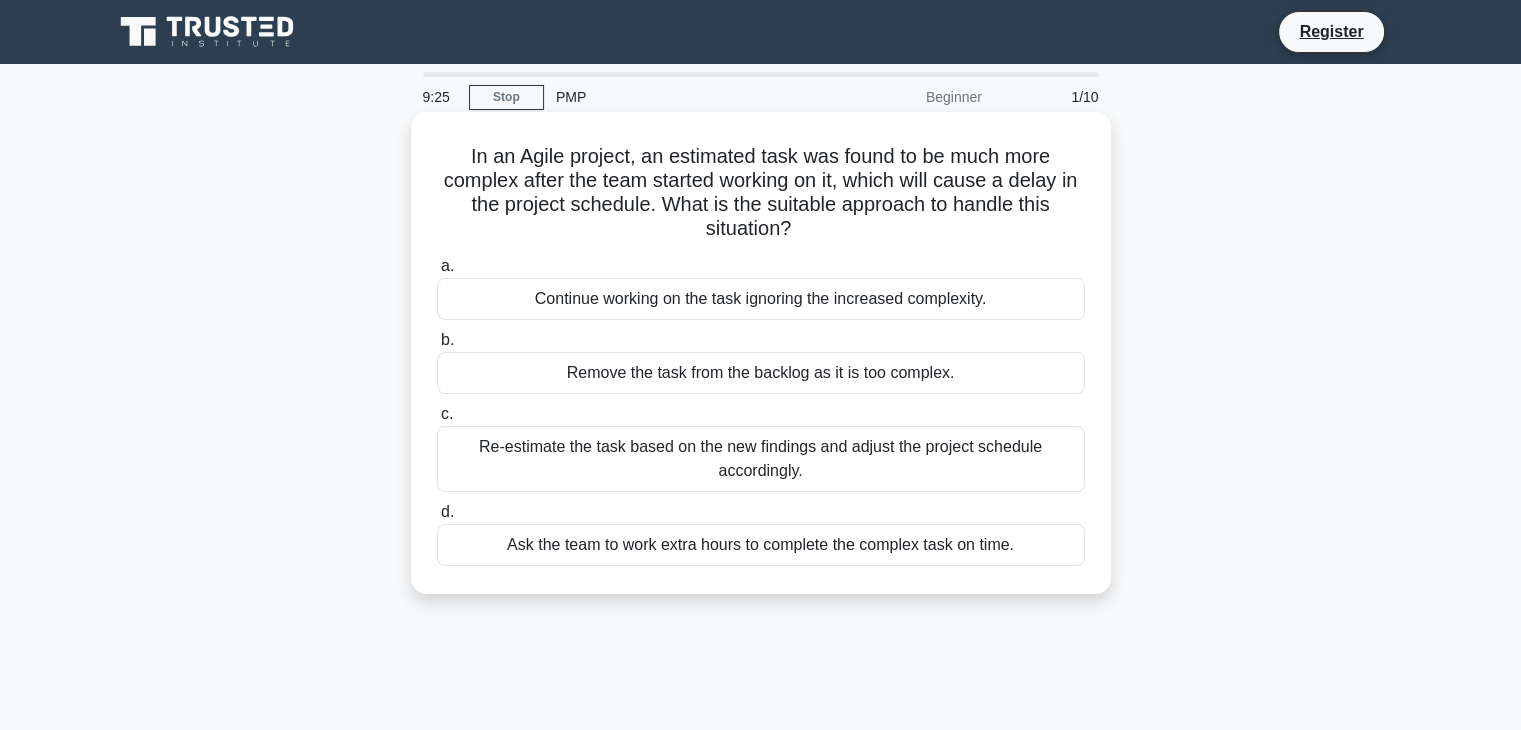 click on "Re-estimate the task based on the new findings and adjust the project schedule accordingly." at bounding box center (761, 459) 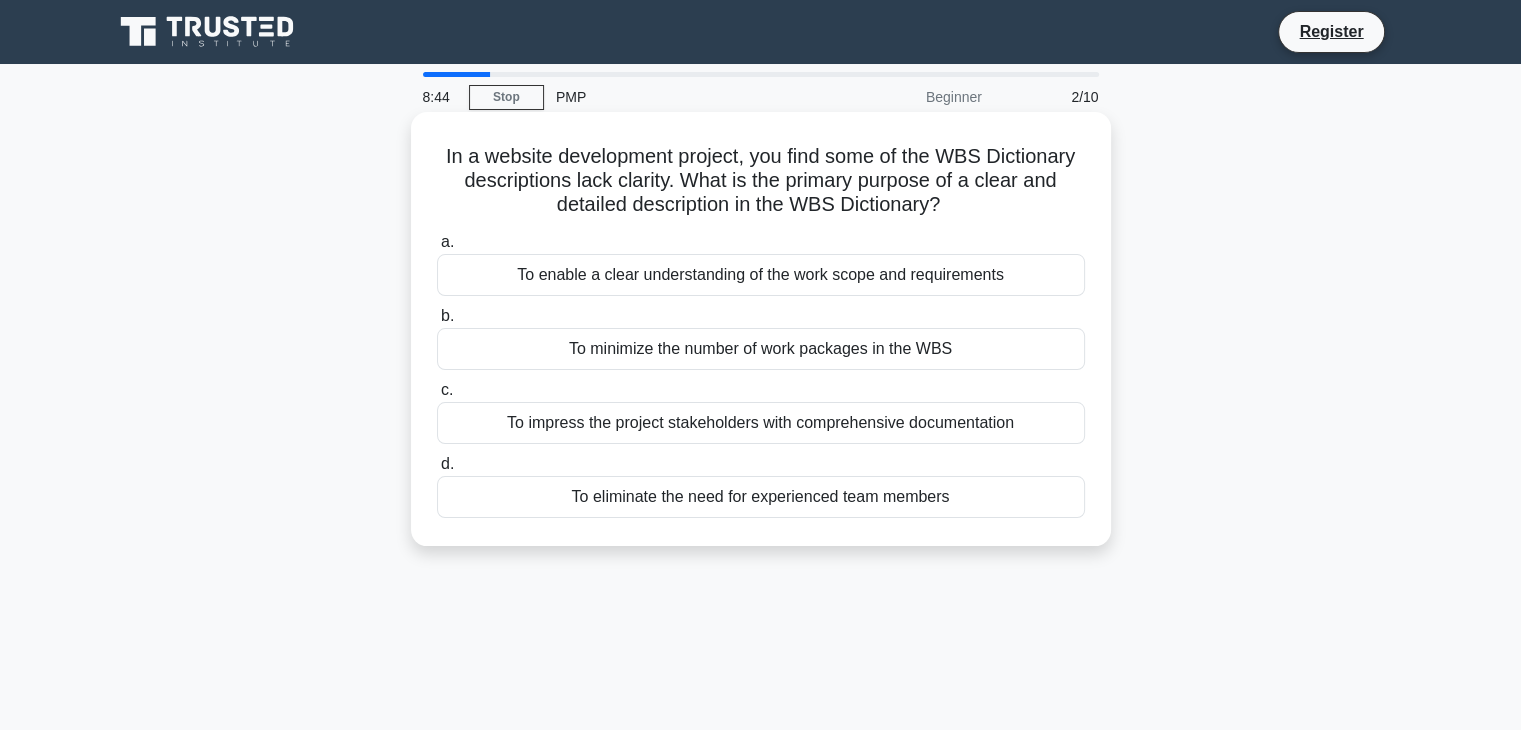 click on "To enable a clear understanding of the work scope and requirements" at bounding box center [761, 275] 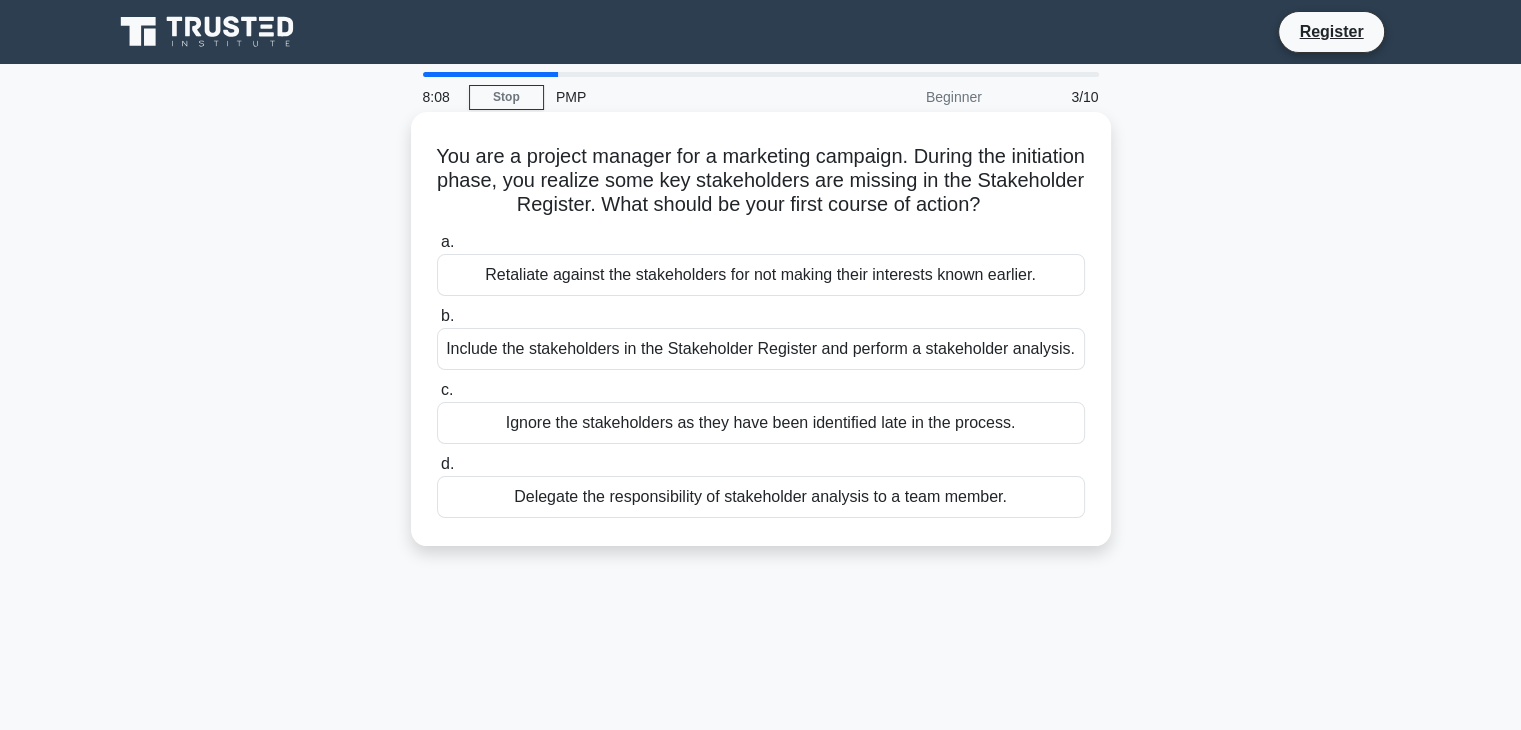 click on "Include the stakeholders in the Stakeholder Register and perform a stakeholder analysis." at bounding box center [761, 349] 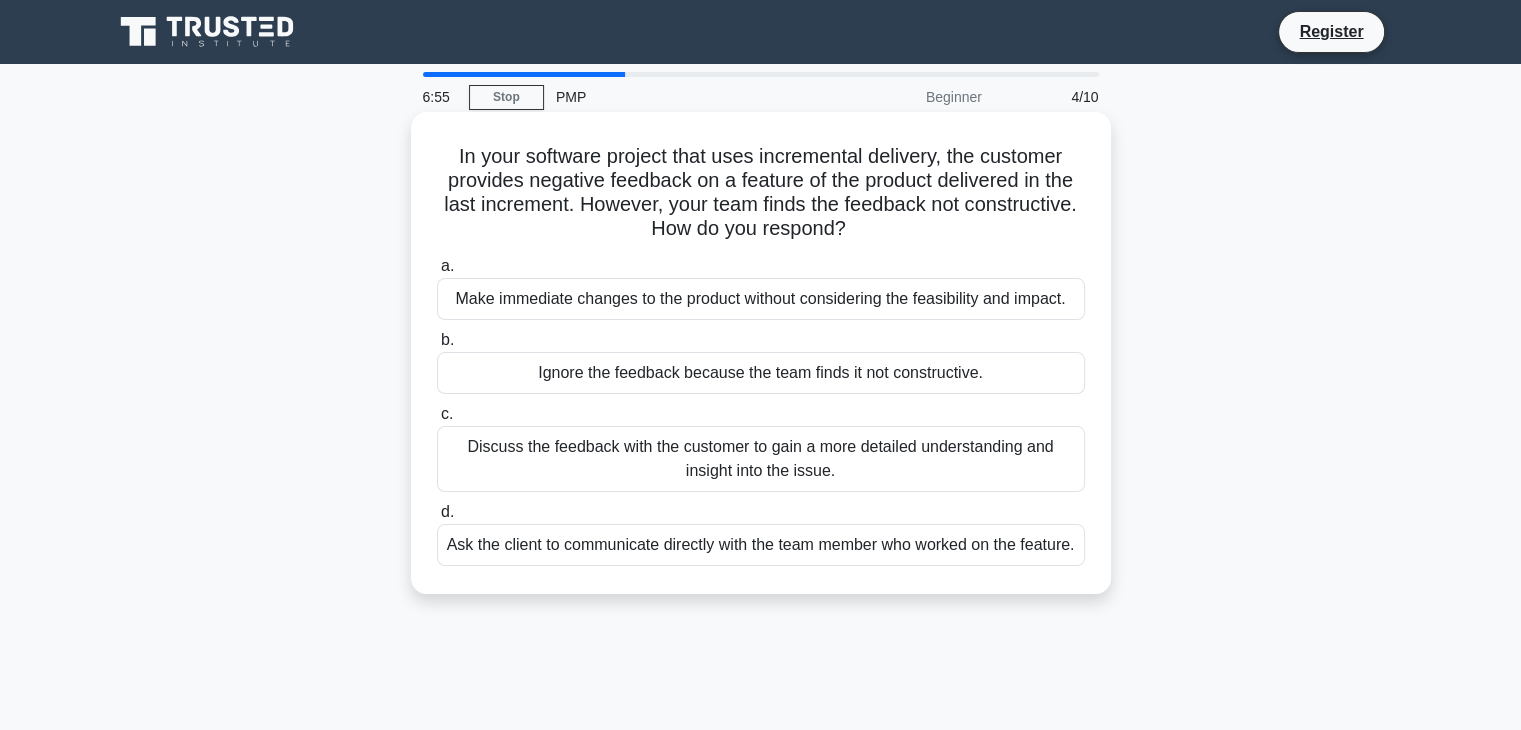 click on "Discuss the feedback with the customer to gain a more detailed understanding and insight into the issue." at bounding box center (761, 459) 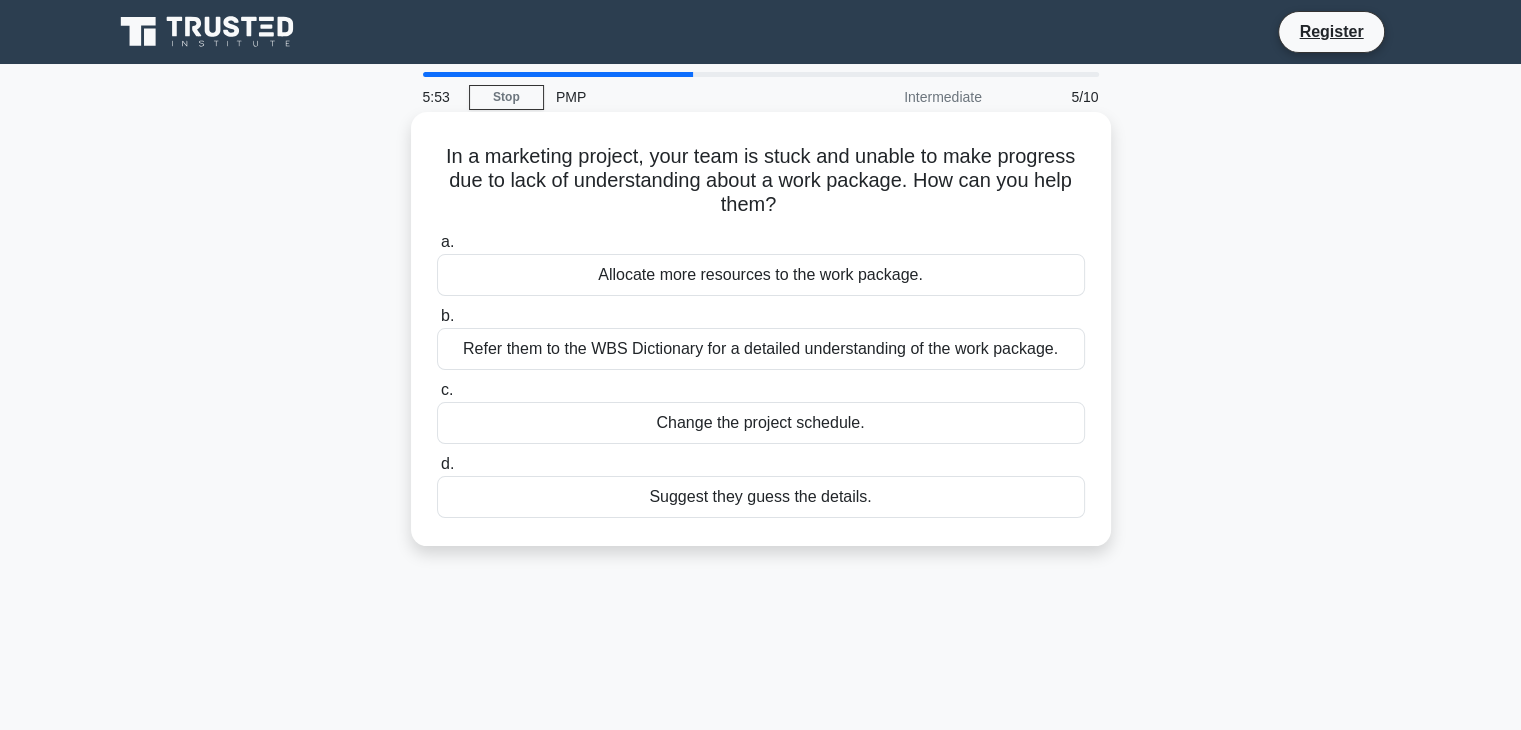 click on "Refer them to the WBS Dictionary for a detailed understanding of the work package." at bounding box center (761, 349) 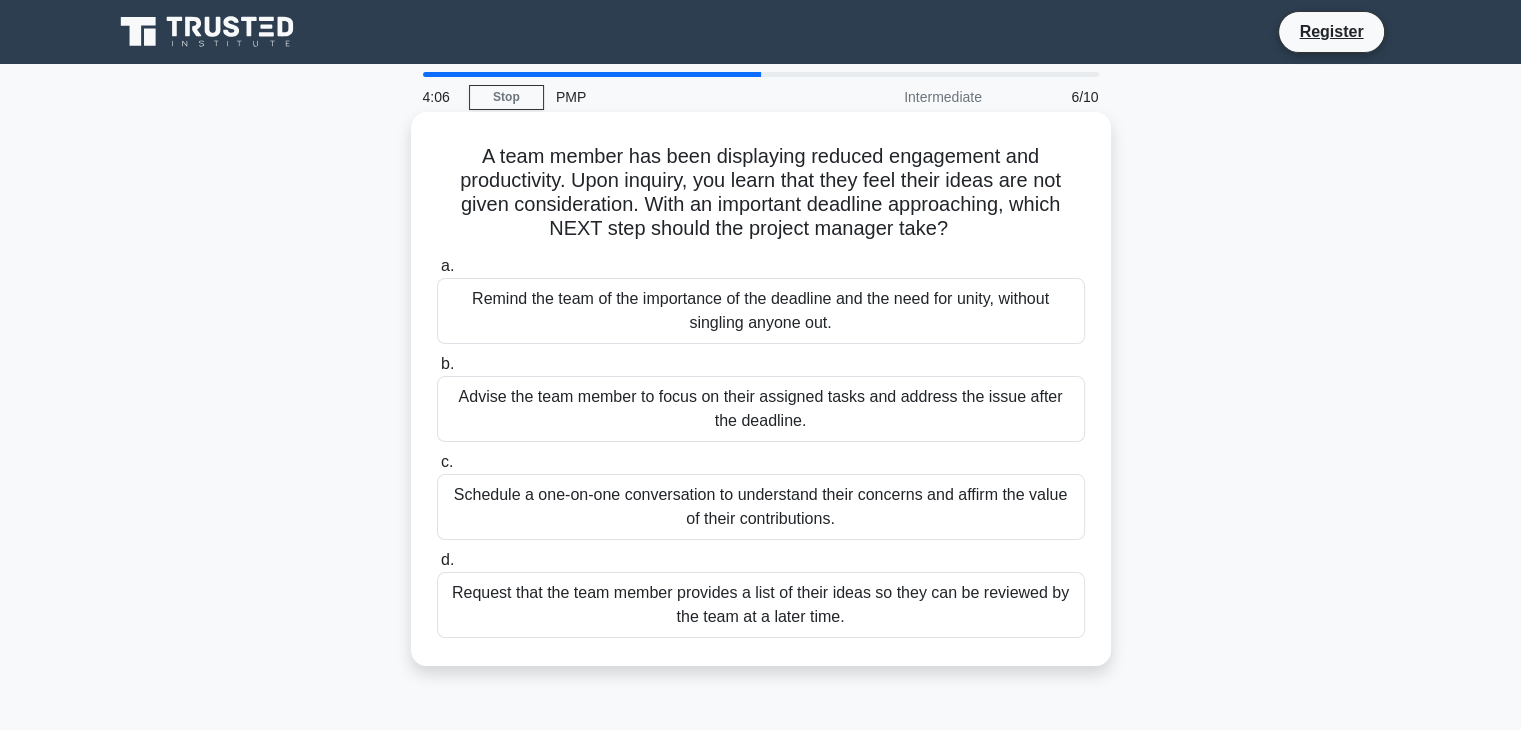 click on "Schedule a one-on-one conversation to understand their concerns and affirm the value of their contributions." at bounding box center (761, 507) 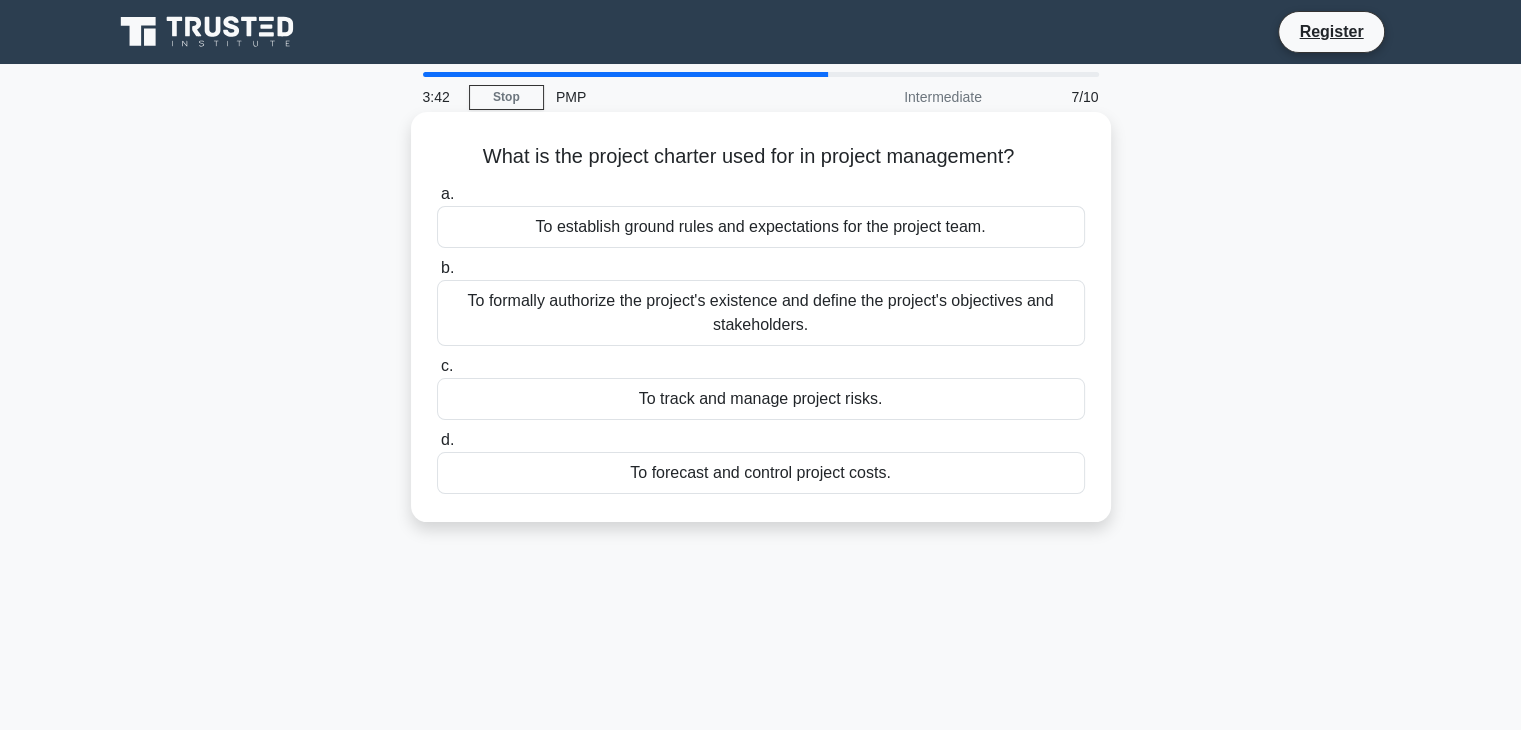 click on "To formally authorize the project's existence and define the project's objectives and stakeholders." at bounding box center [761, 313] 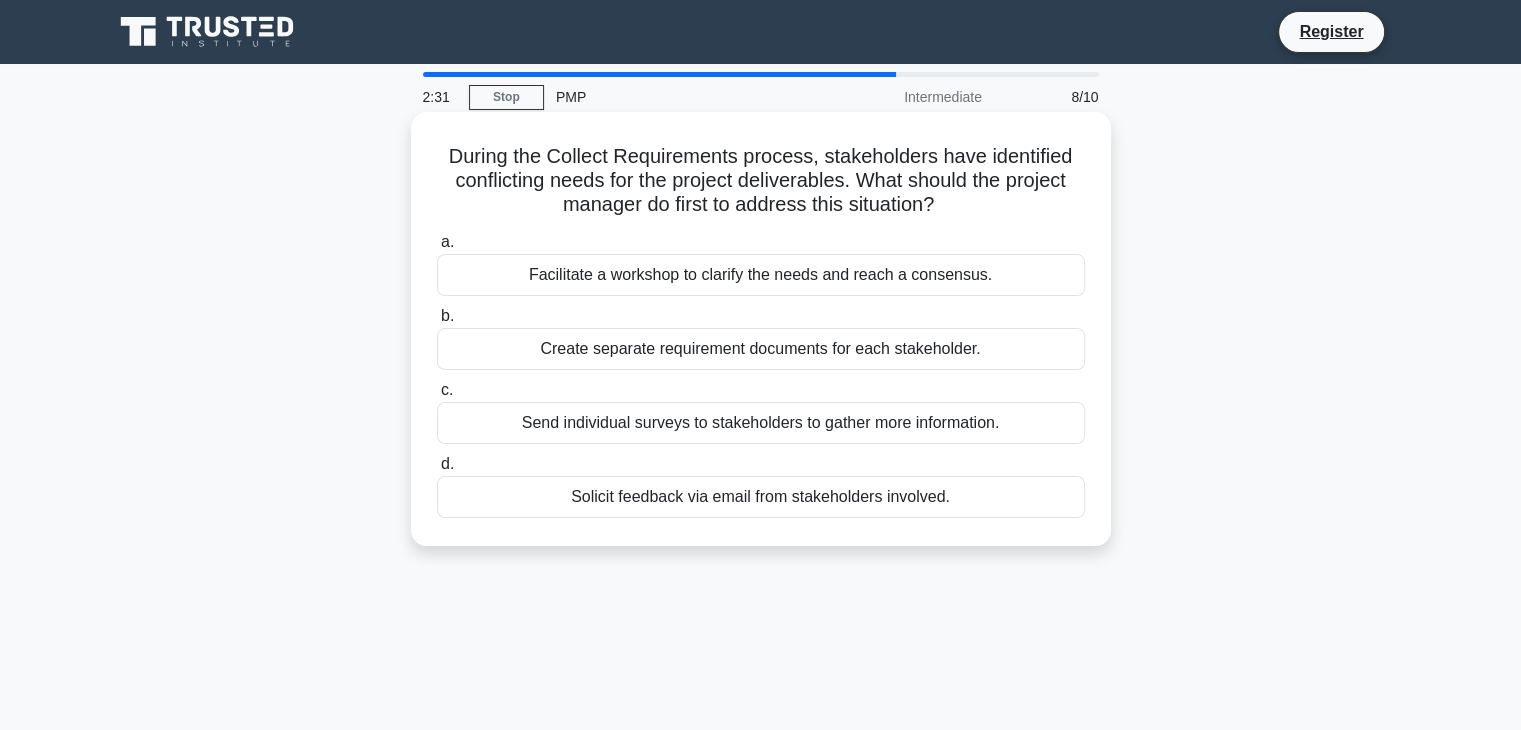 click on "Send individual surveys to stakeholders to gather more information." at bounding box center (761, 423) 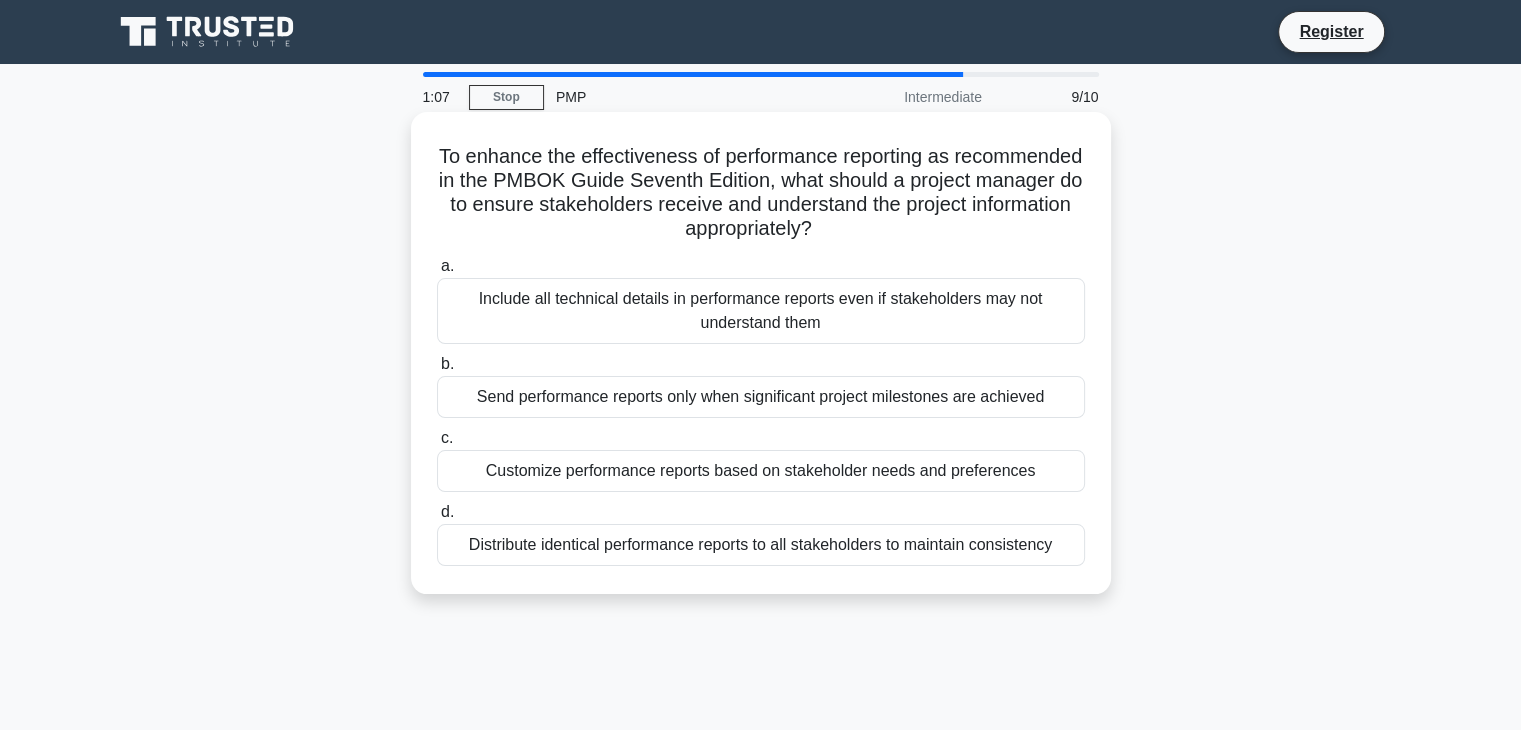 click on "Distribute identical performance reports to all stakeholders to maintain consistency" at bounding box center [761, 545] 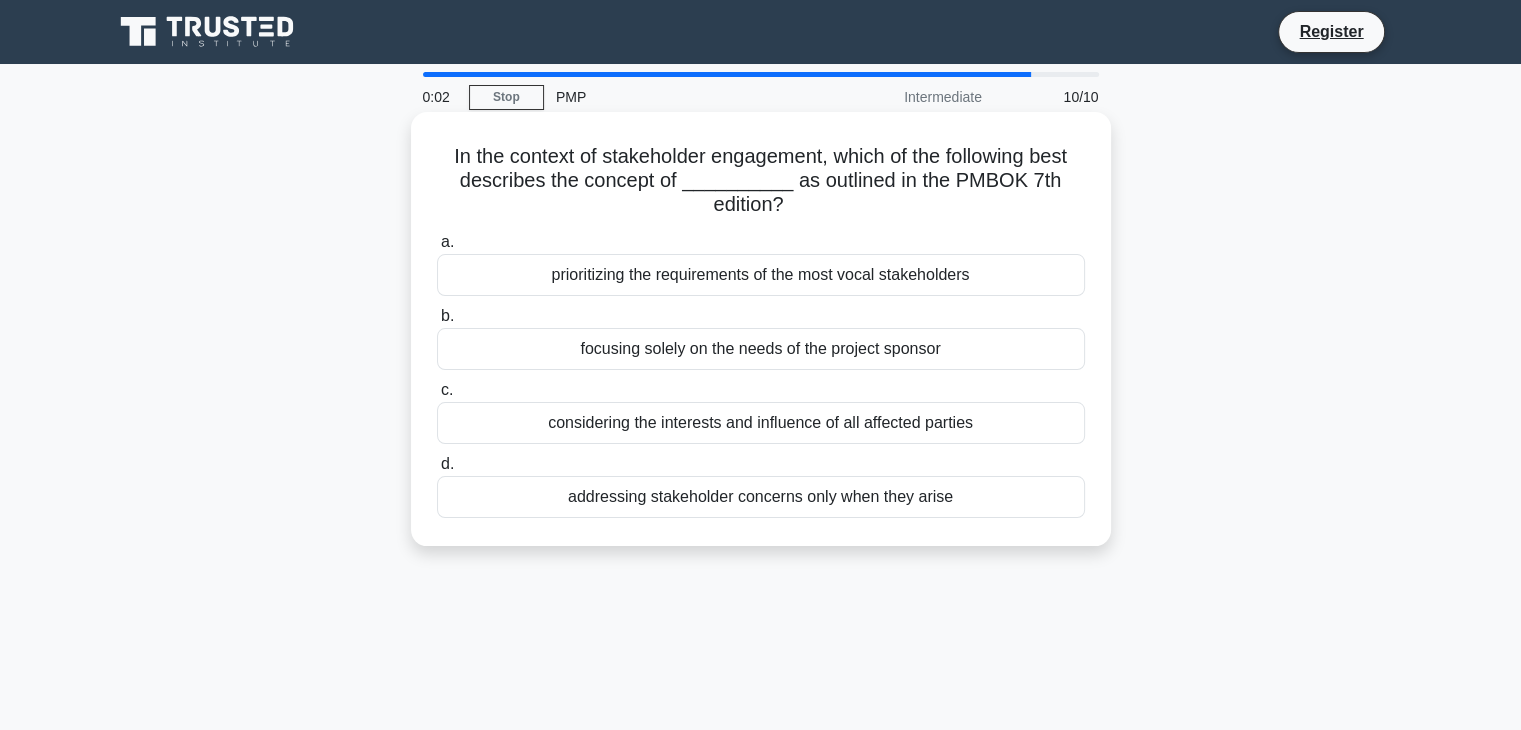 click on "prioritizing the requirements of the most vocal stakeholders" at bounding box center (761, 275) 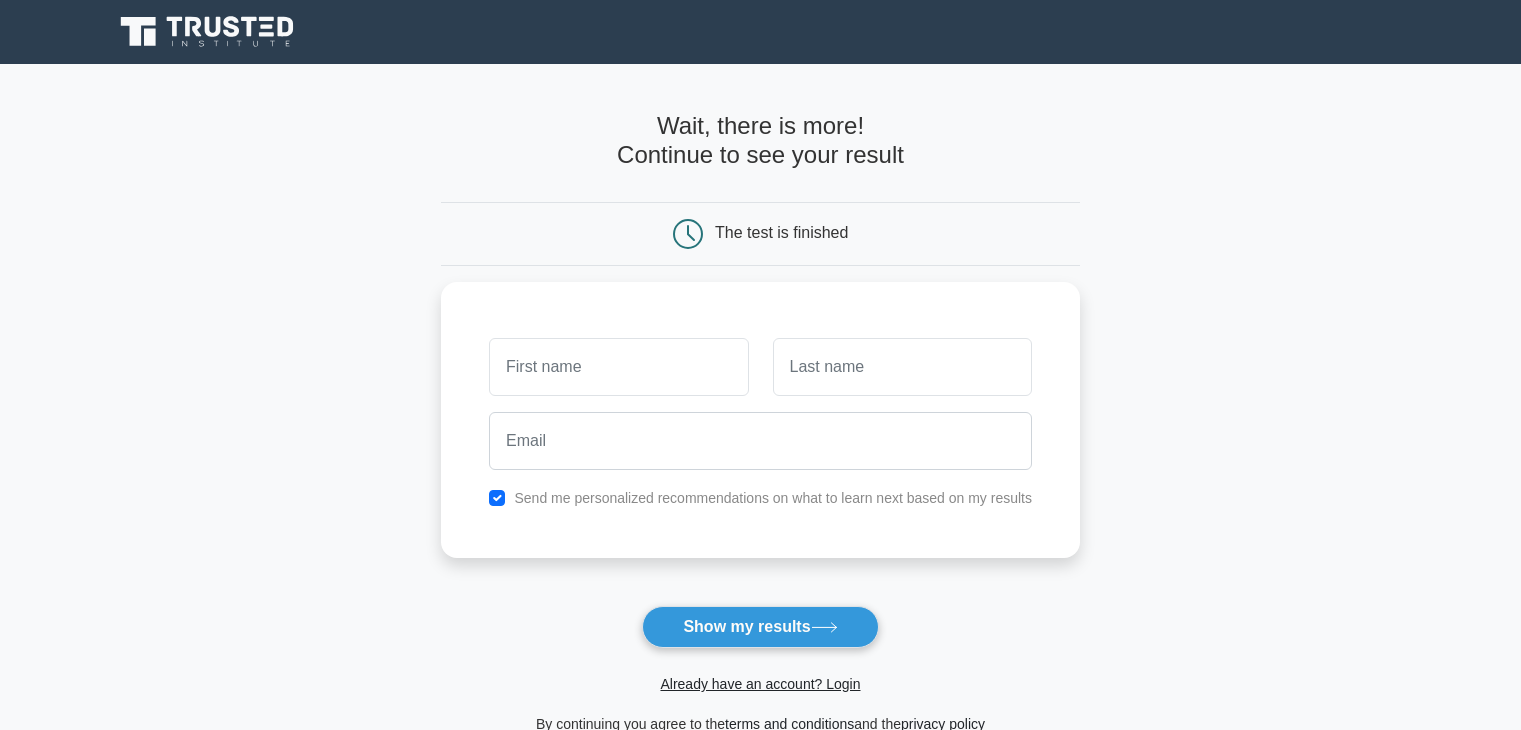 scroll, scrollTop: 0, scrollLeft: 0, axis: both 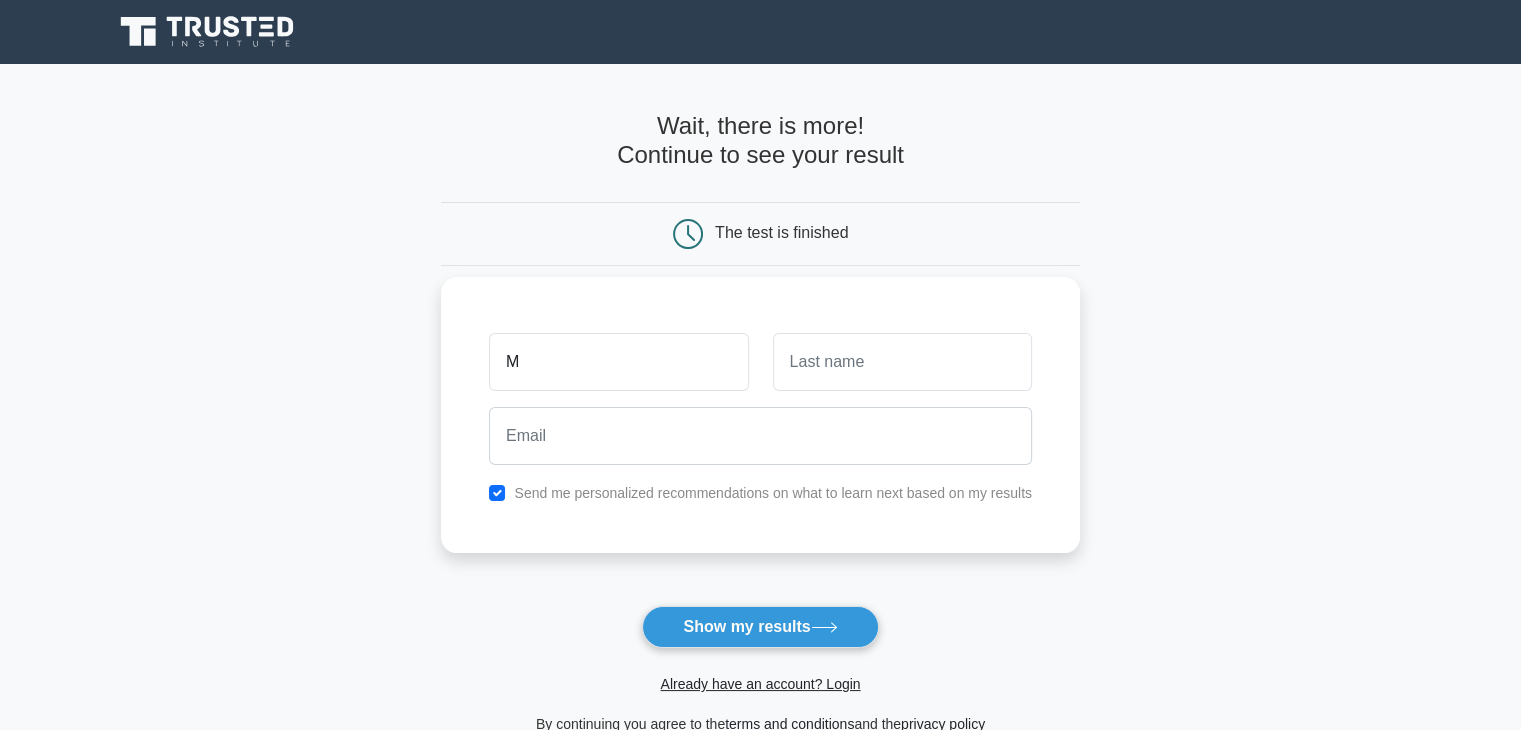 type on "[FIRST]" 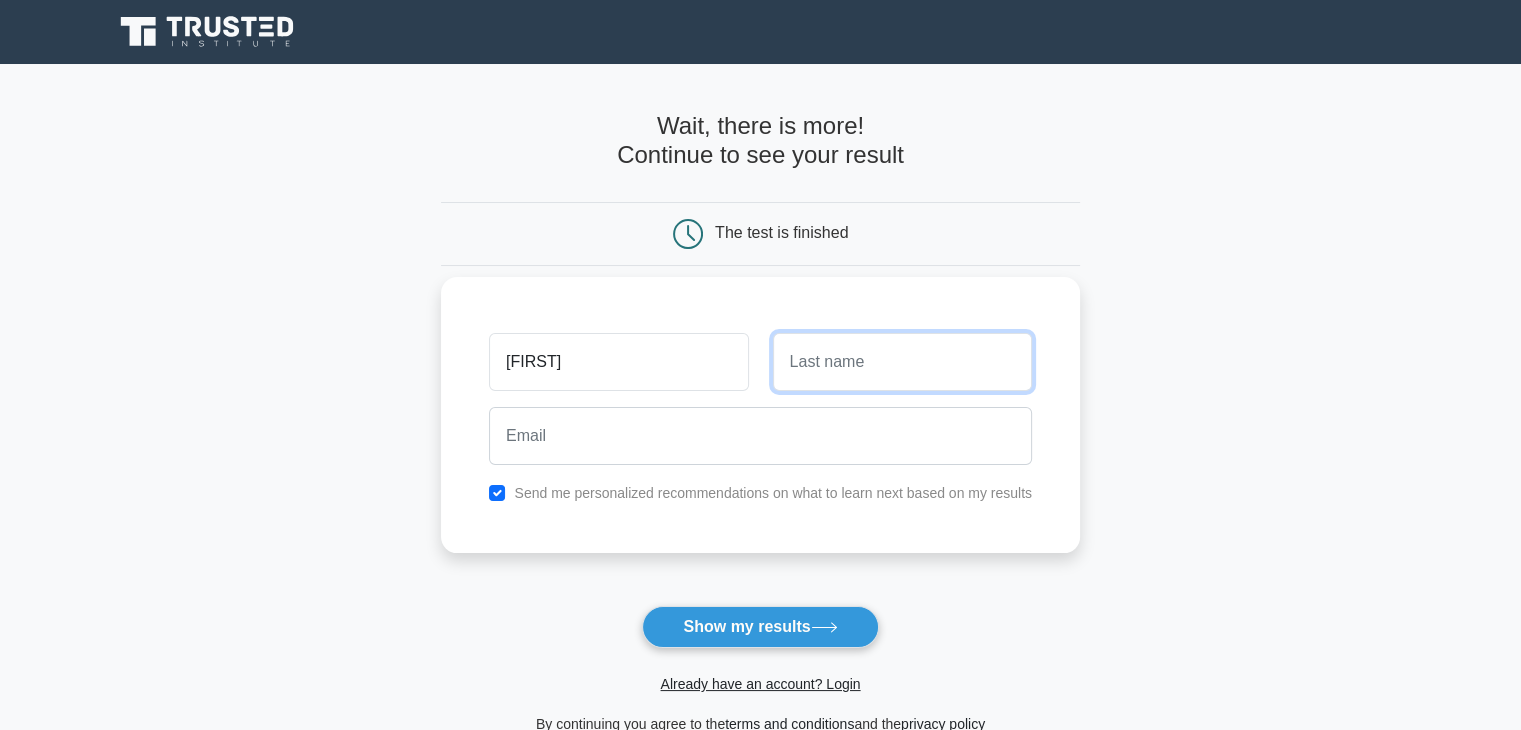 click at bounding box center [902, 362] 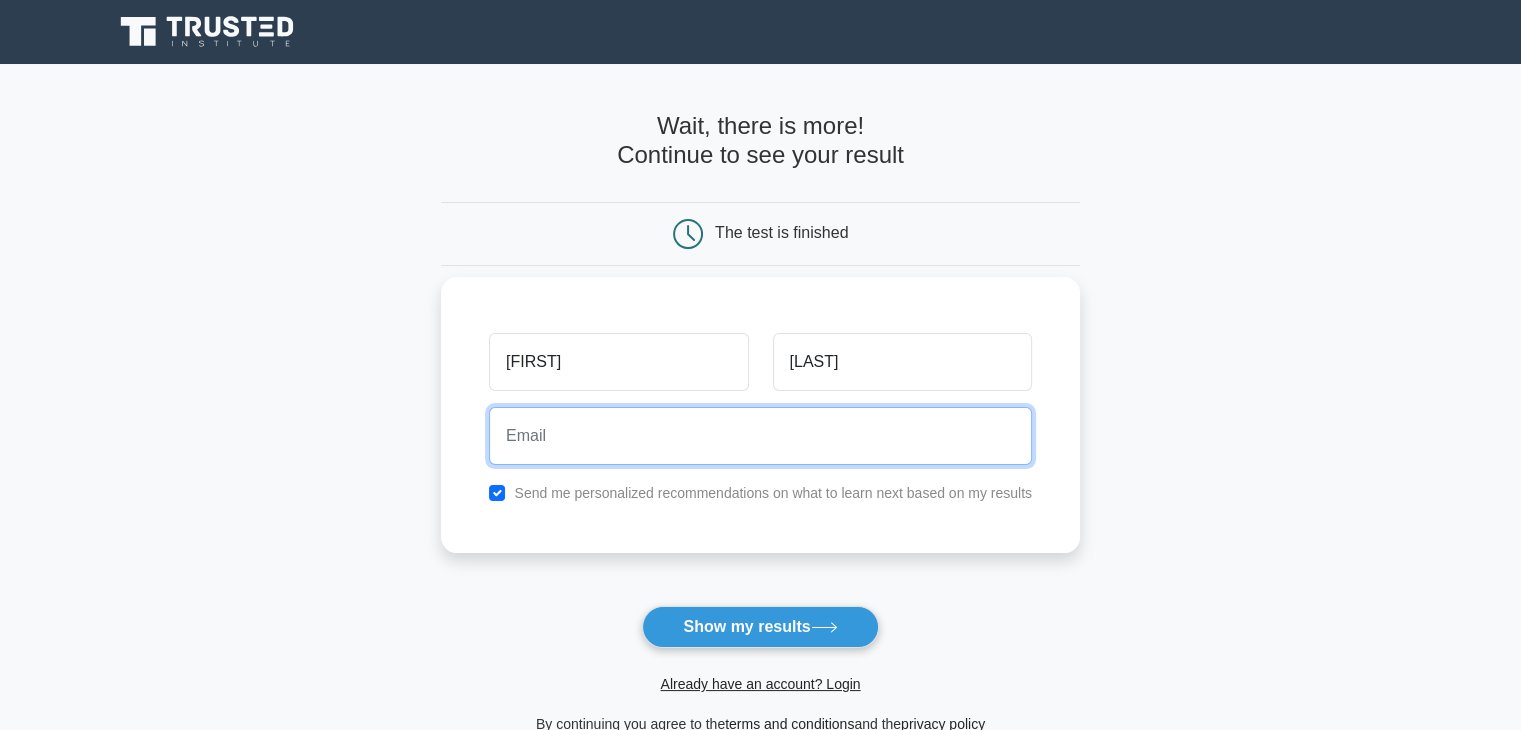 click at bounding box center (760, 436) 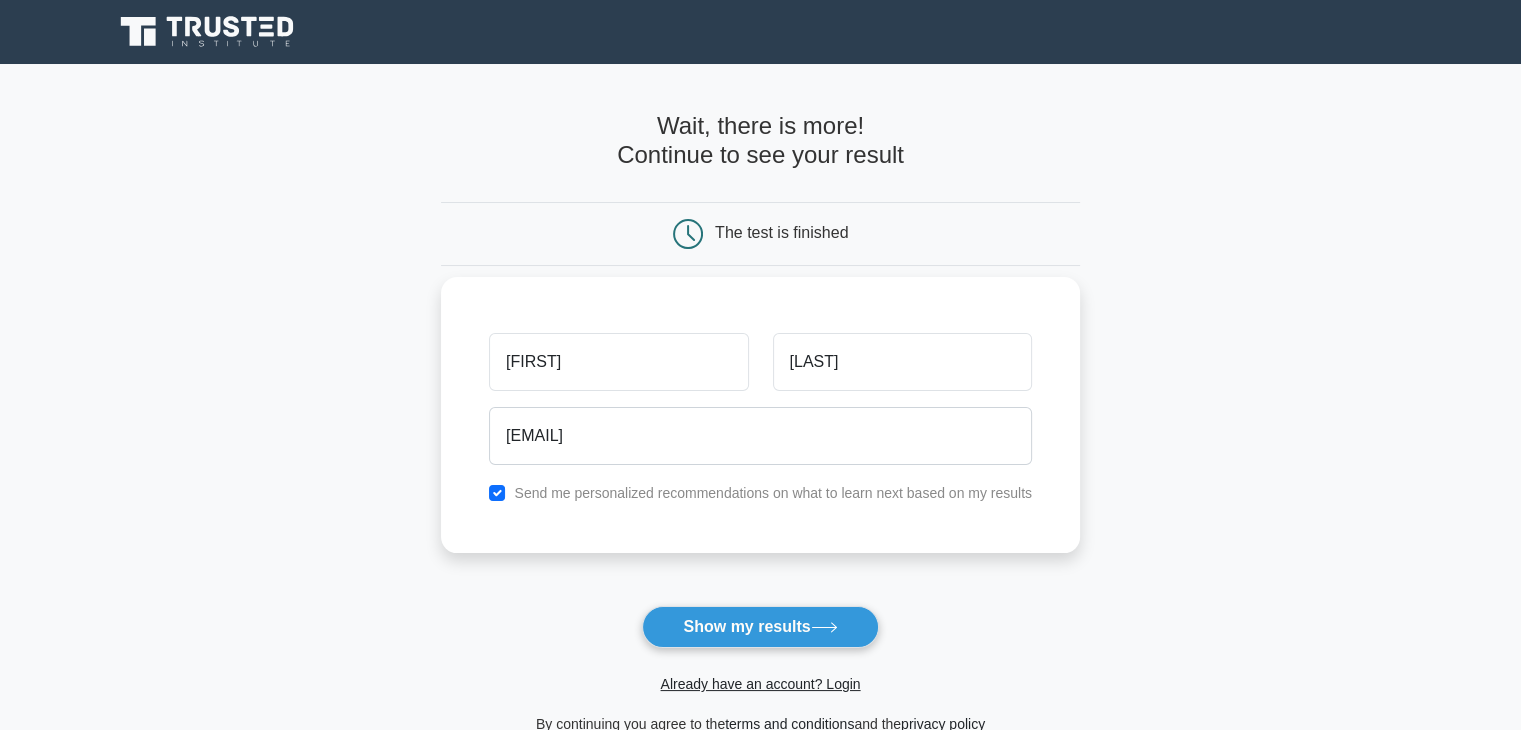 click on "Mohammad
Salem
mhmd.abdelrahim.eg@gmail.com
Send me personalized recommendations on what to learn next based on my results" at bounding box center [760, 415] 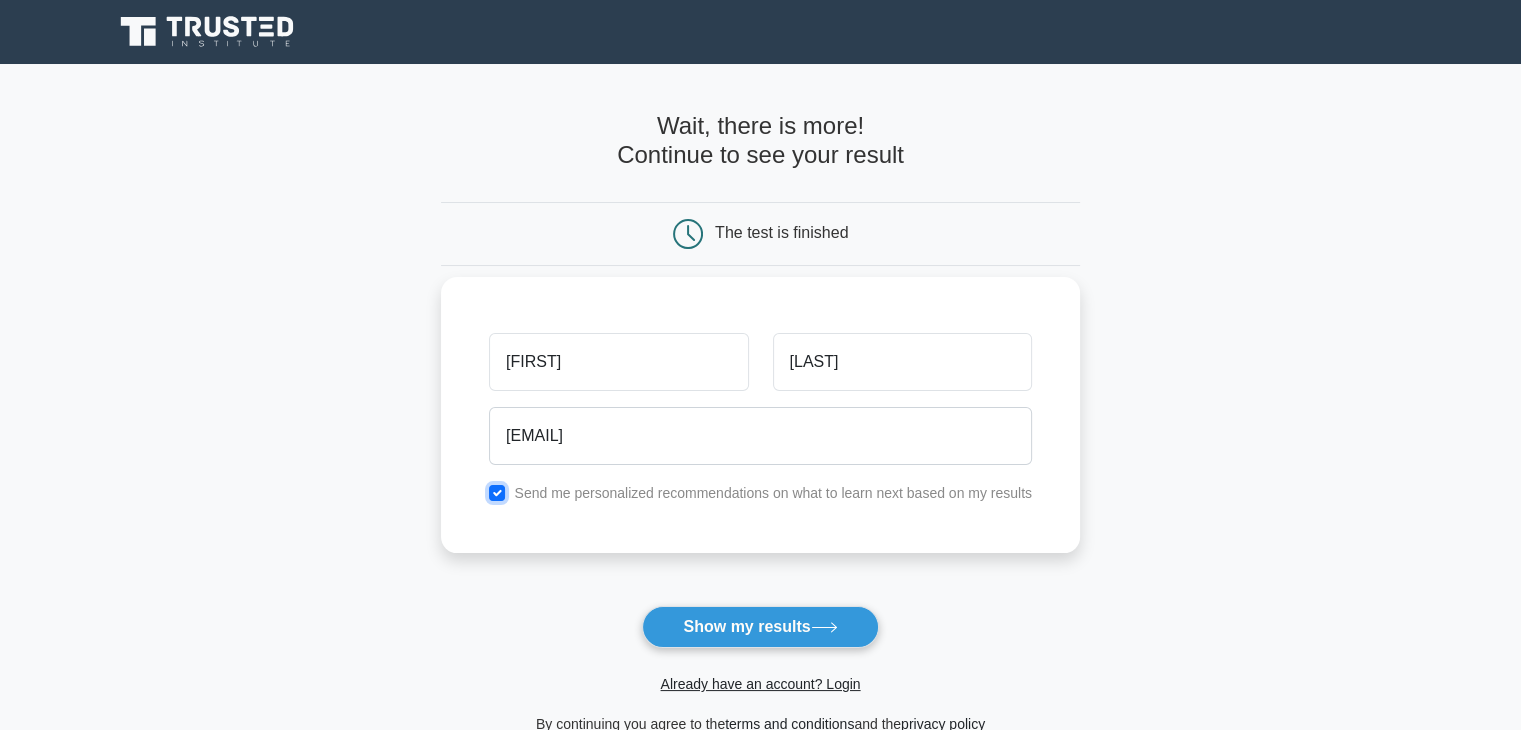 click at bounding box center (497, 493) 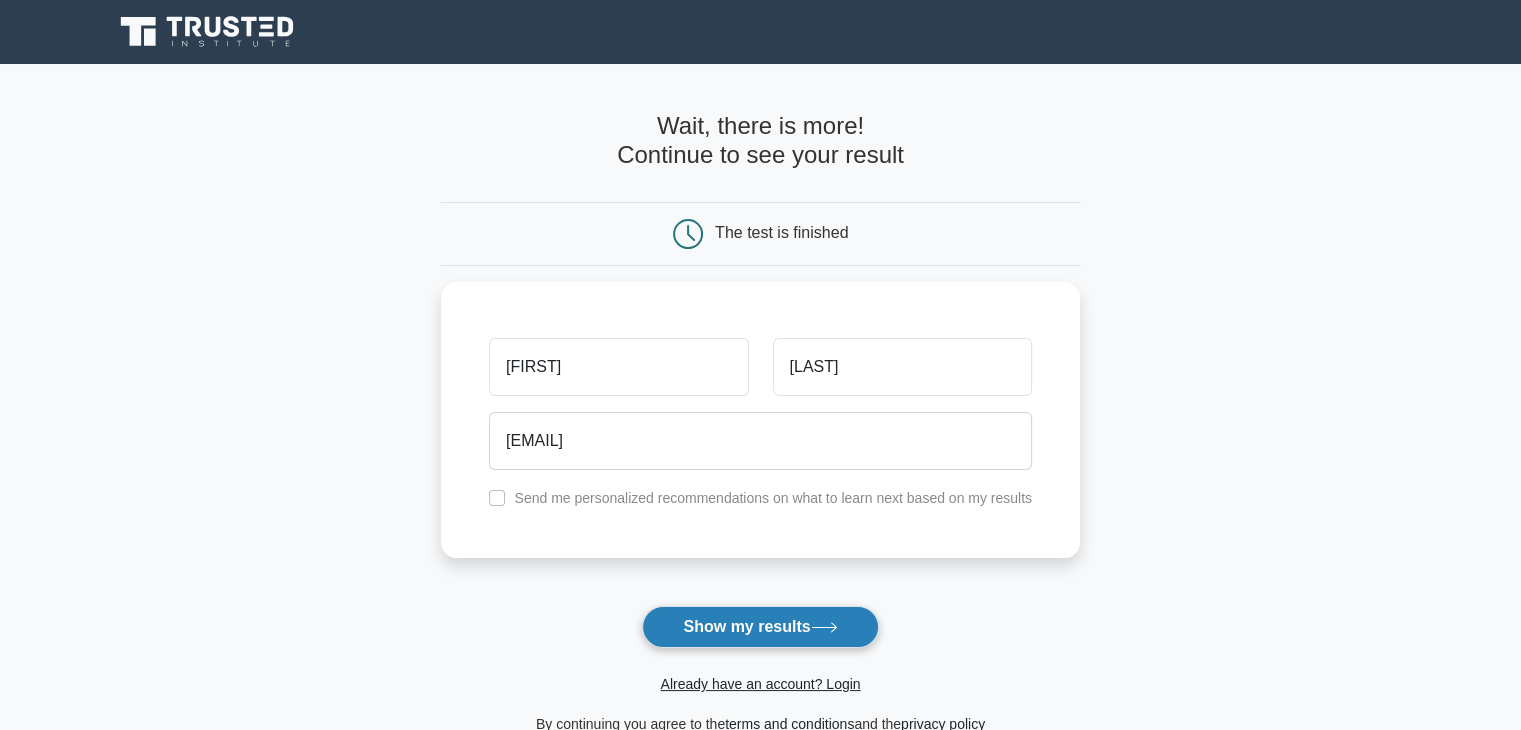click on "Show my results" at bounding box center [760, 627] 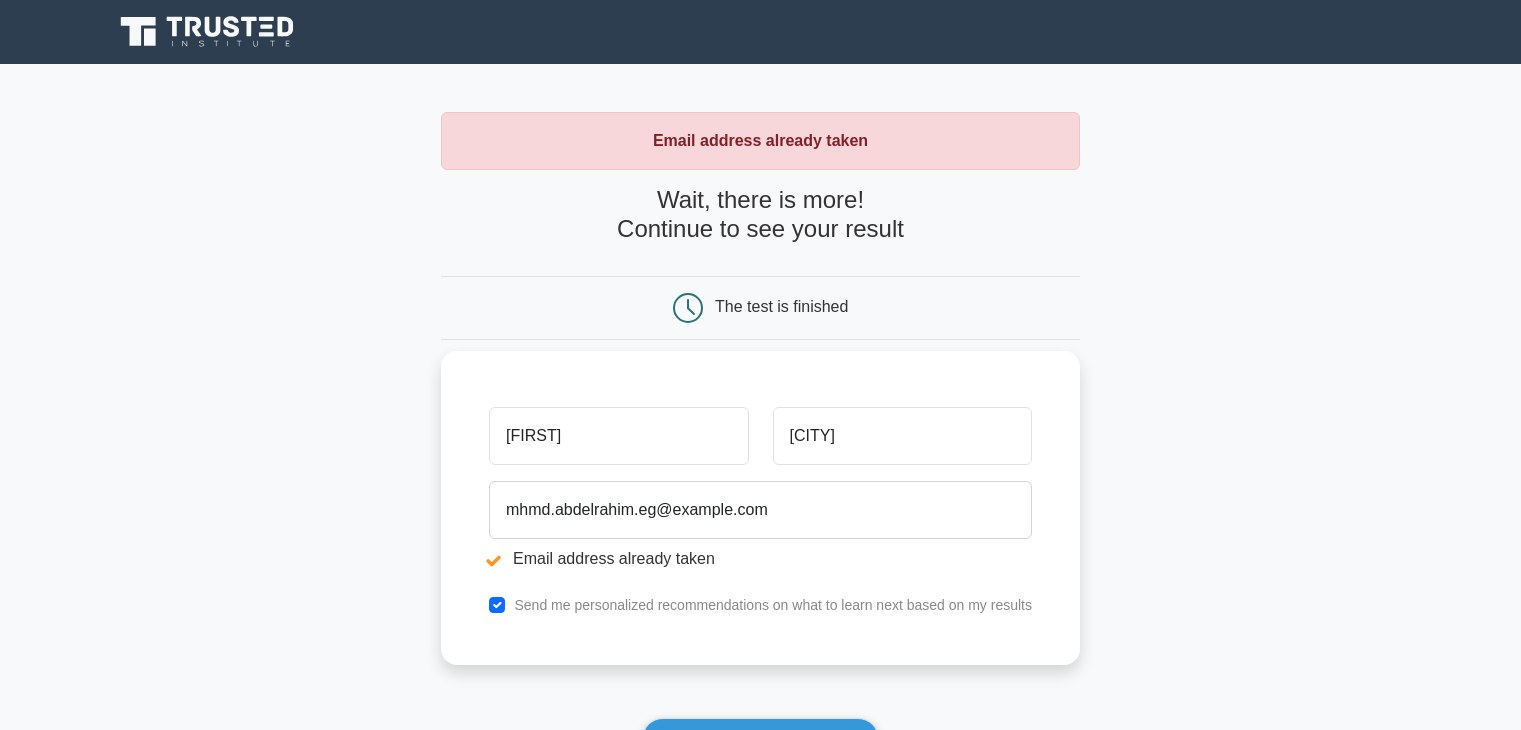 scroll, scrollTop: 0, scrollLeft: 0, axis: both 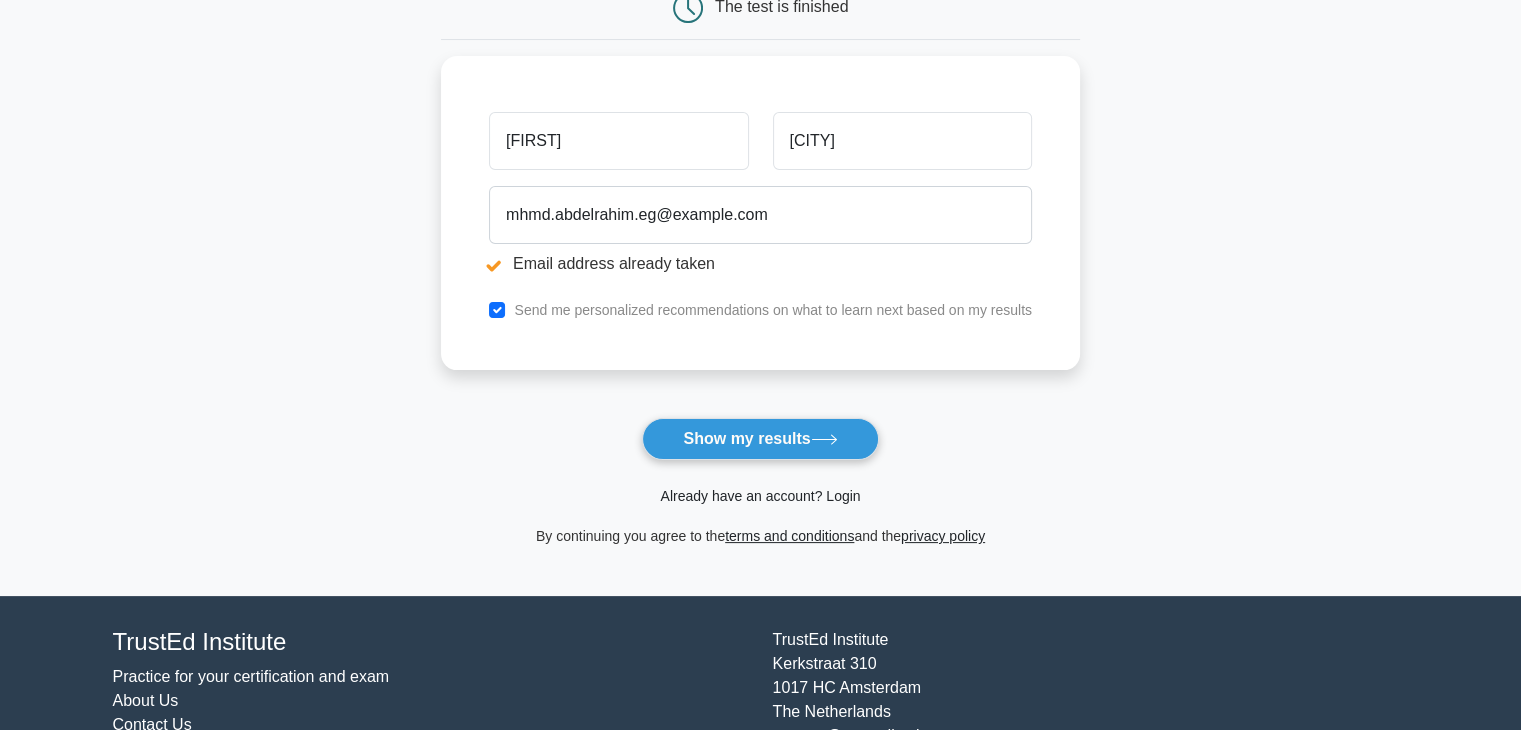 click on "Already have an account? Login" at bounding box center (760, 496) 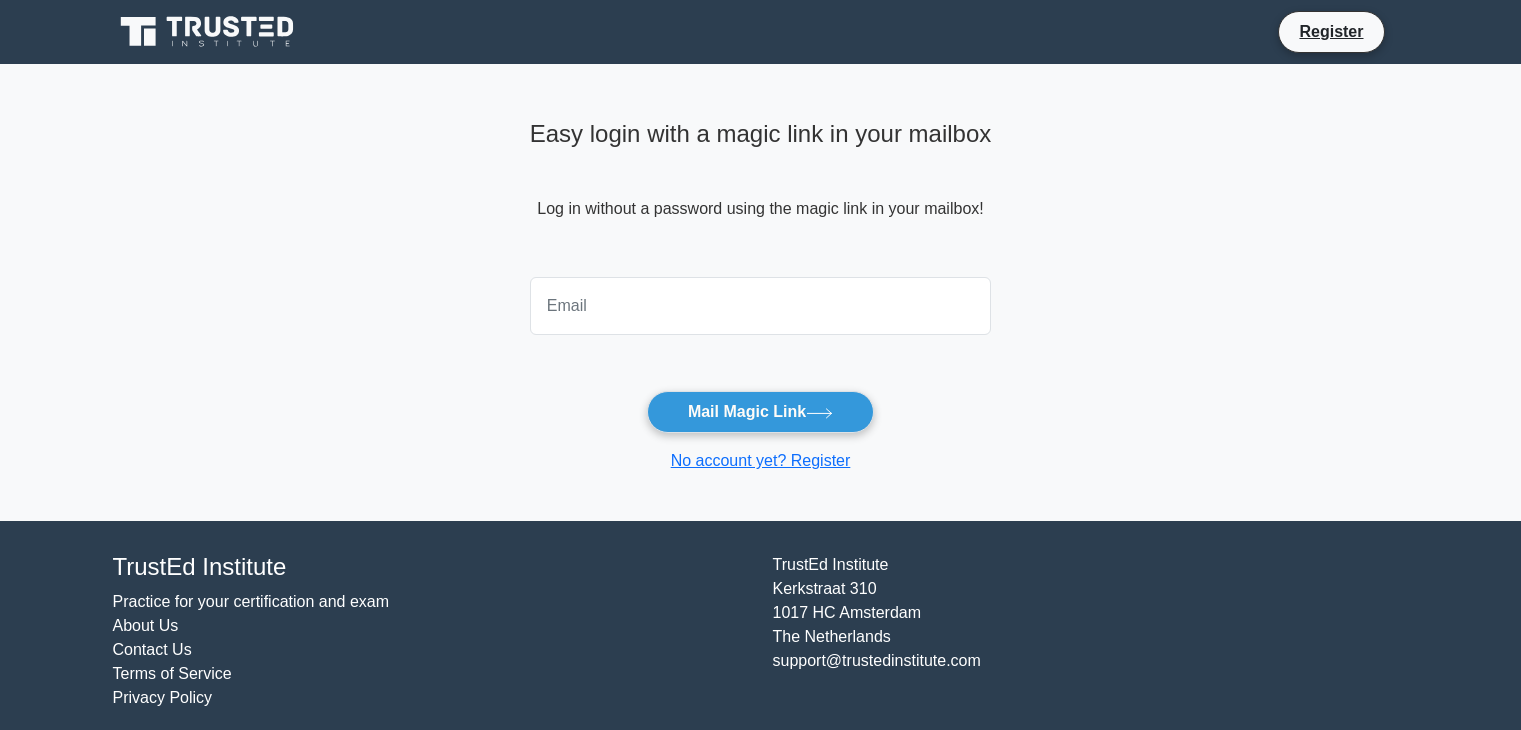 scroll, scrollTop: 0, scrollLeft: 0, axis: both 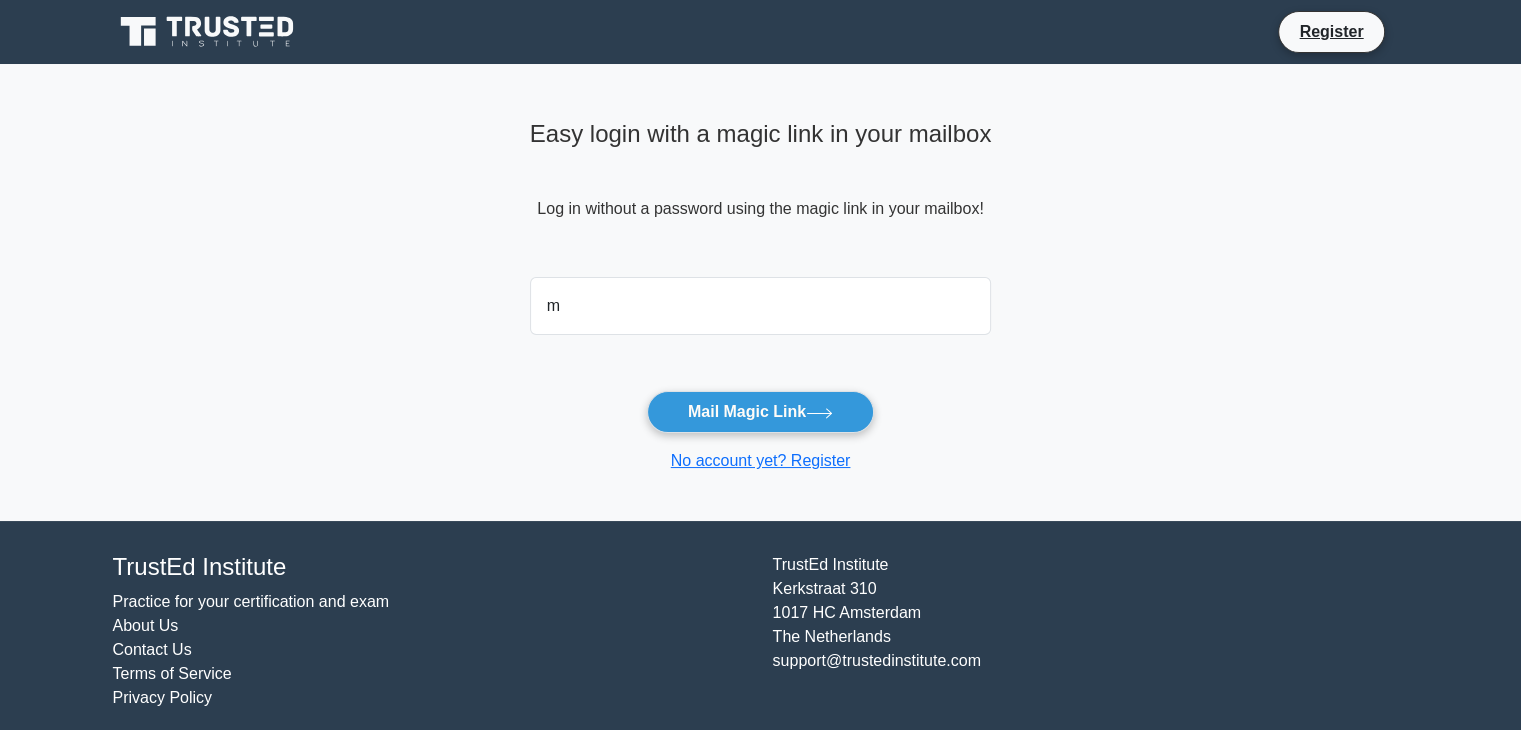 type on "mhmd.abdelrahim.eg@example.com" 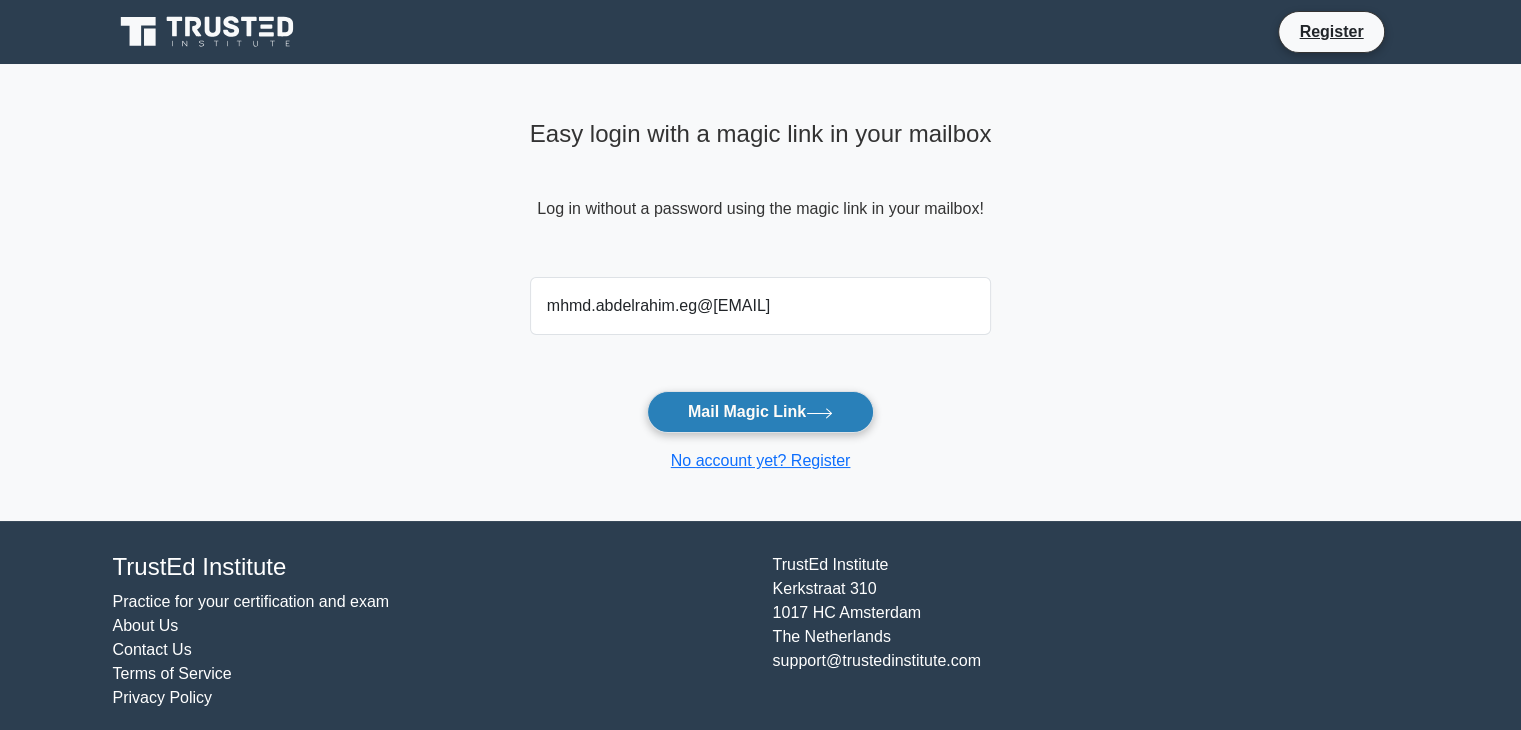 click on "Mail Magic Link" at bounding box center [760, 412] 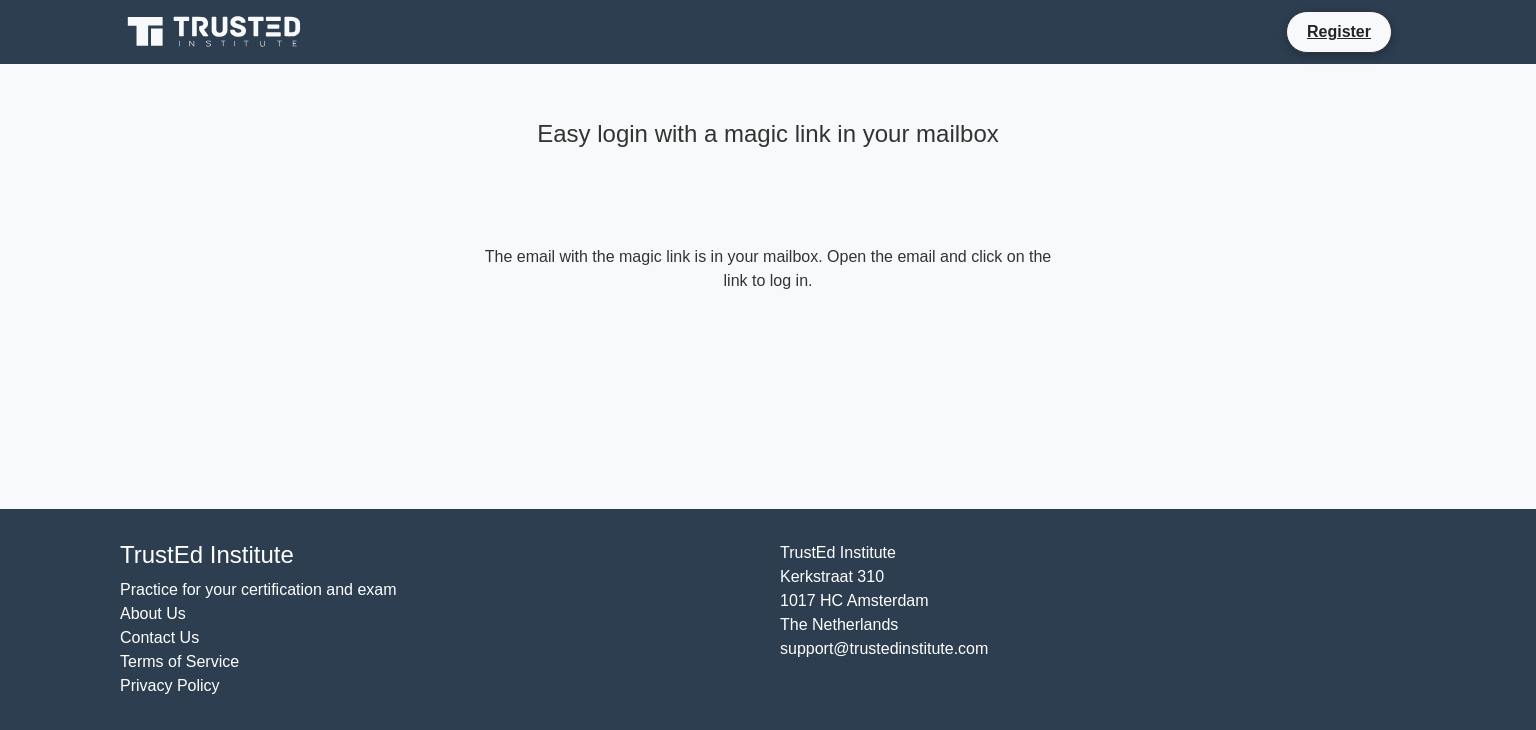 scroll, scrollTop: 0, scrollLeft: 0, axis: both 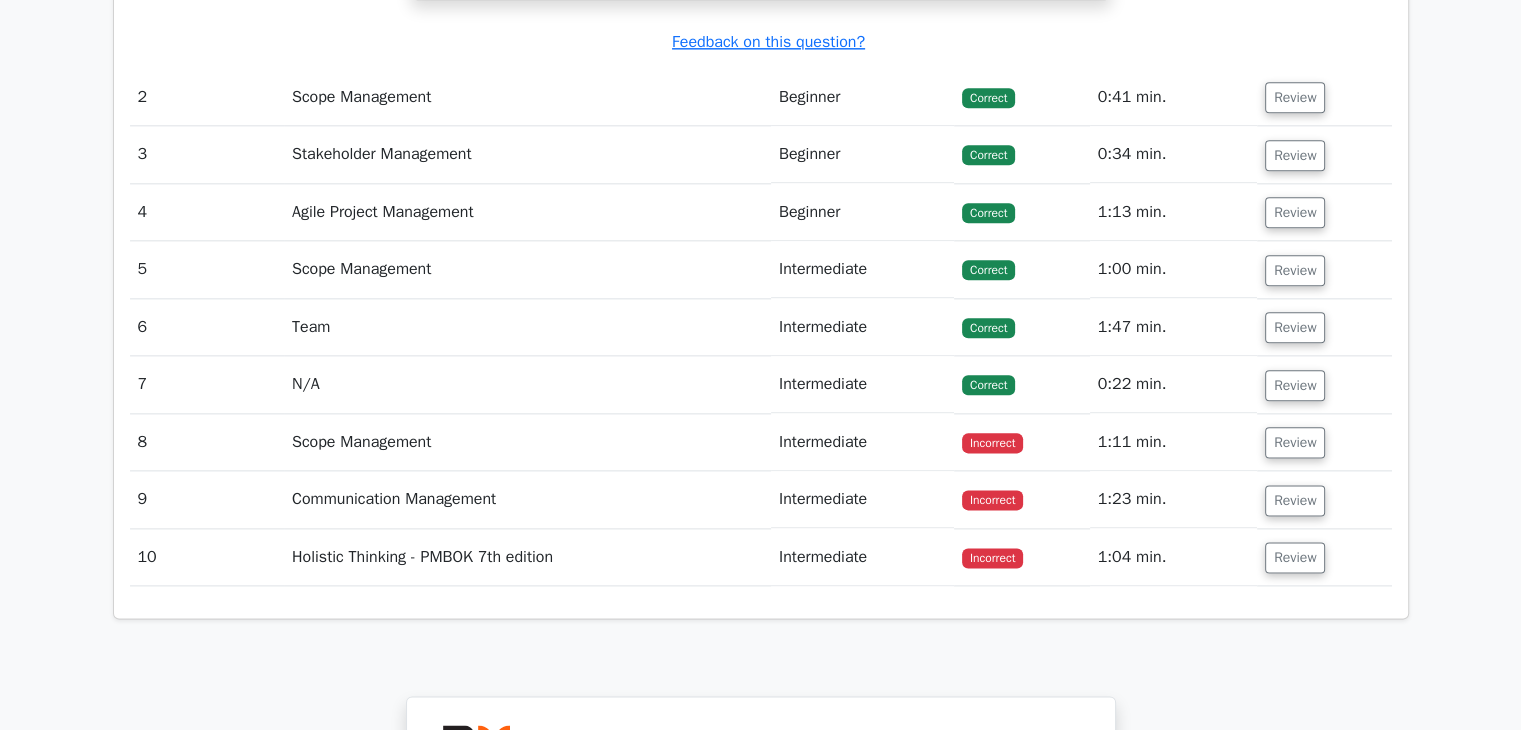click on "Scope Management" at bounding box center (527, 442) 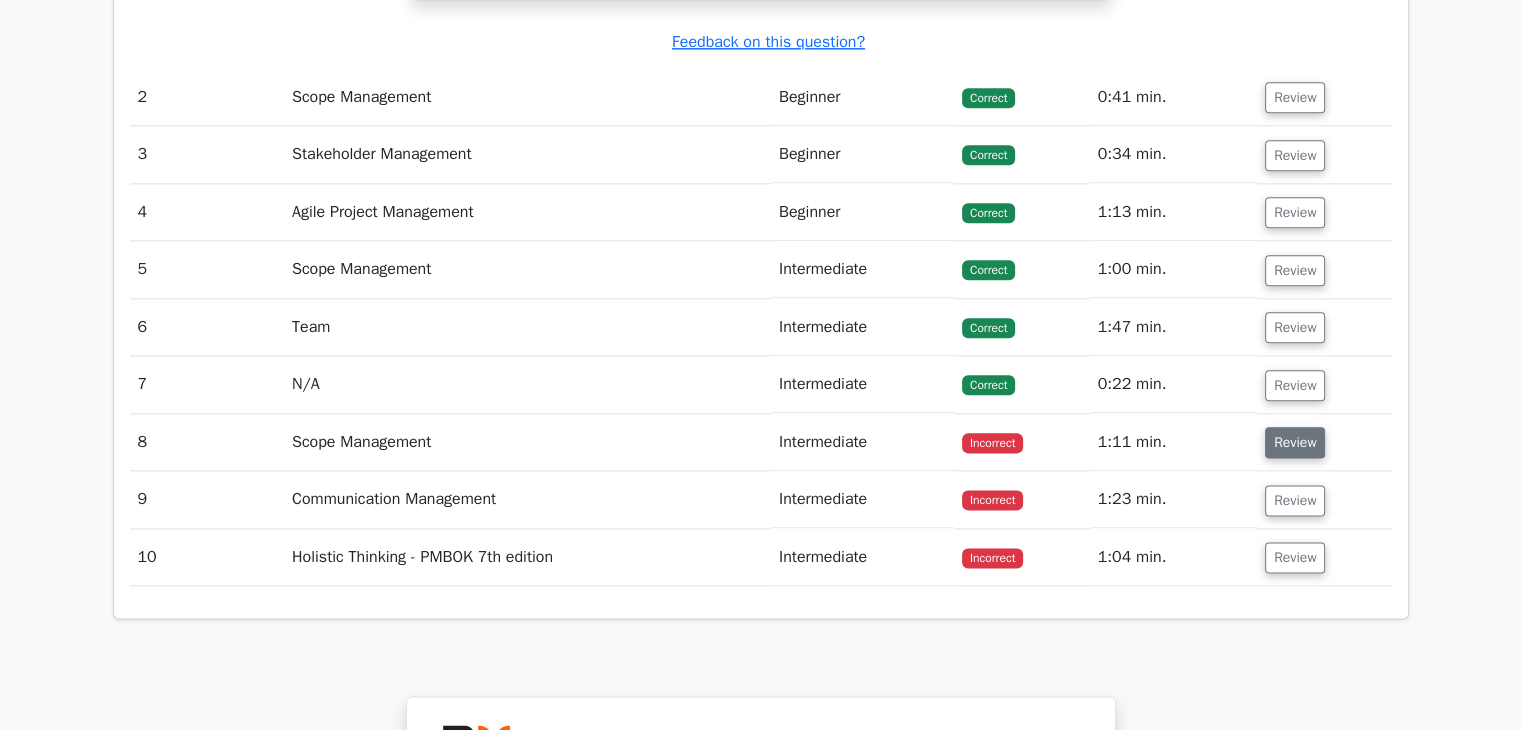 click on "Review" at bounding box center [1295, 442] 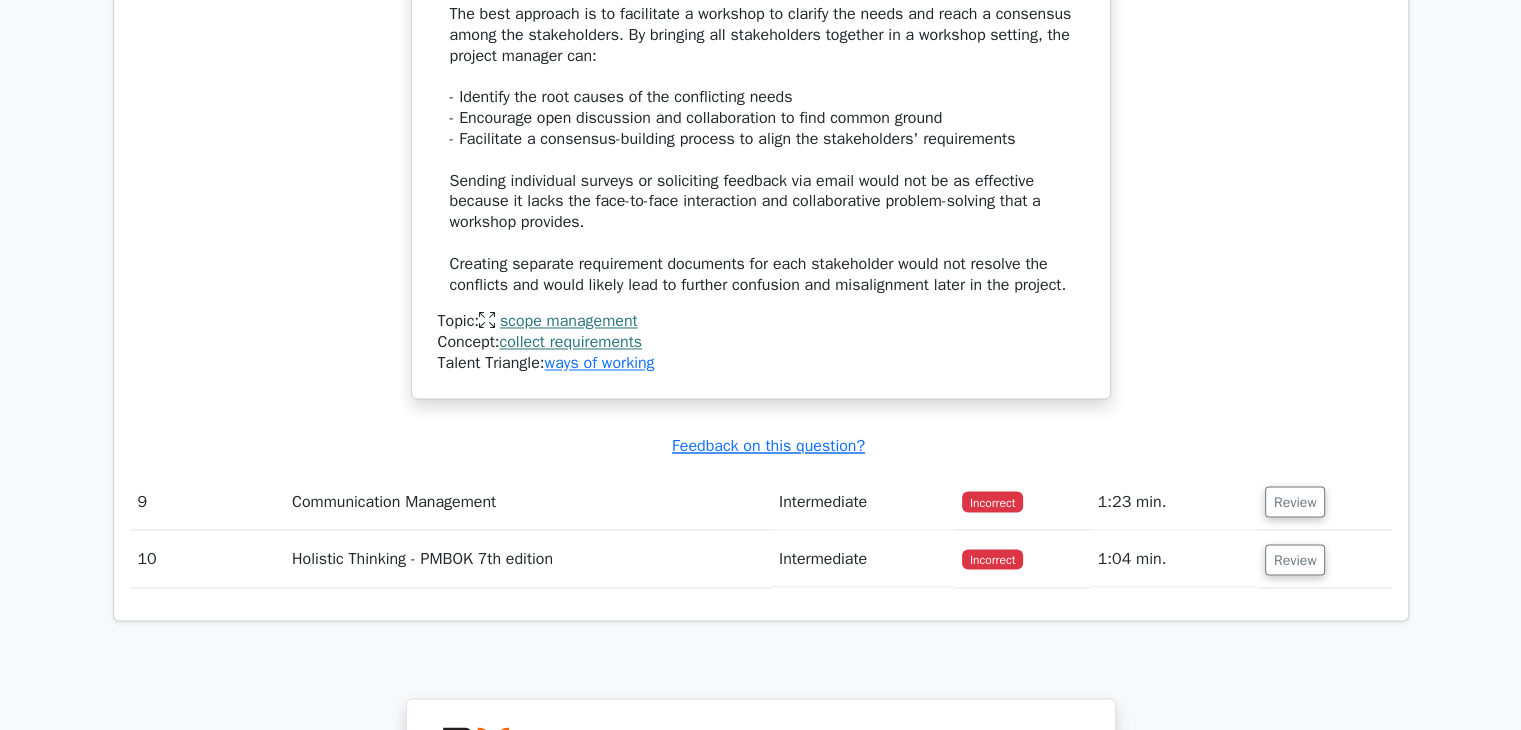 scroll, scrollTop: 3300, scrollLeft: 0, axis: vertical 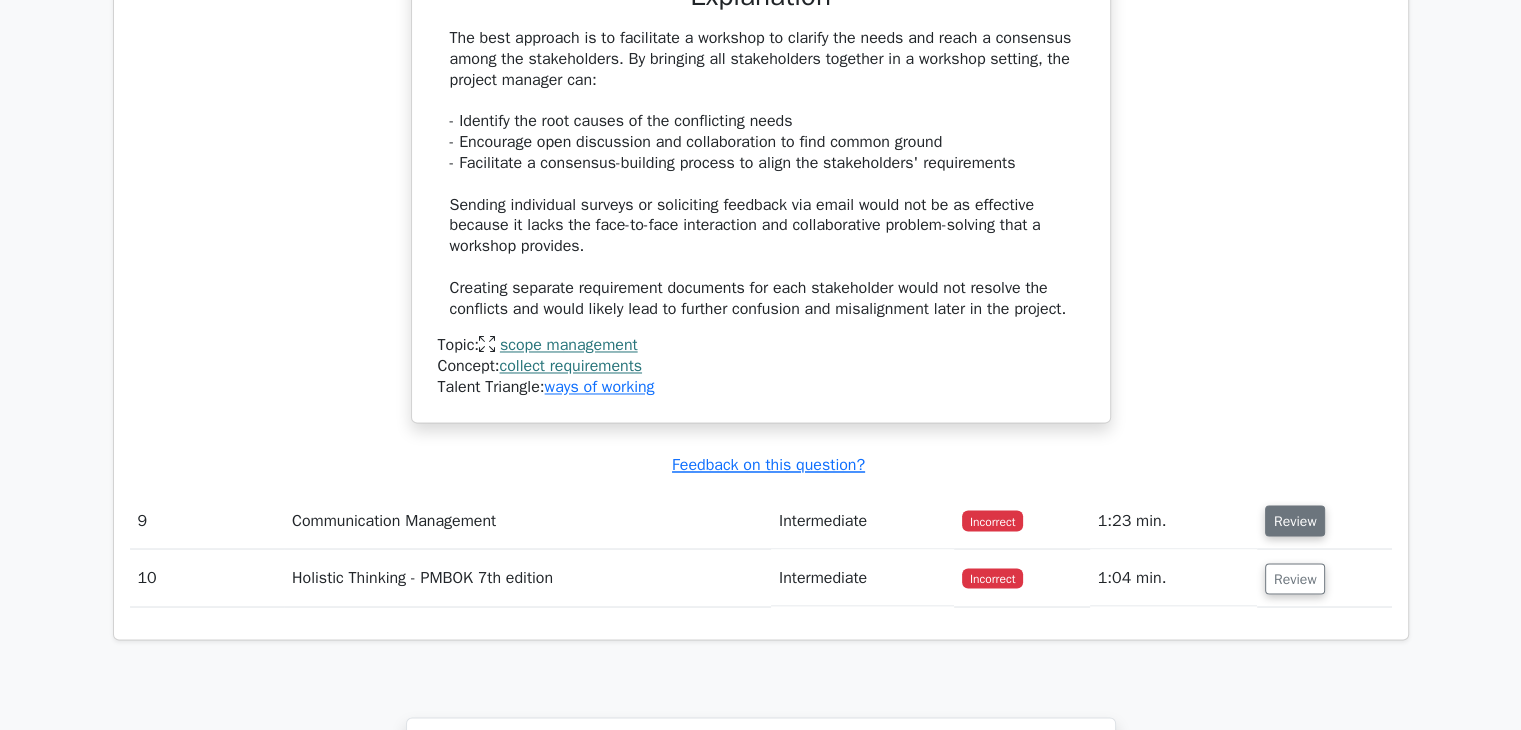 click on "Review" at bounding box center [1295, 520] 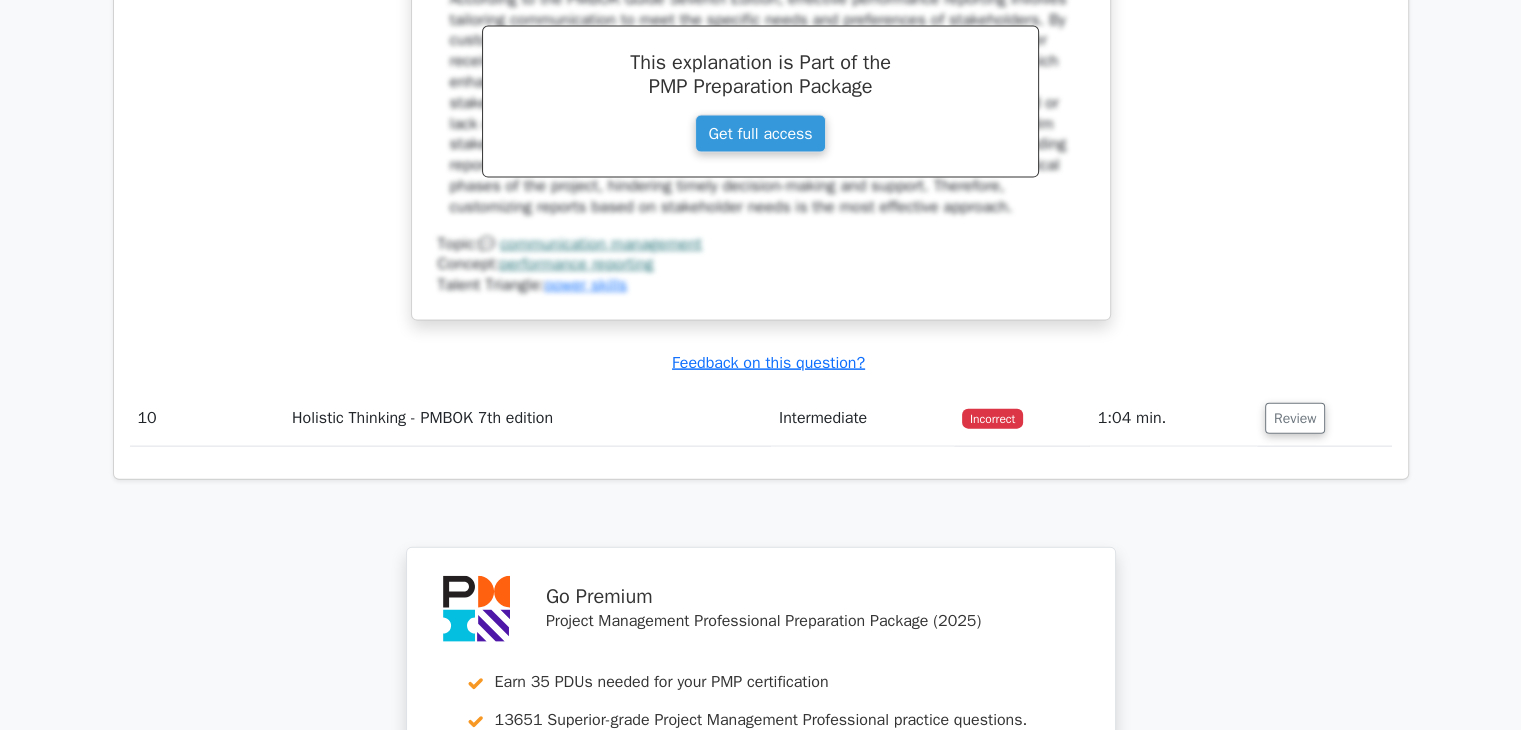 scroll, scrollTop: 4500, scrollLeft: 0, axis: vertical 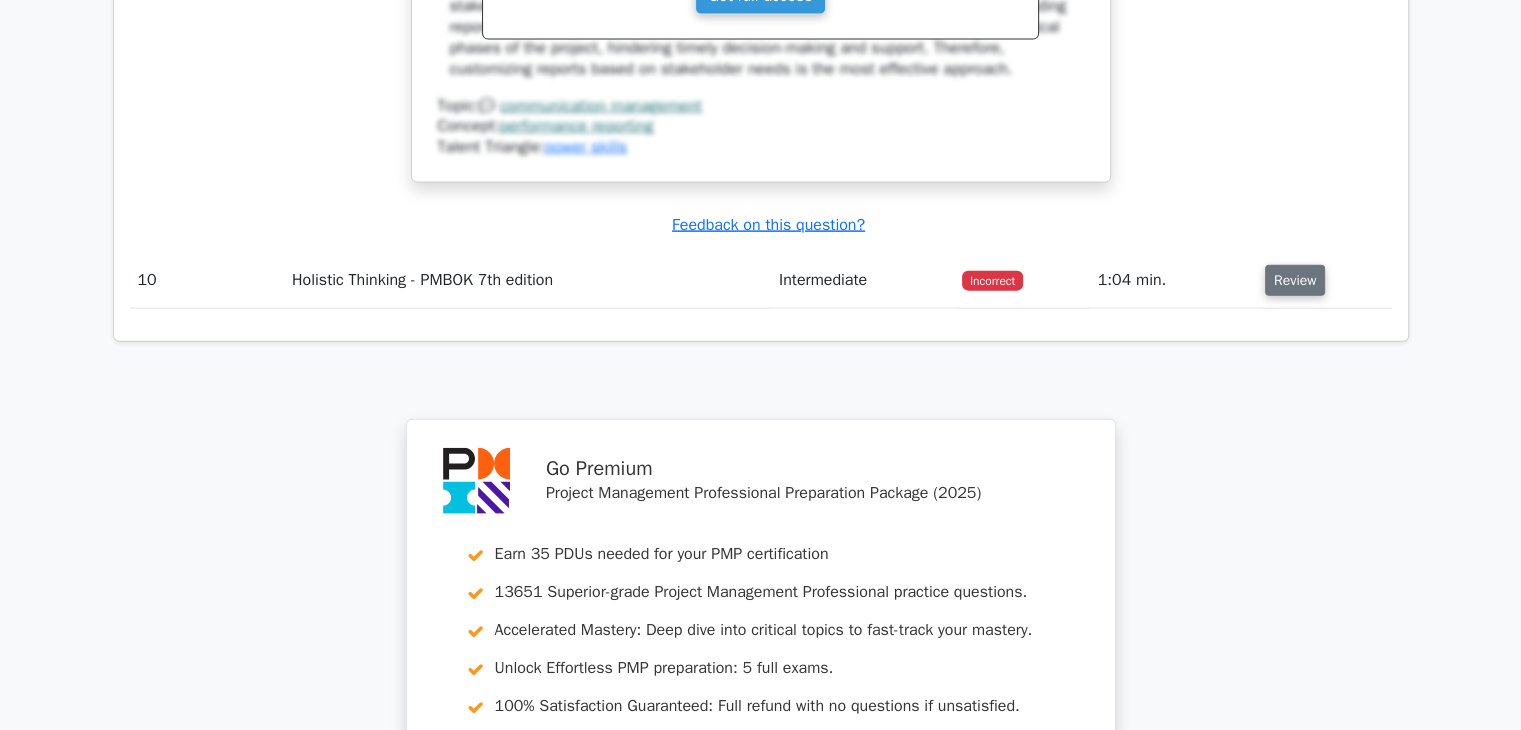 click on "Review" at bounding box center (1295, 280) 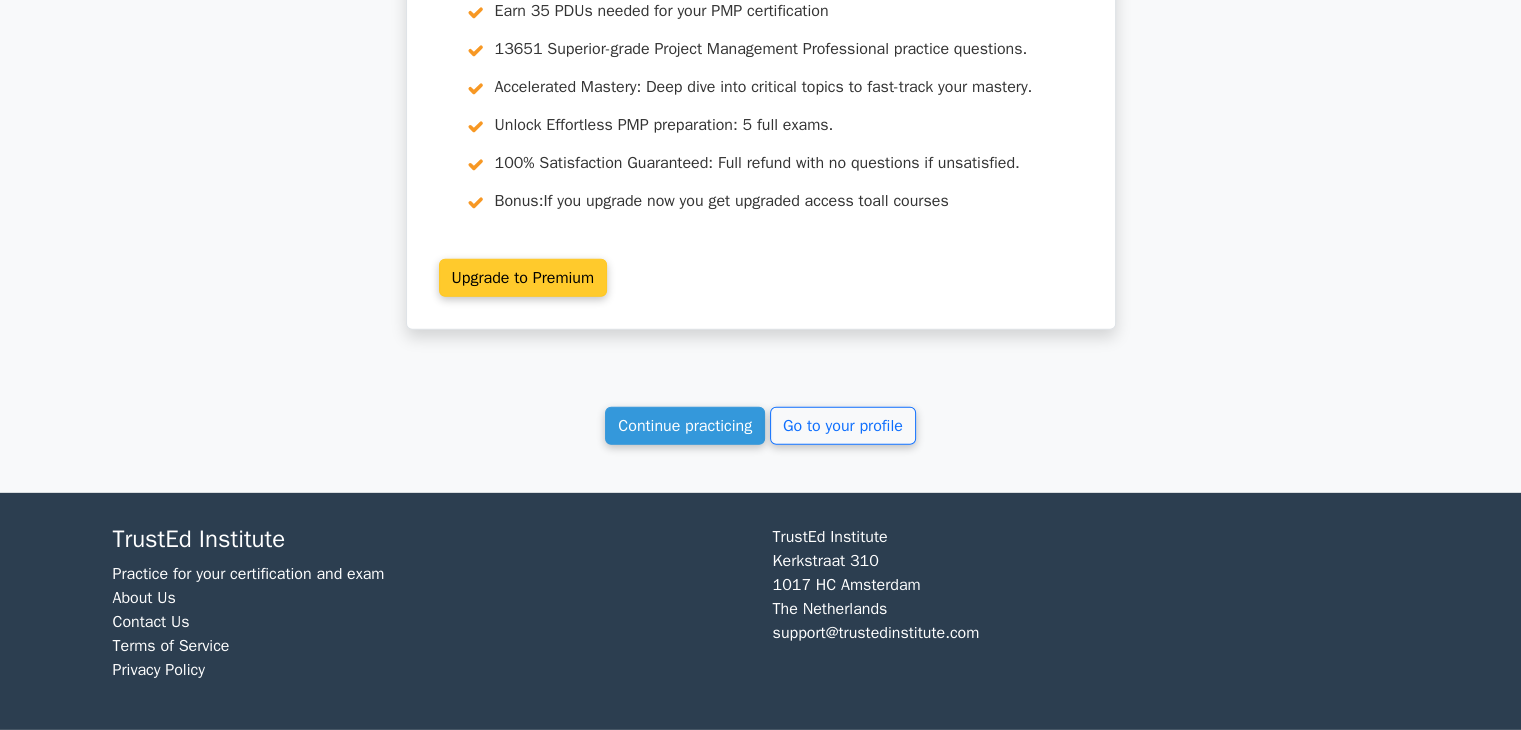 scroll, scrollTop: 5917, scrollLeft: 0, axis: vertical 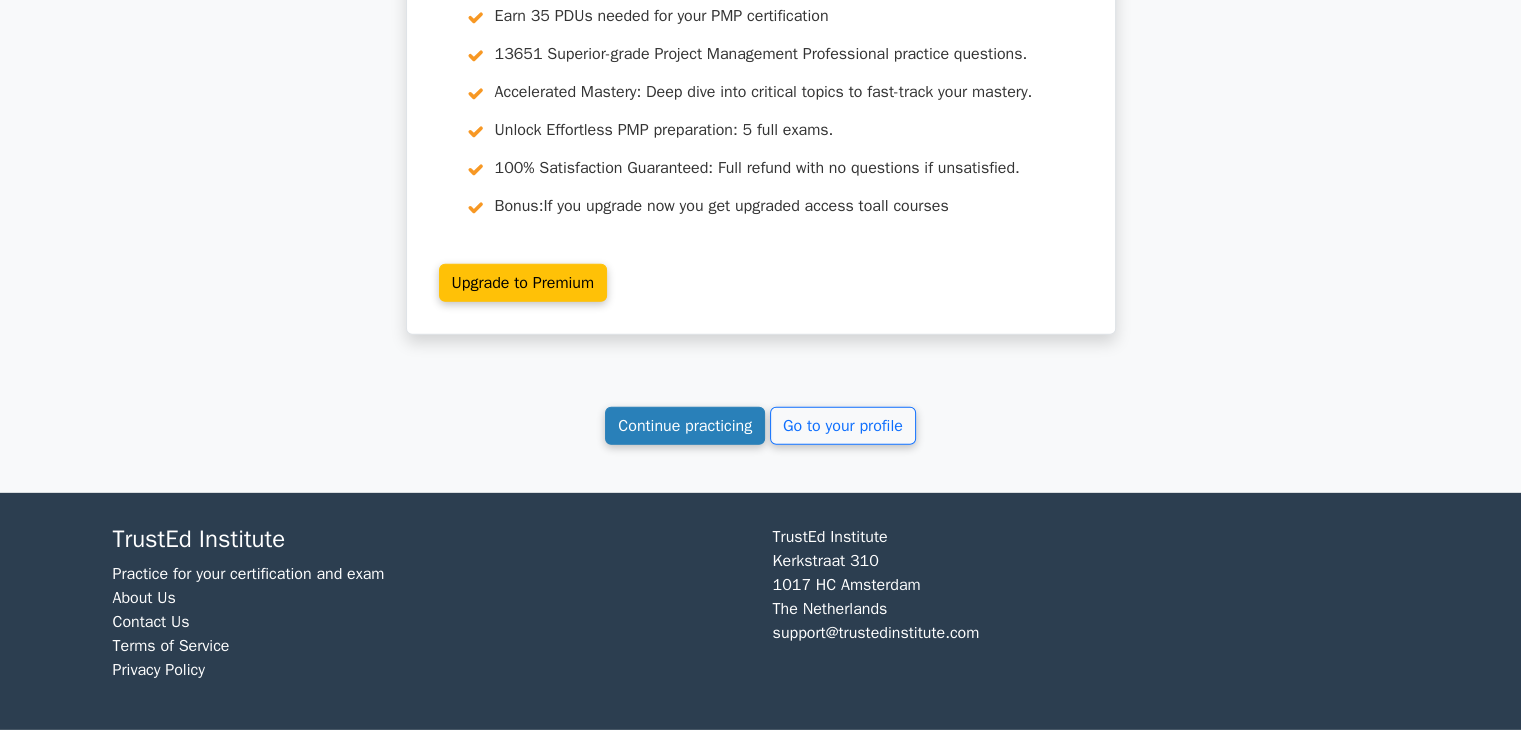 click on "Continue practicing" at bounding box center [685, 426] 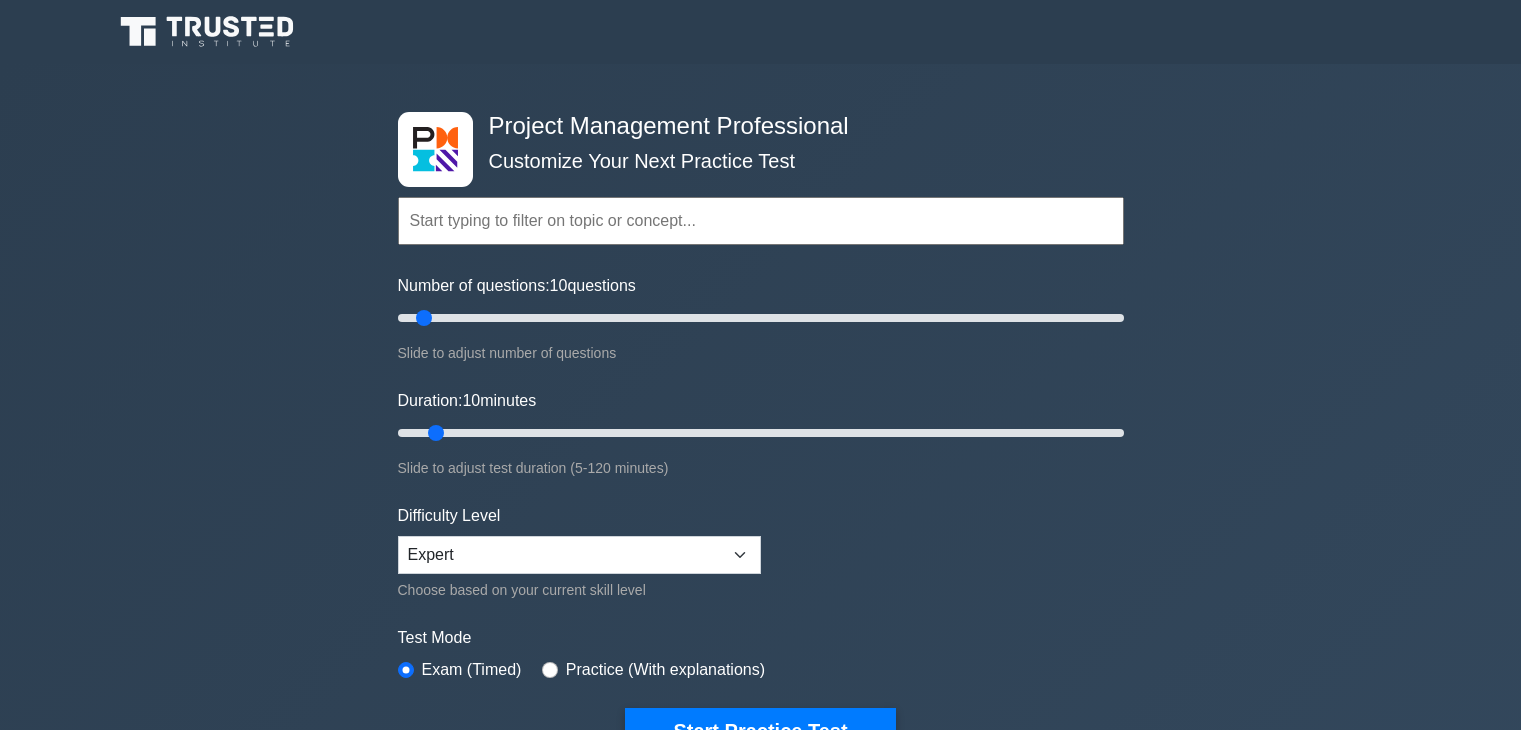 scroll, scrollTop: 0, scrollLeft: 0, axis: both 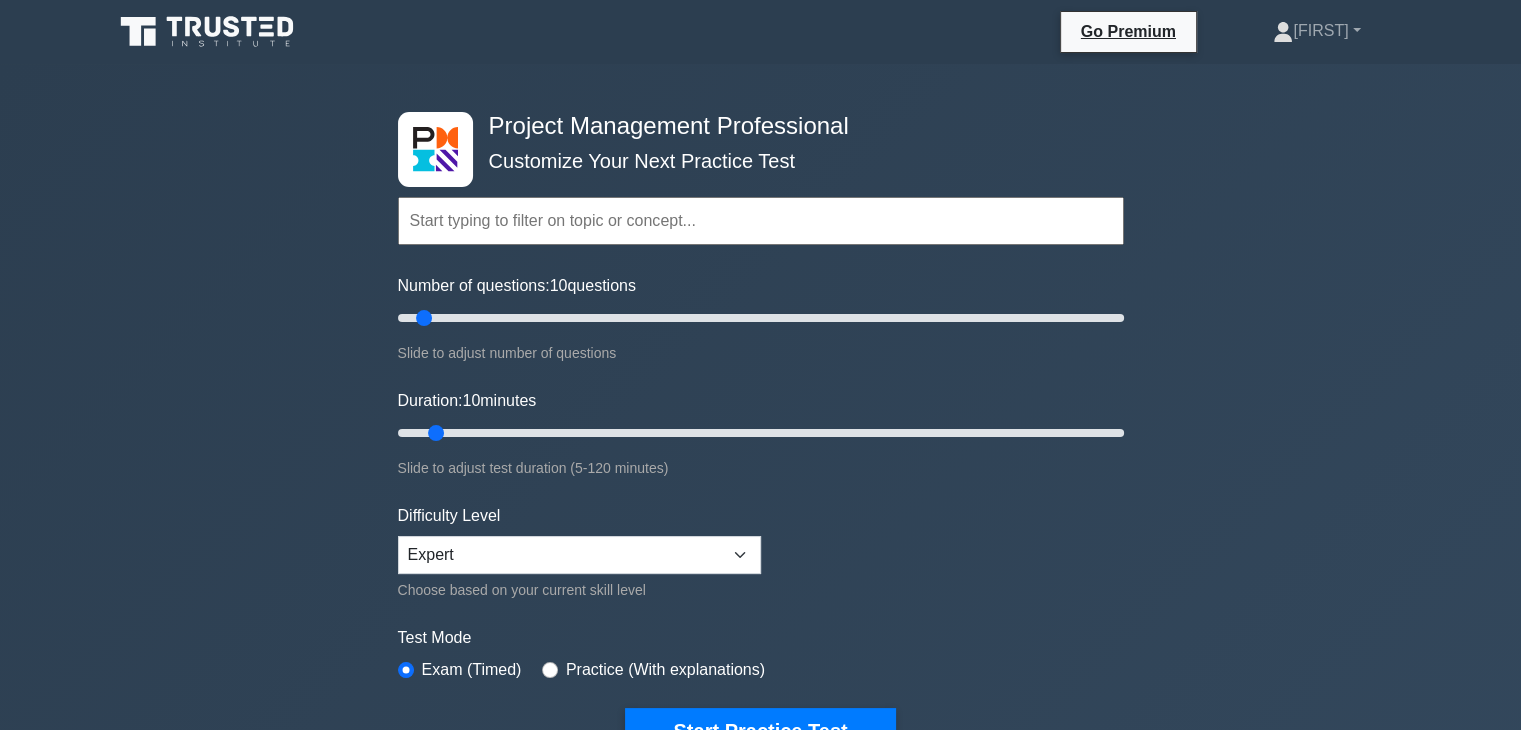 click on "Difficulty Level
Beginner
Intermediate
Expert
Choose based on your current skill level" at bounding box center (579, 553) 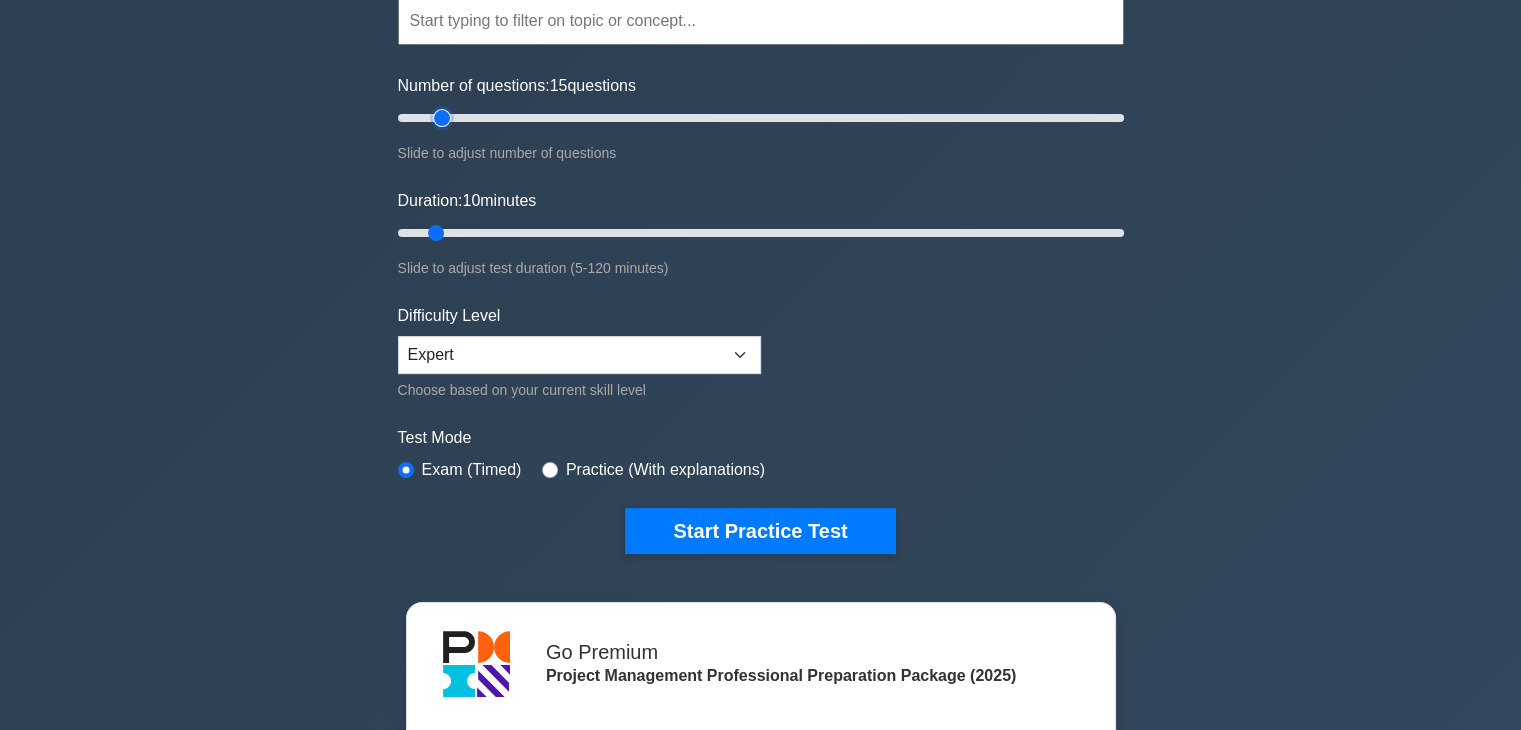 click on "Number of questions:  15  questions" at bounding box center [761, 118] 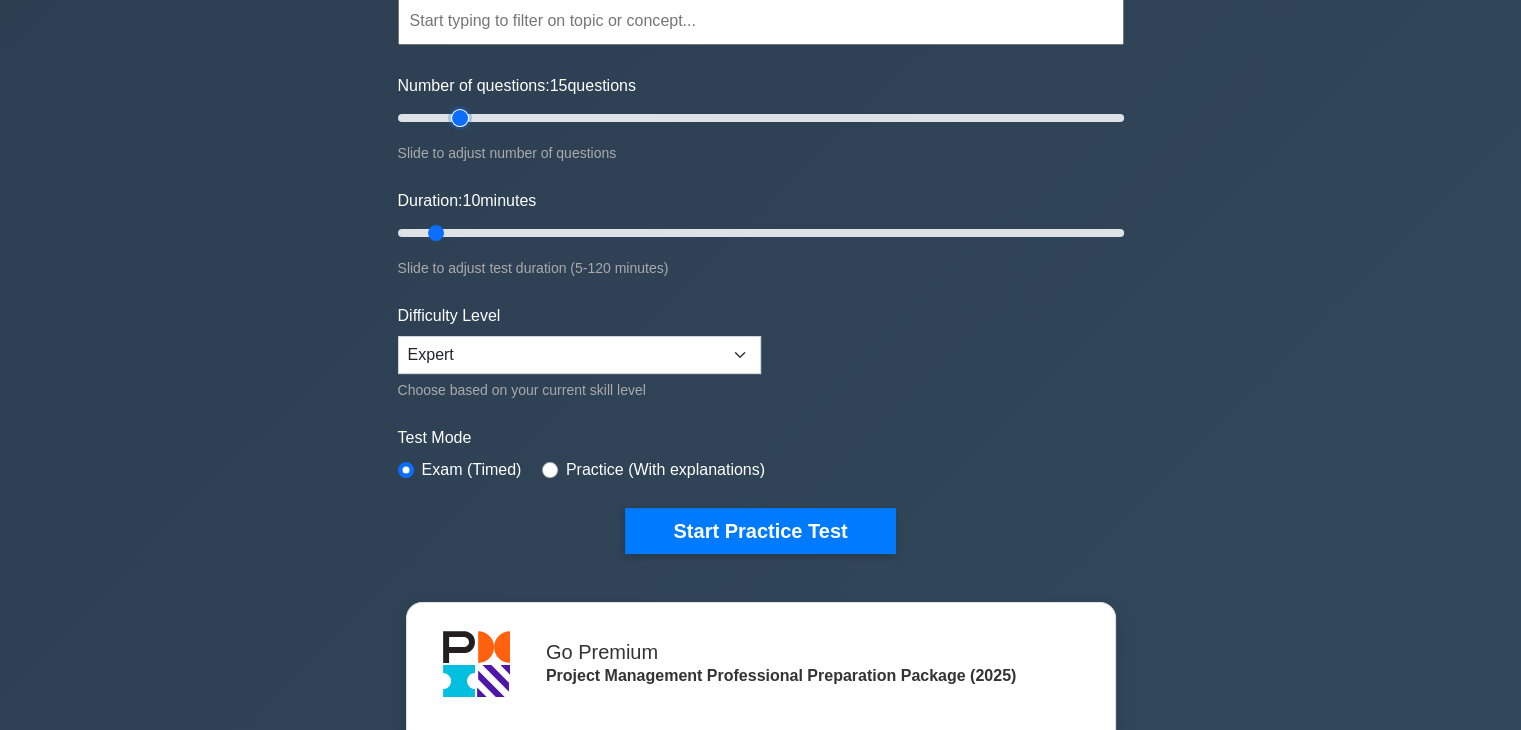 type on "20" 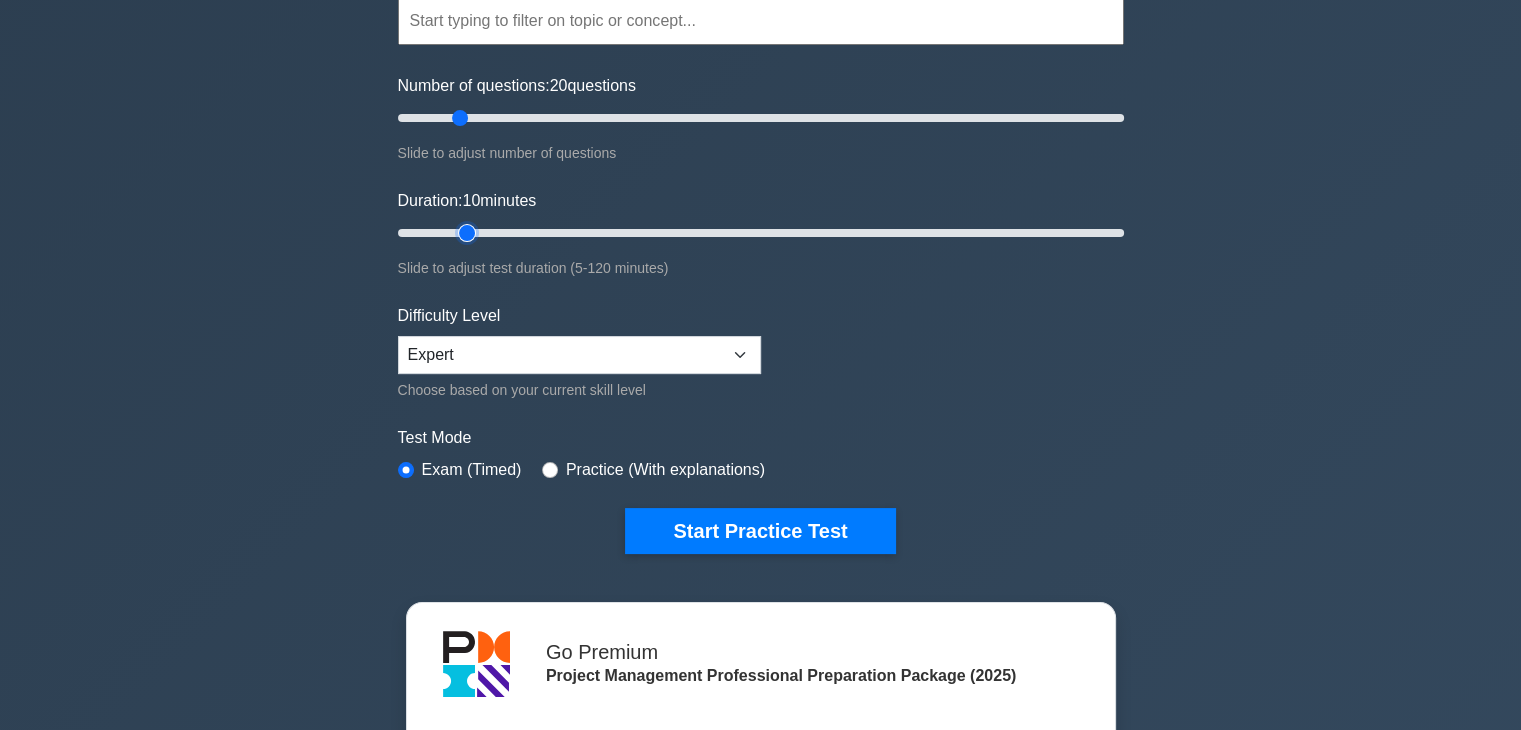 click on "Duration:  10  minutes" at bounding box center (761, 233) 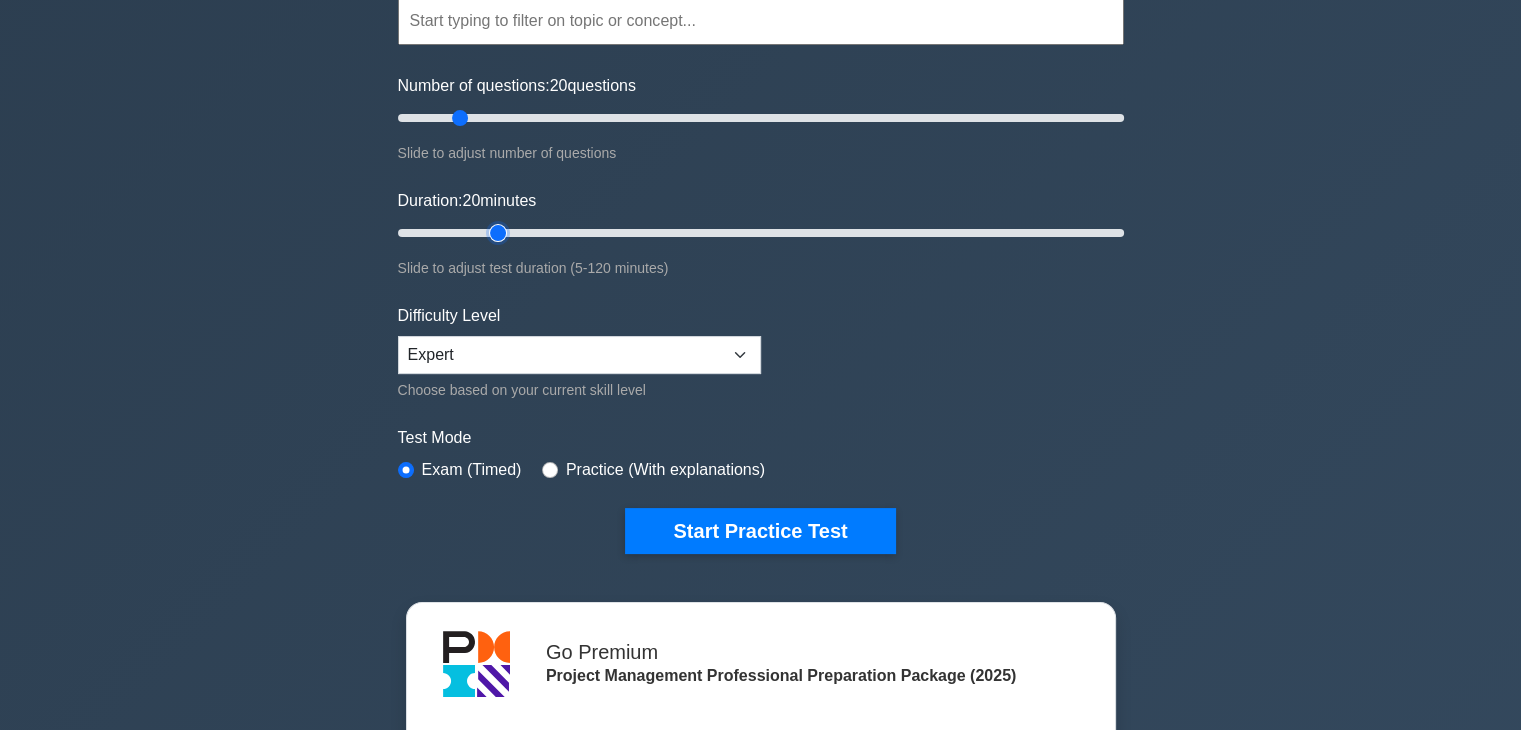 drag, startPoint x: 469, startPoint y: 232, endPoint x: 485, endPoint y: 234, distance: 16.124516 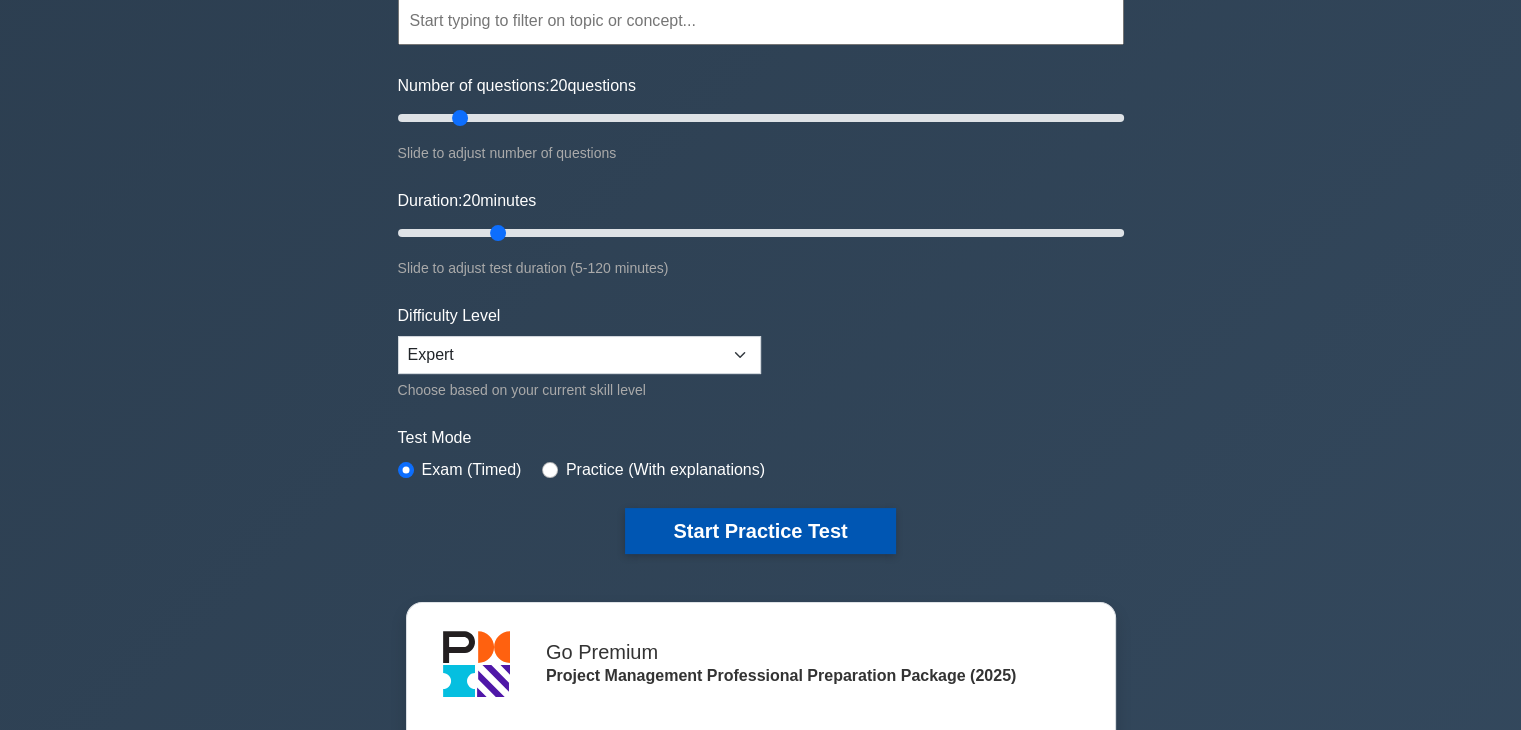 click on "Start Practice Test" at bounding box center (760, 531) 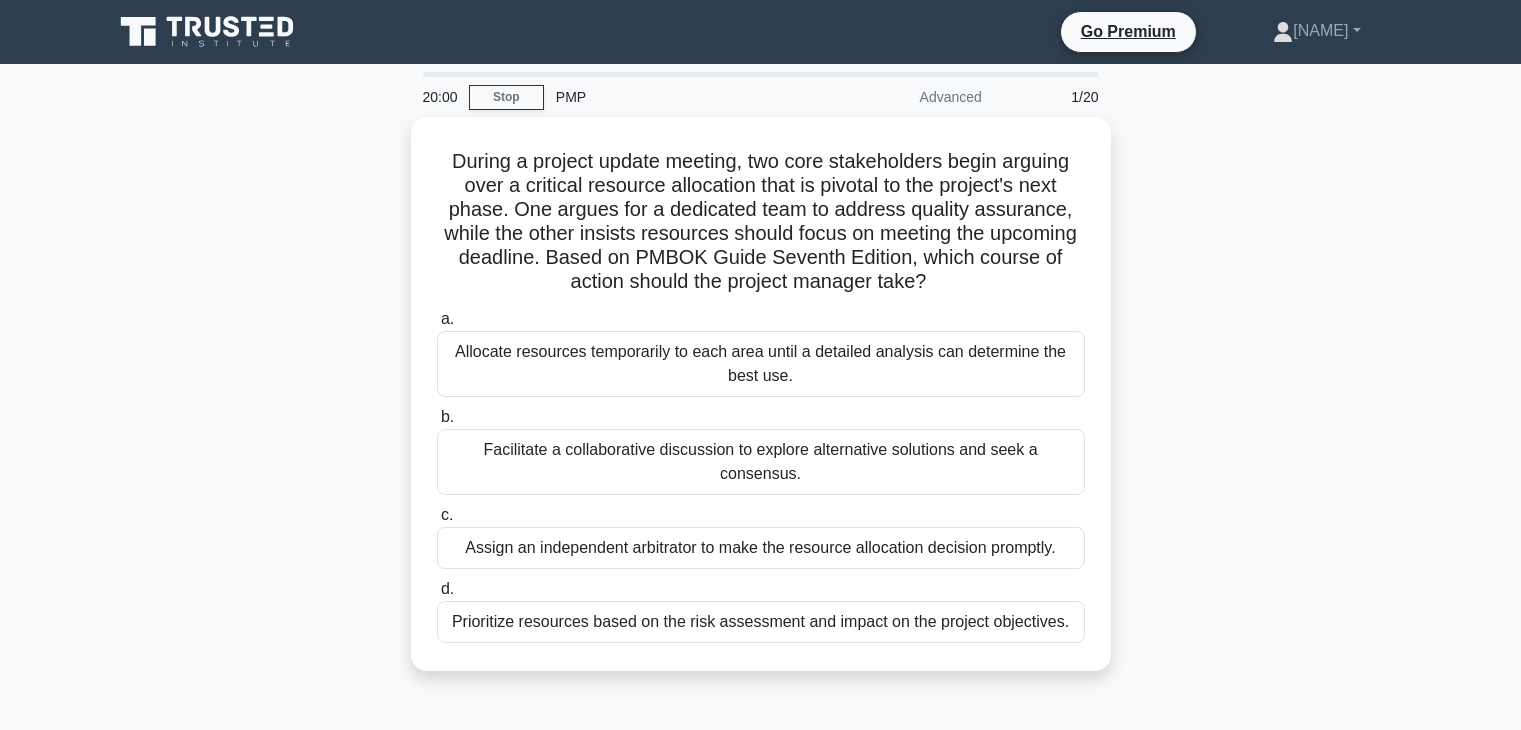 scroll, scrollTop: 0, scrollLeft: 0, axis: both 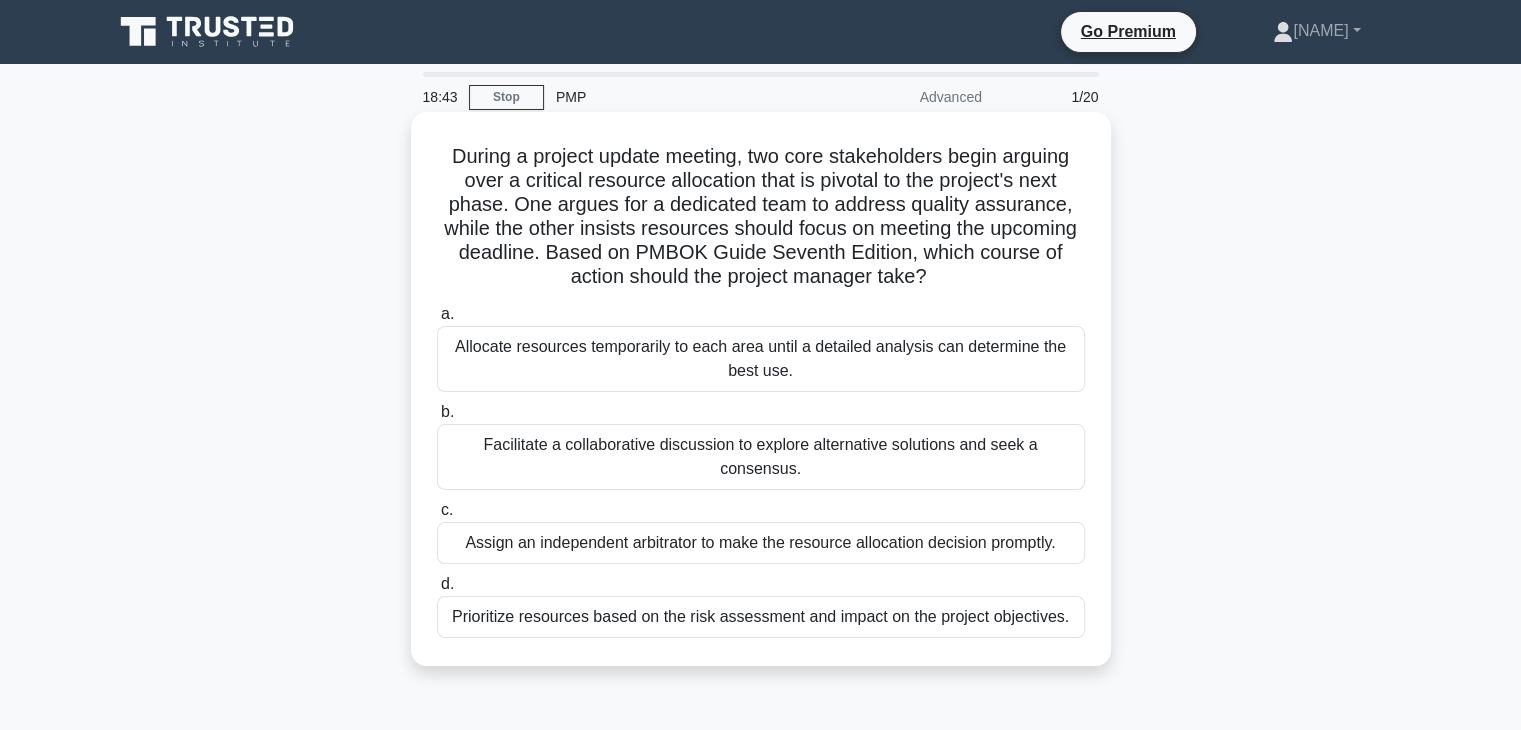 click on "Prioritize resources based on the risk assessment and impact on the project objectives." at bounding box center (761, 617) 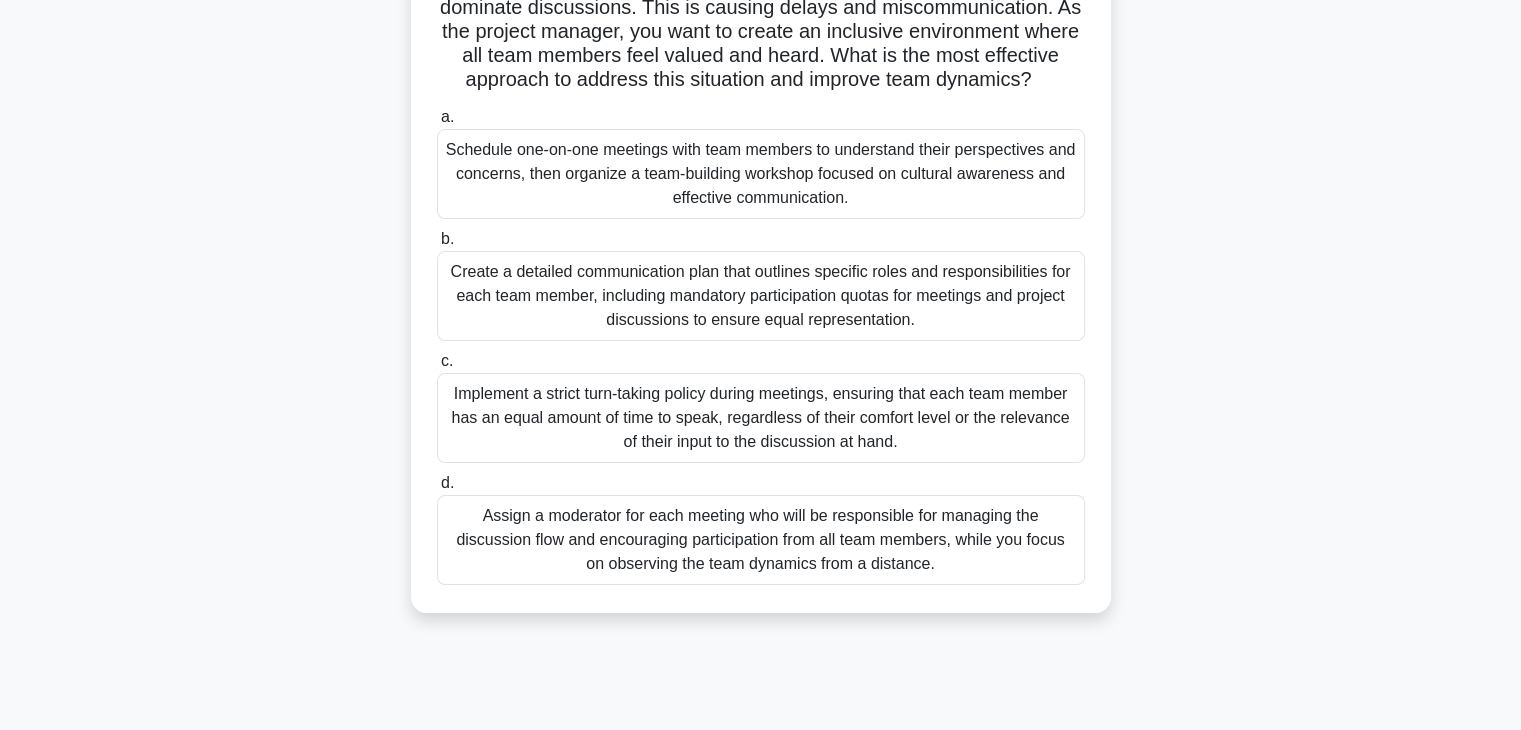 scroll, scrollTop: 200, scrollLeft: 0, axis: vertical 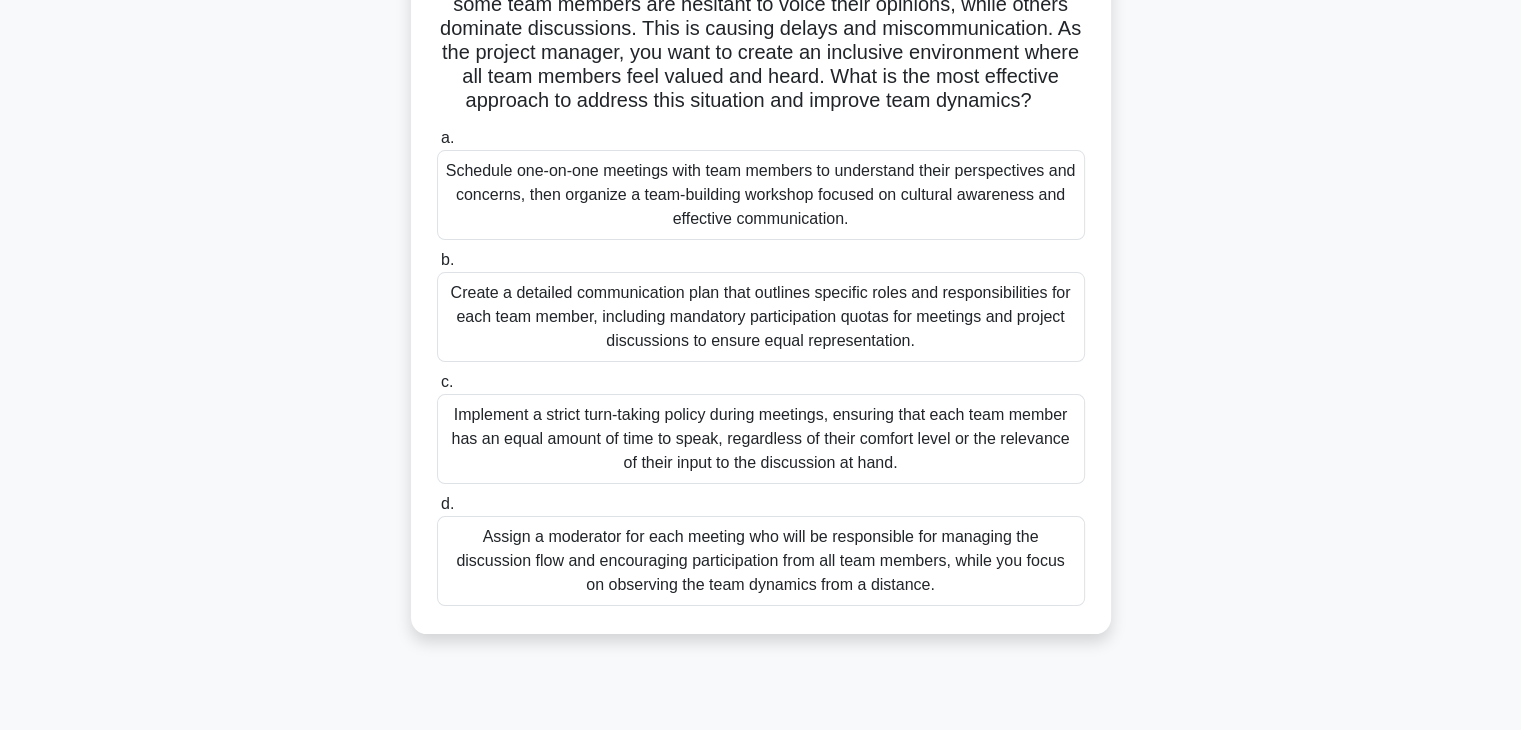 click on "Schedule one-on-one meetings with team members to understand their perspectives and concerns, then organize a team-building workshop focused on cultural awareness and effective communication." at bounding box center (761, 195) 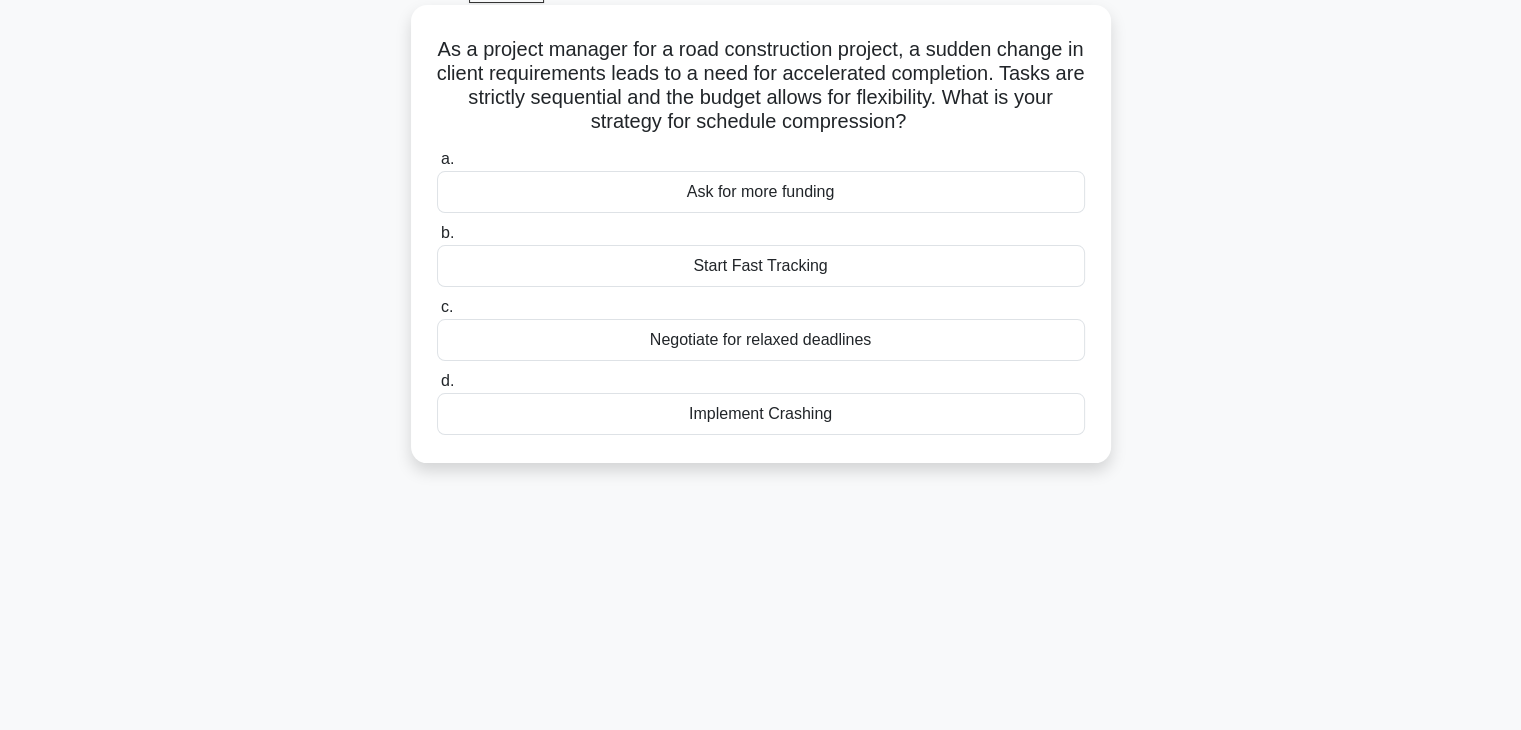 scroll, scrollTop: 0, scrollLeft: 0, axis: both 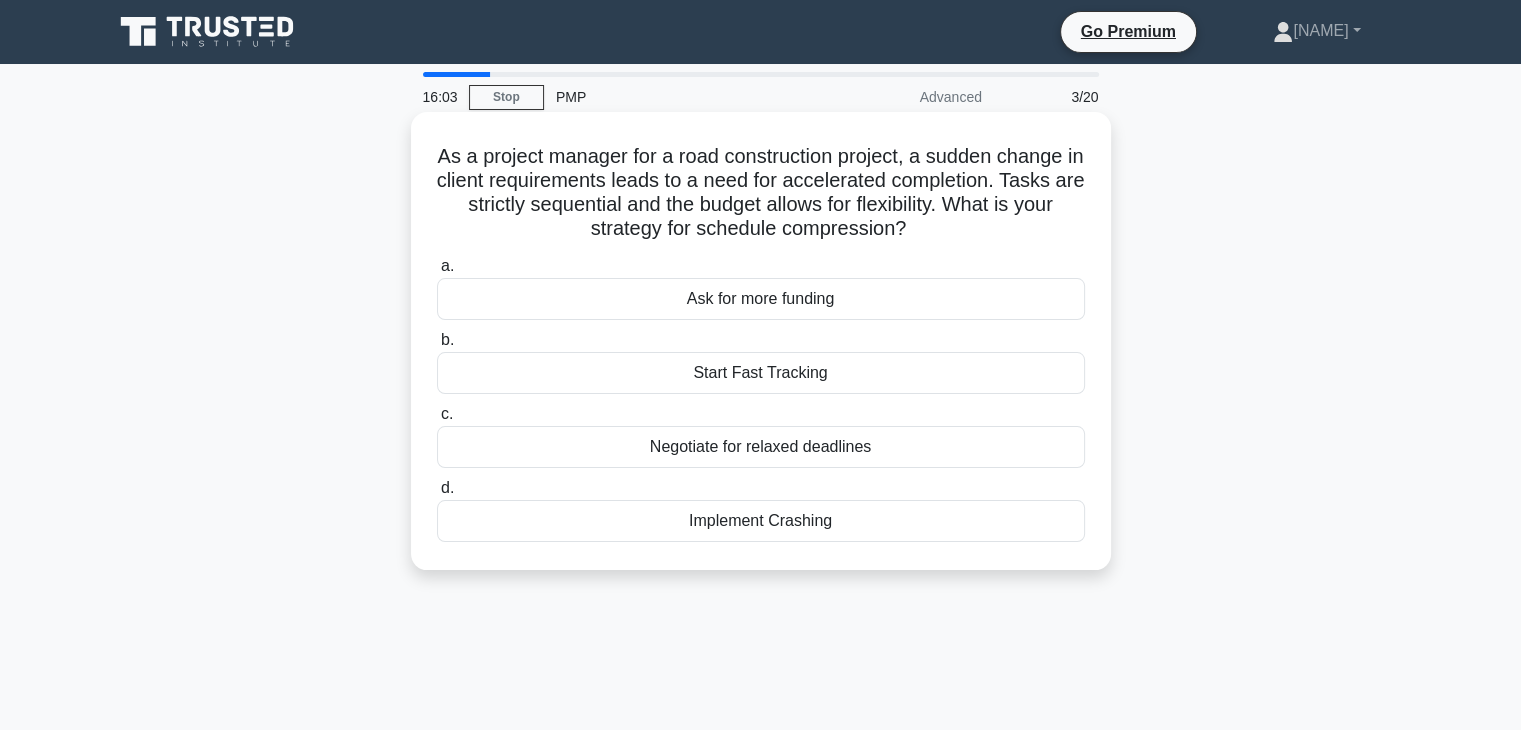 click on "Negotiate for relaxed deadlines" at bounding box center (761, 447) 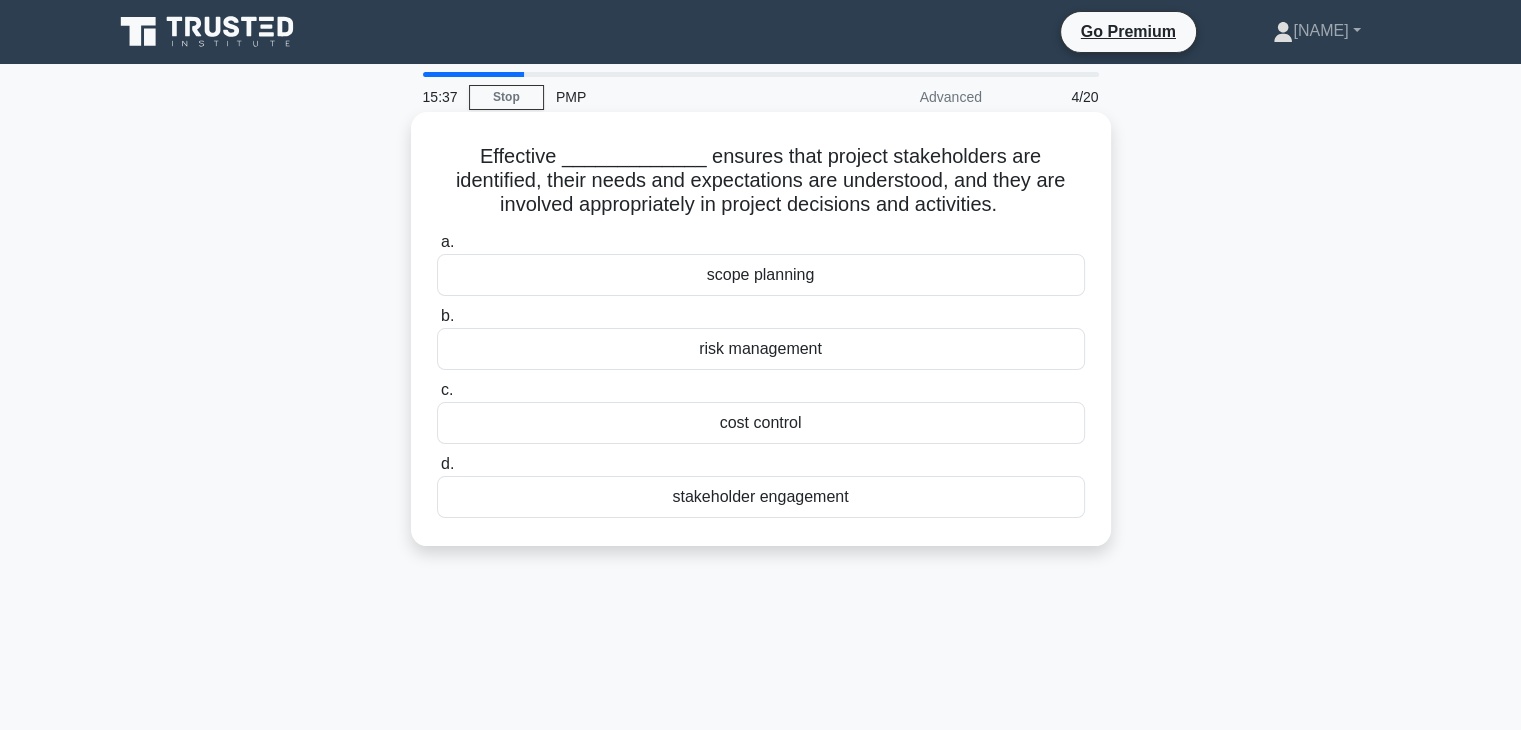 click on "stakeholder engagement" at bounding box center (761, 497) 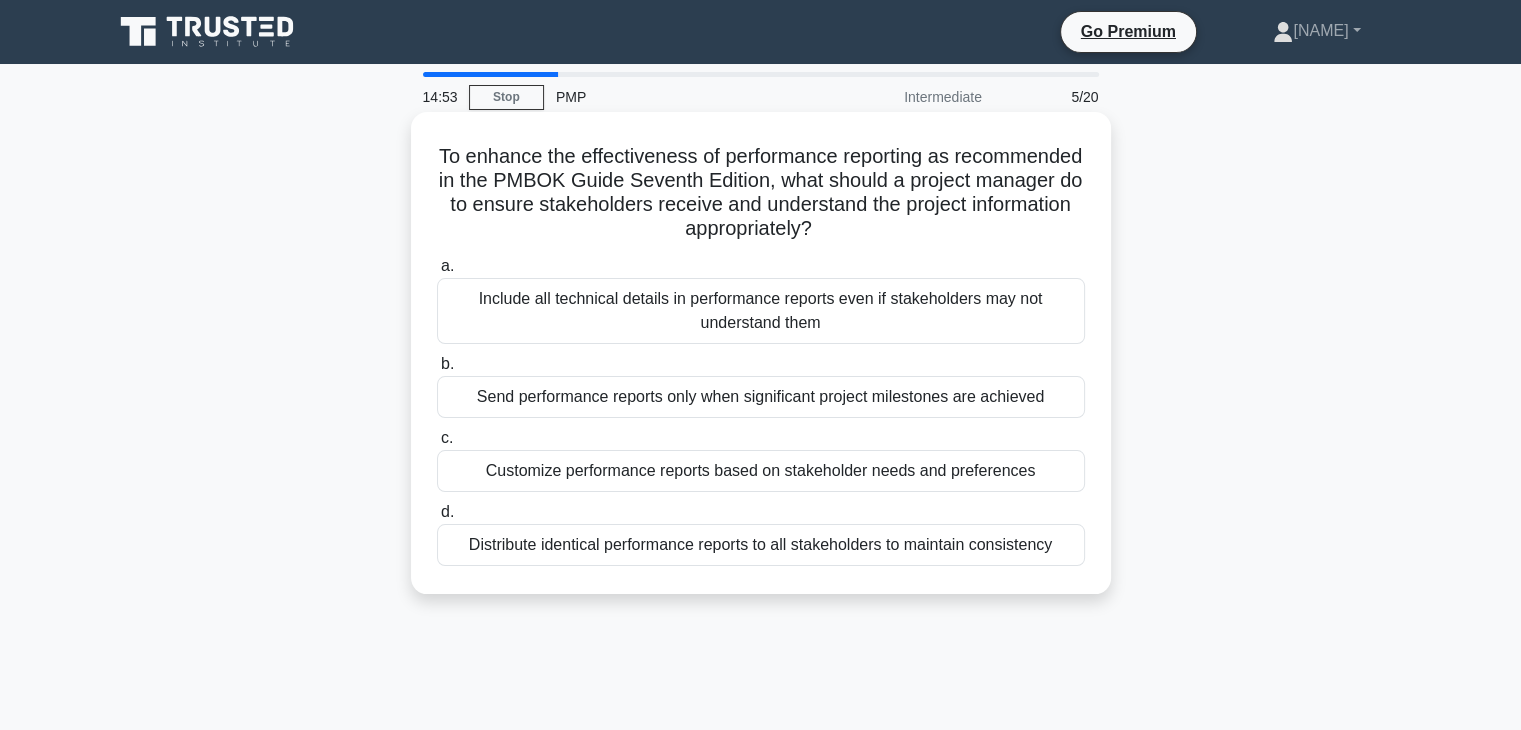 click on "Customize performance reports based on stakeholder needs and preferences" at bounding box center (761, 471) 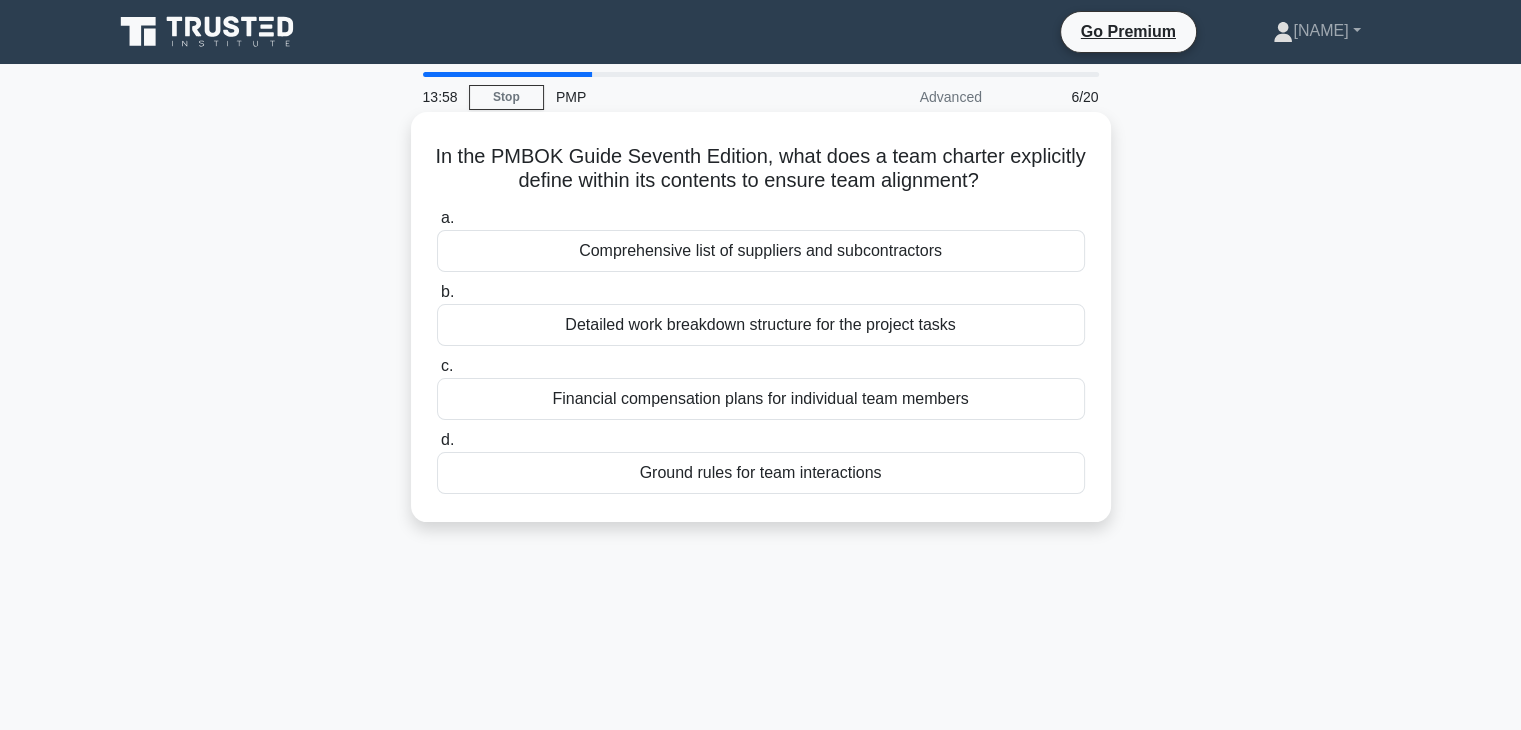 click on "Detailed work breakdown structure for the project tasks" at bounding box center (761, 325) 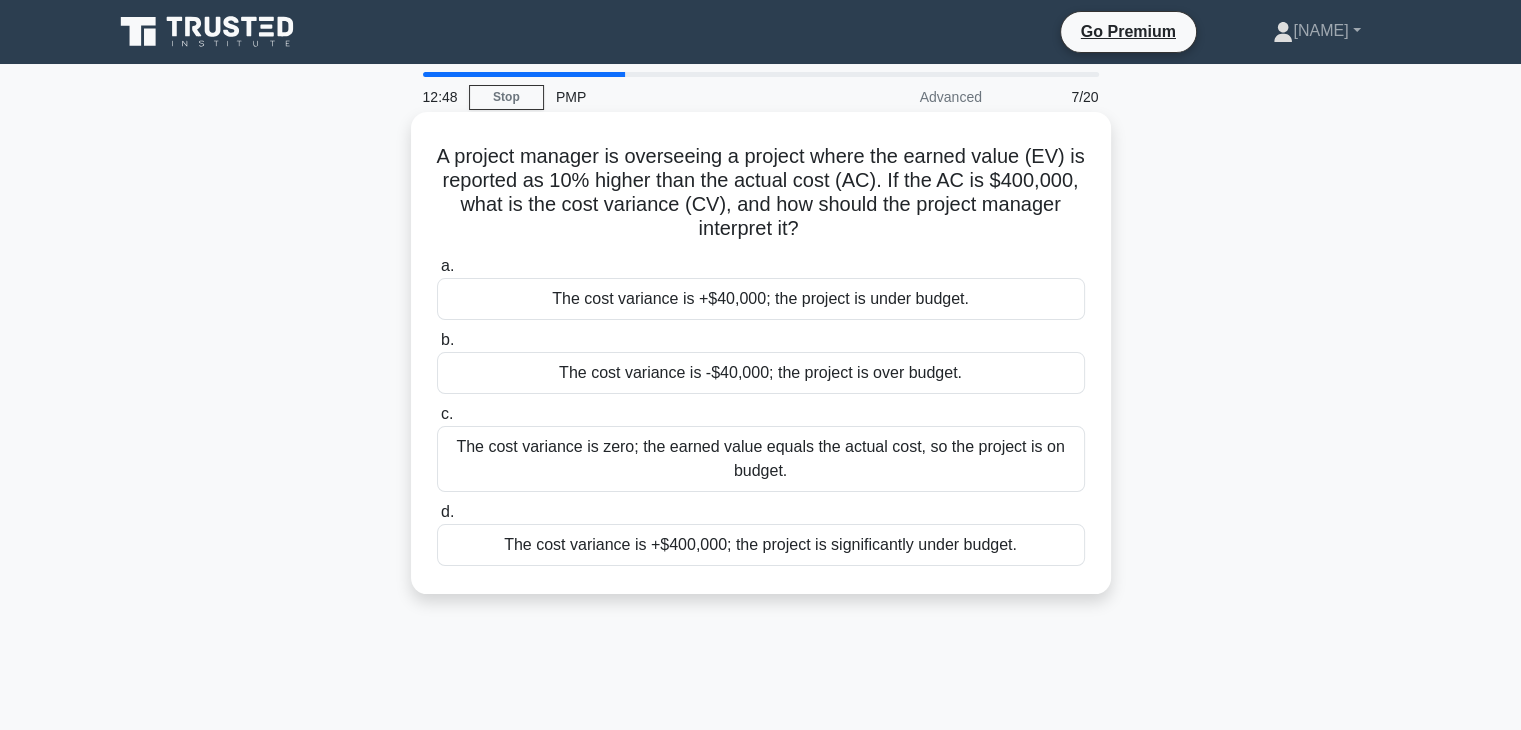 click on "The cost variance is +$40,000; the project is under budget." at bounding box center [761, 299] 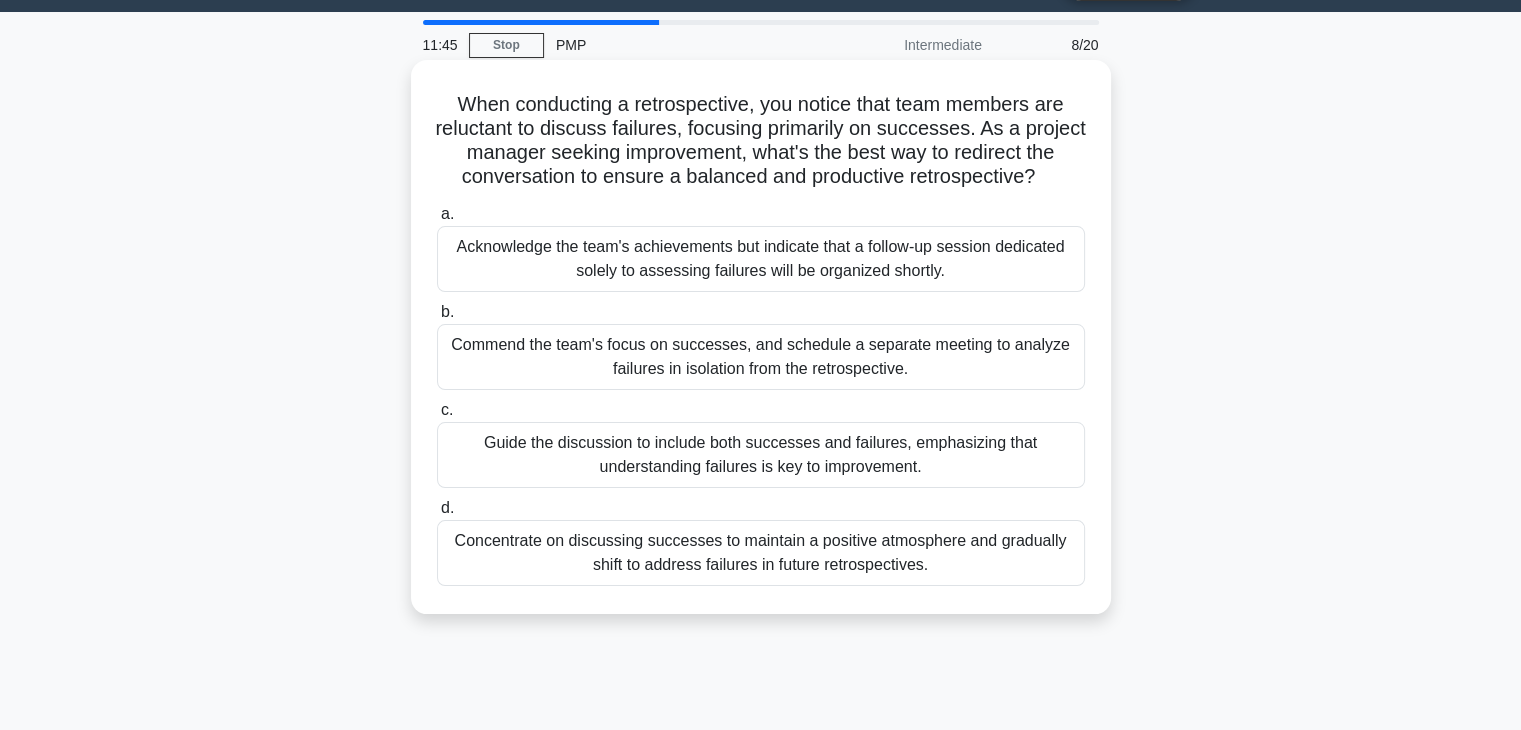 scroll, scrollTop: 100, scrollLeft: 0, axis: vertical 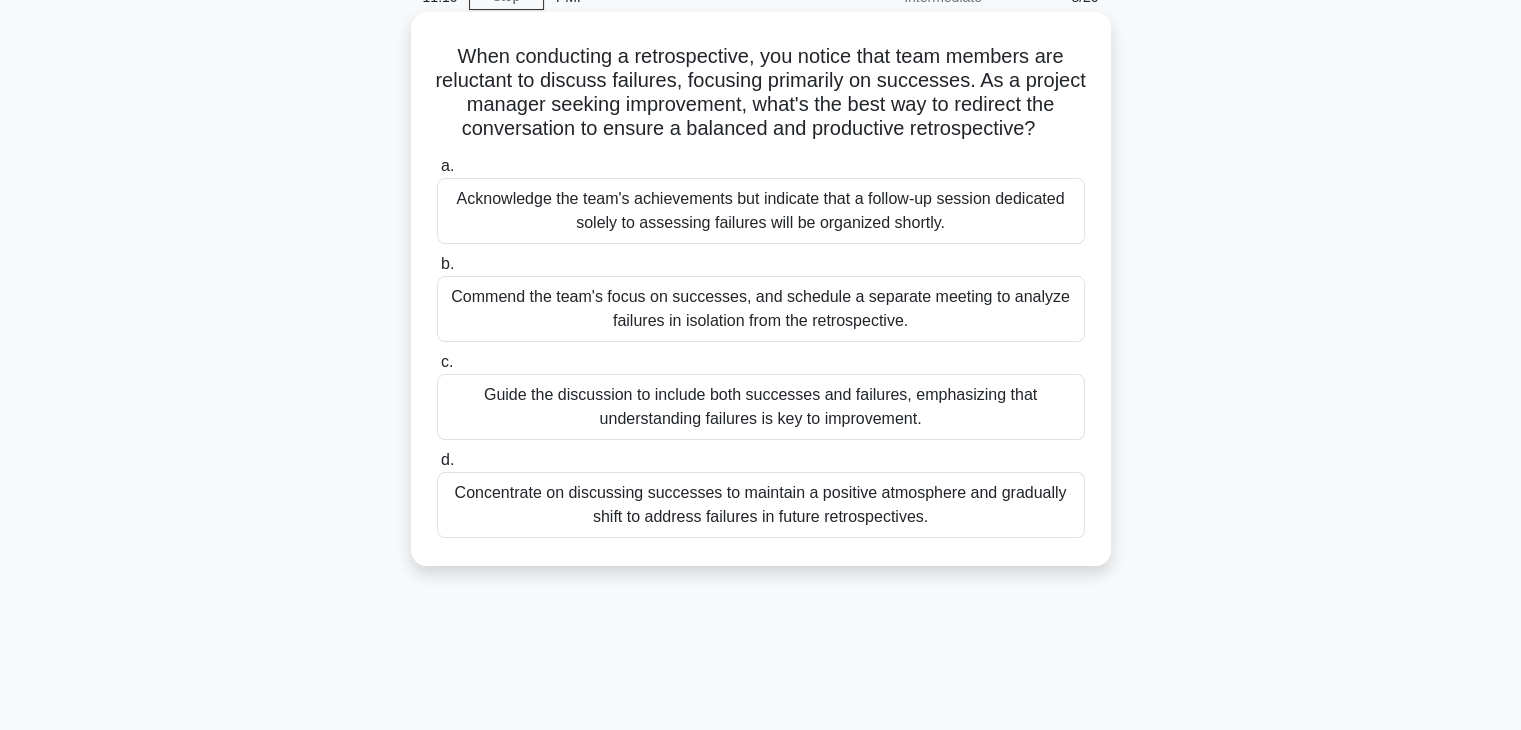 click on "Concentrate on discussing successes to maintain a positive atmosphere and gradually shift to address failures in future retrospectives." at bounding box center (761, 505) 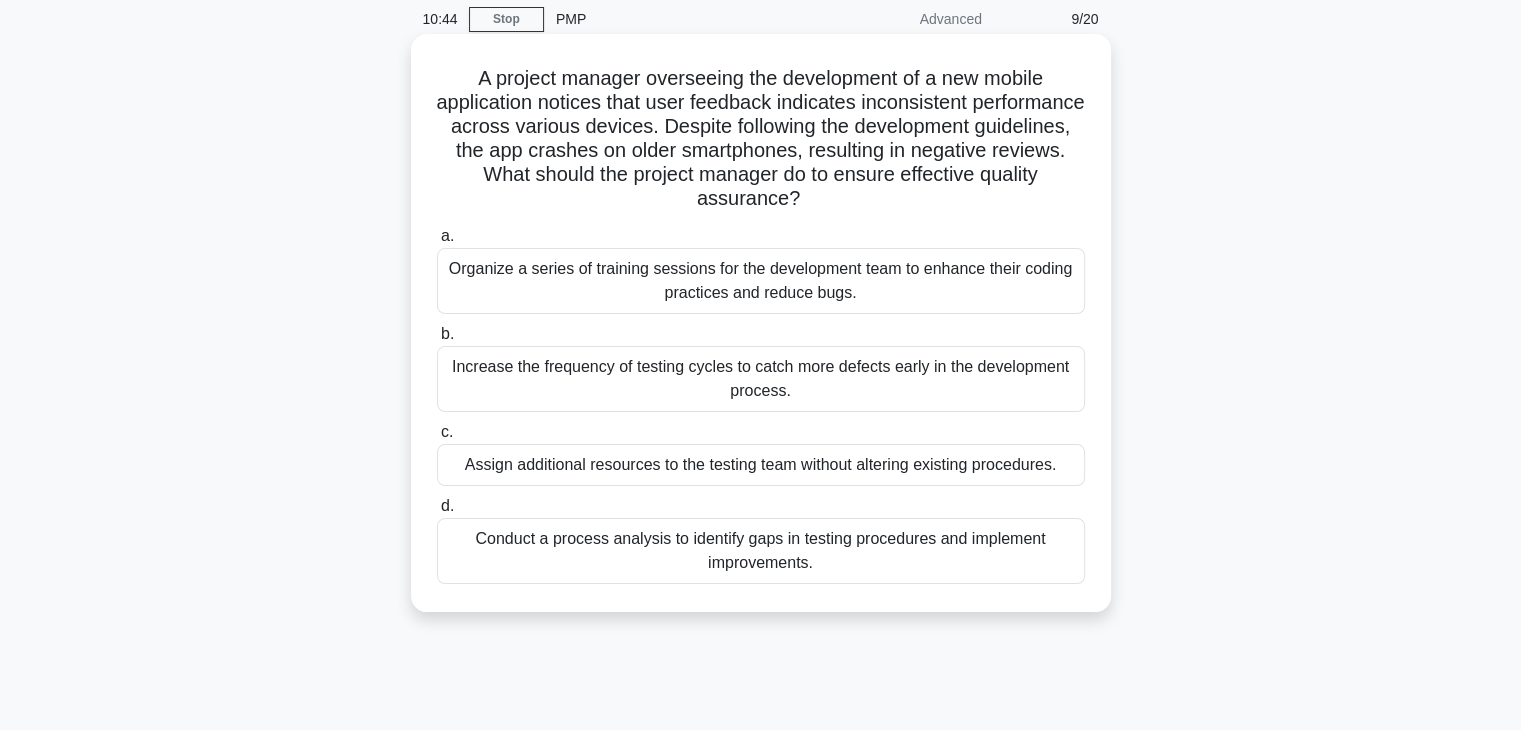 scroll, scrollTop: 100, scrollLeft: 0, axis: vertical 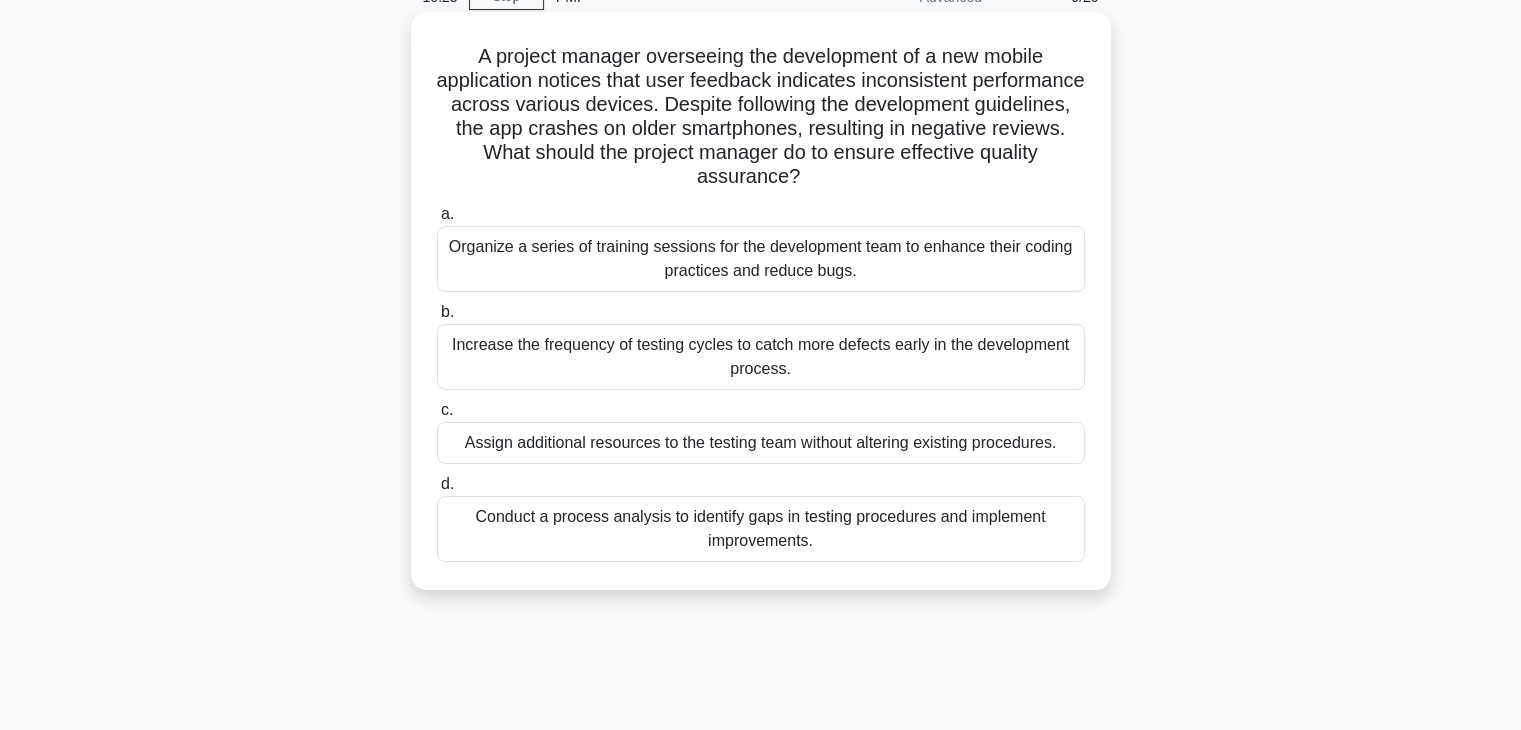 click on "Conduct a process analysis to identify gaps in testing procedures and implement improvements." at bounding box center (761, 529) 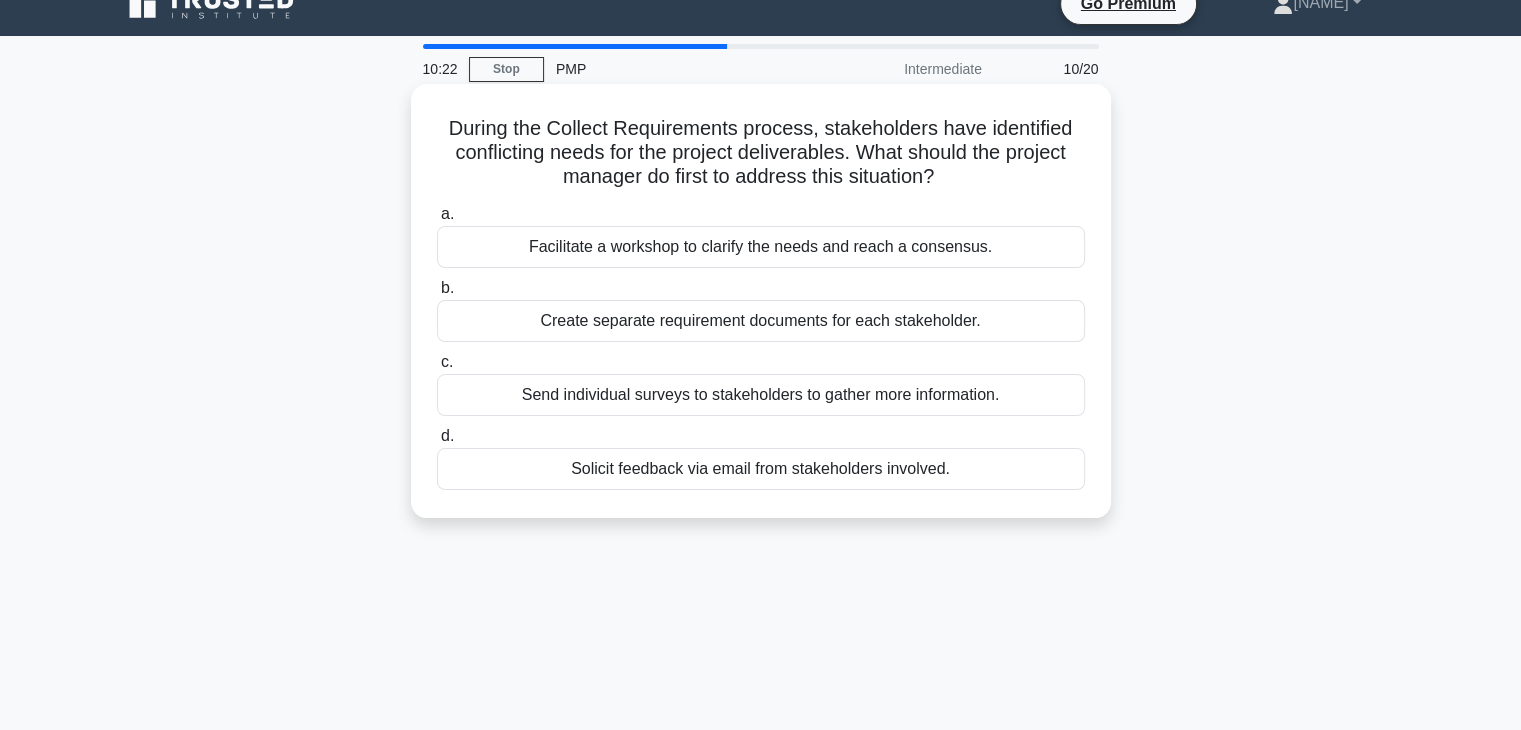 scroll, scrollTop: 0, scrollLeft: 0, axis: both 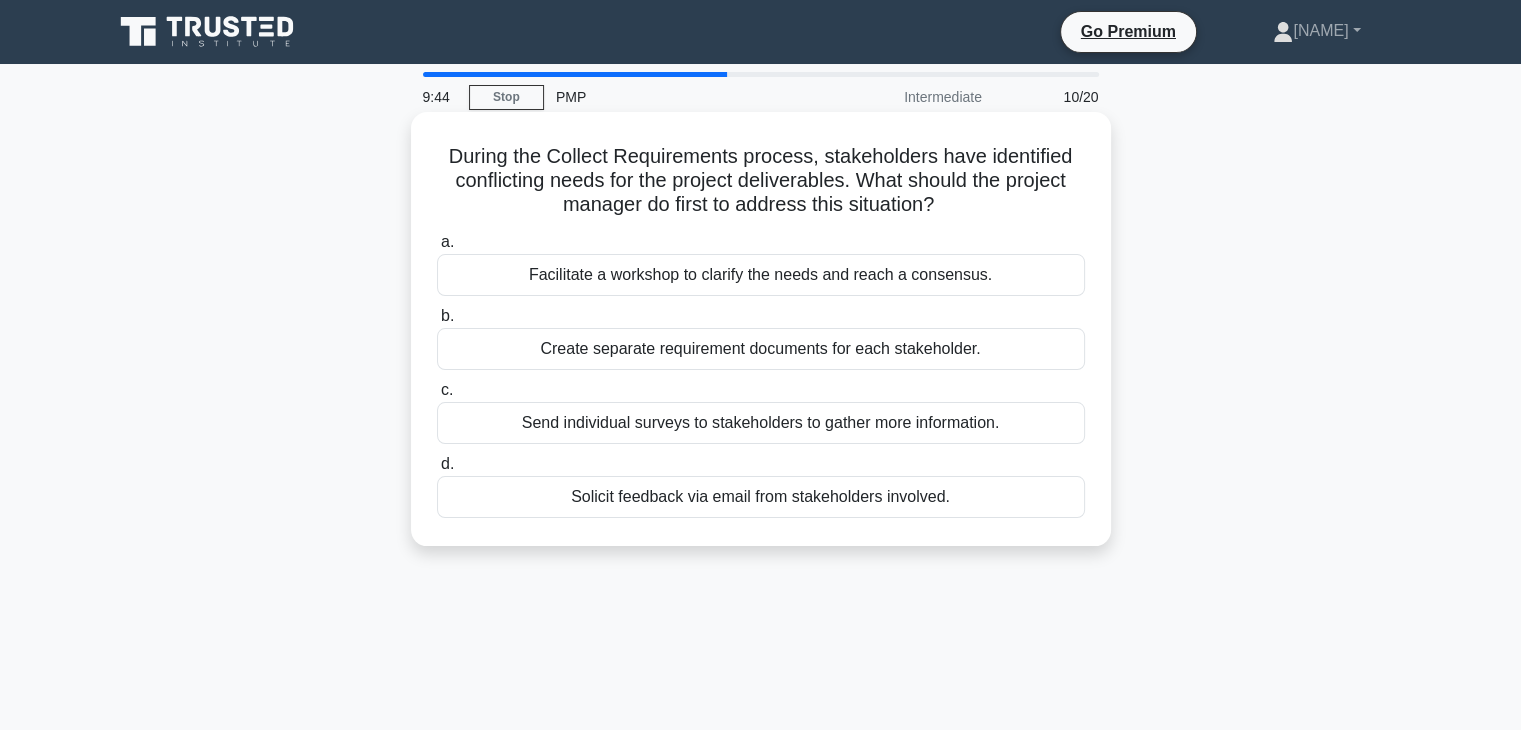 click on "Facilitate a workshop to clarify the needs and reach a consensus." at bounding box center [761, 275] 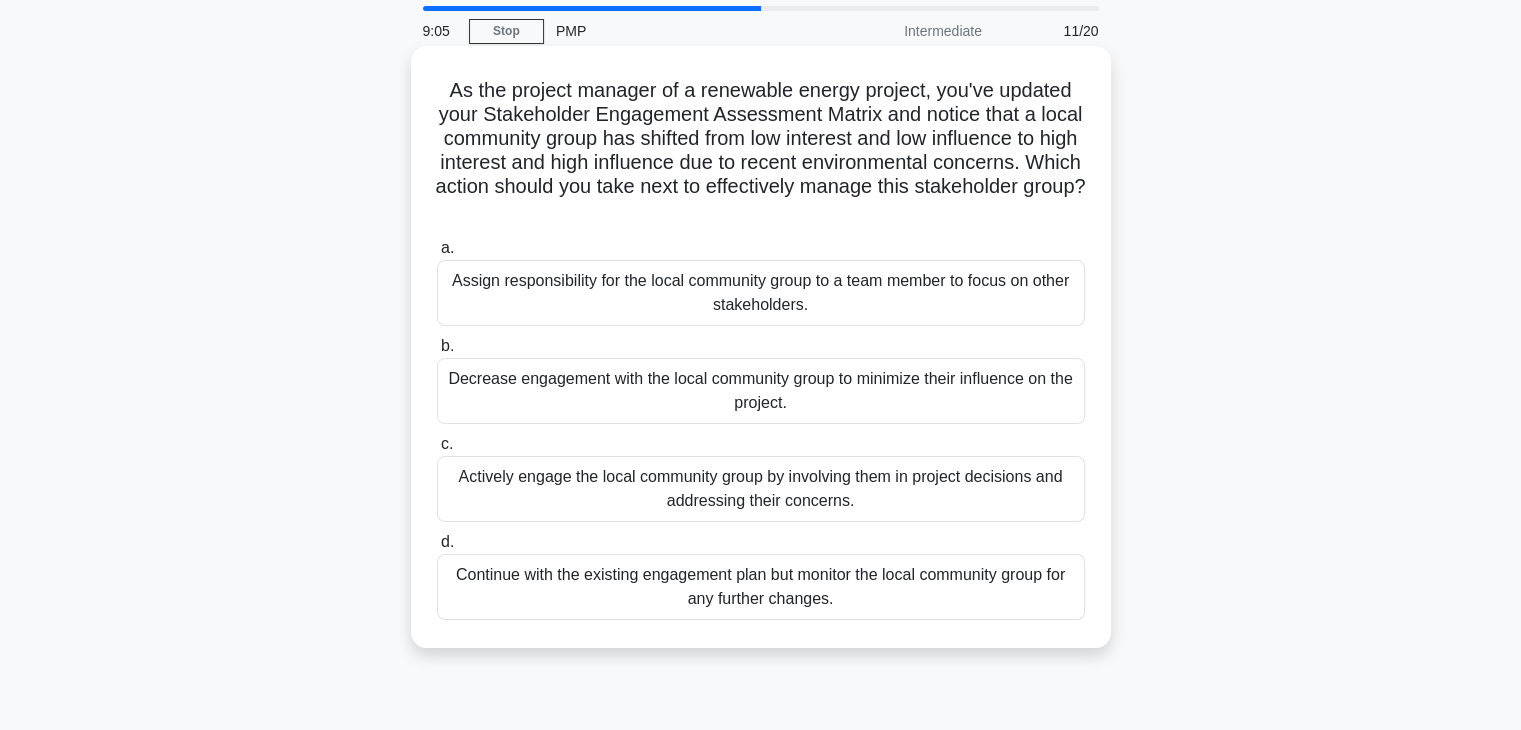 scroll, scrollTop: 100, scrollLeft: 0, axis: vertical 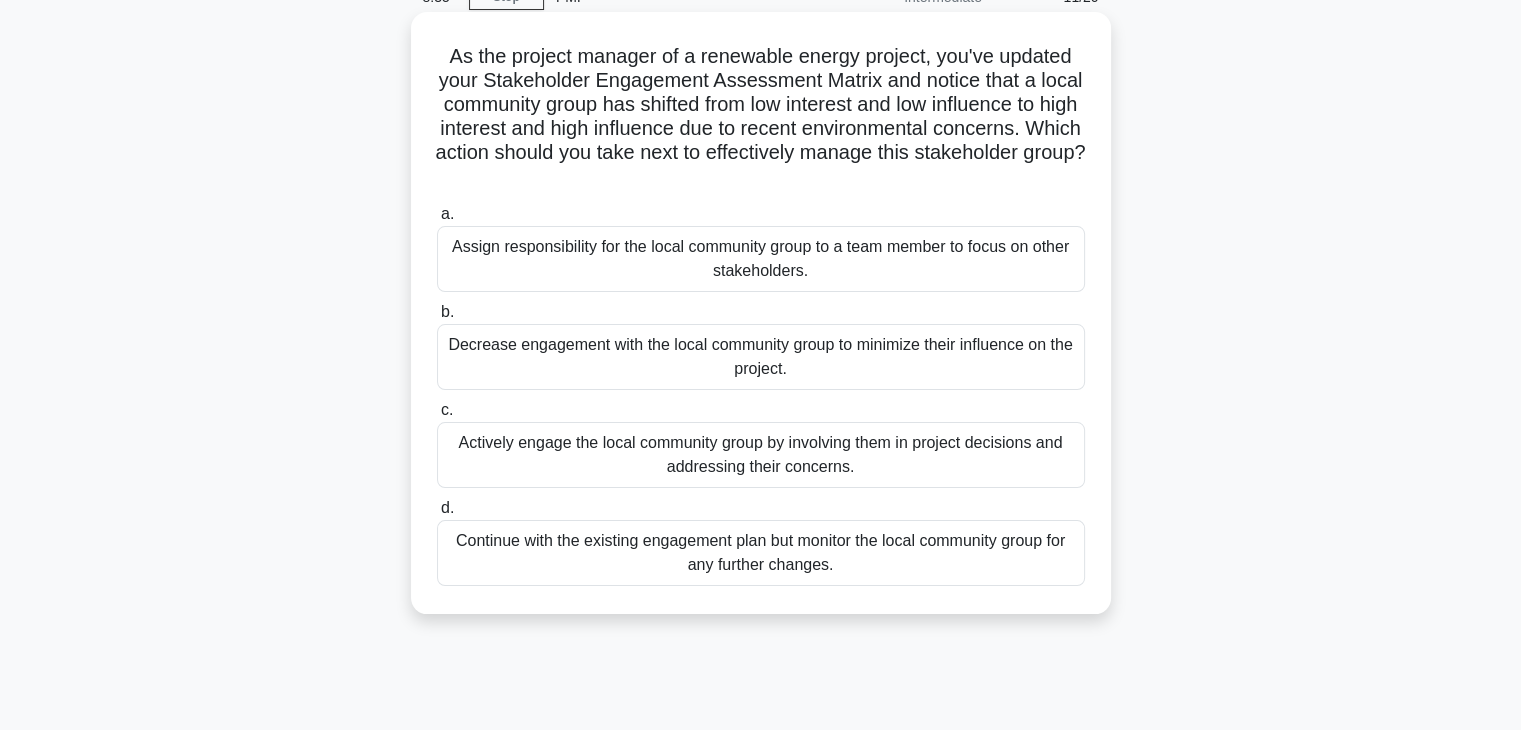 click on "Actively engage the local community group by involving them in project decisions and addressing their concerns." at bounding box center (761, 455) 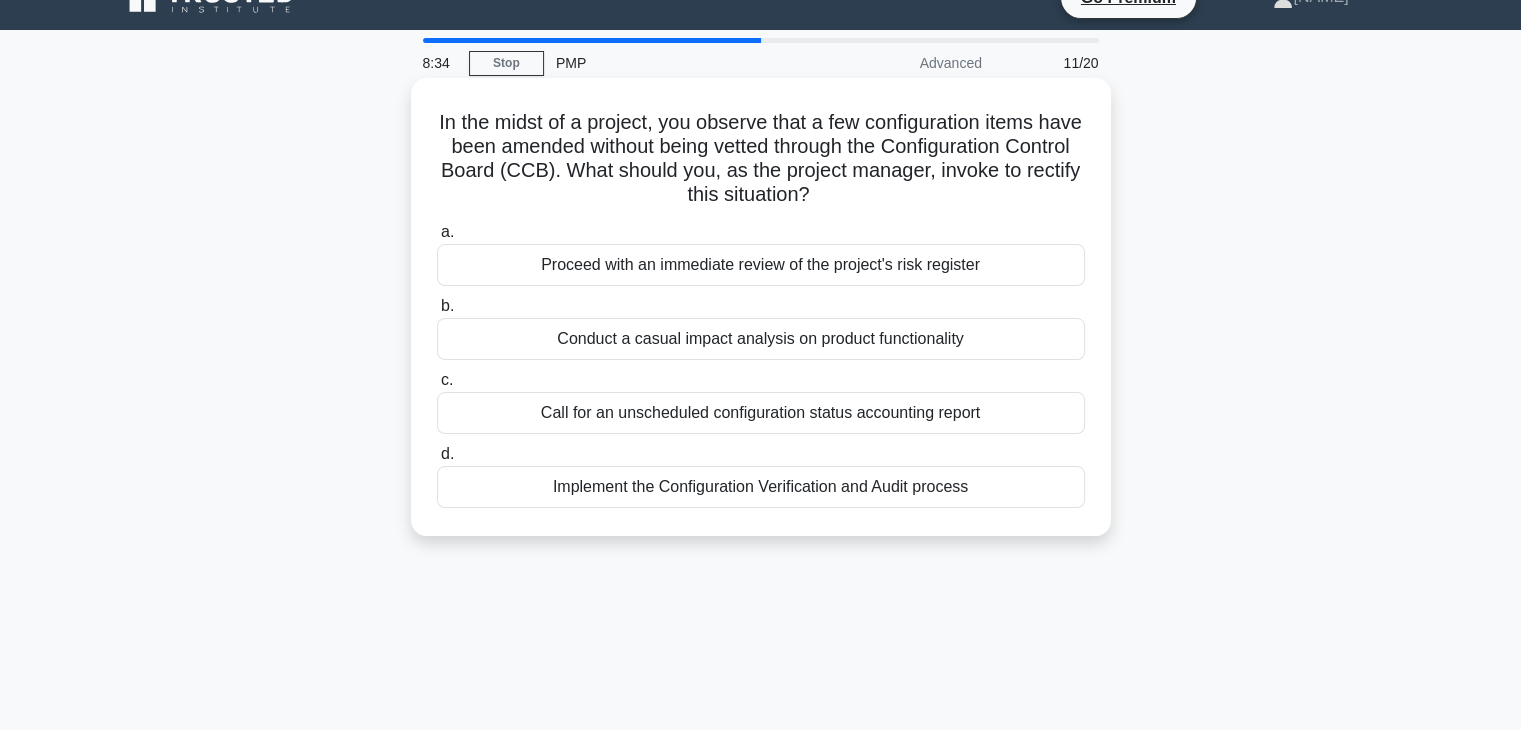 scroll, scrollTop: 0, scrollLeft: 0, axis: both 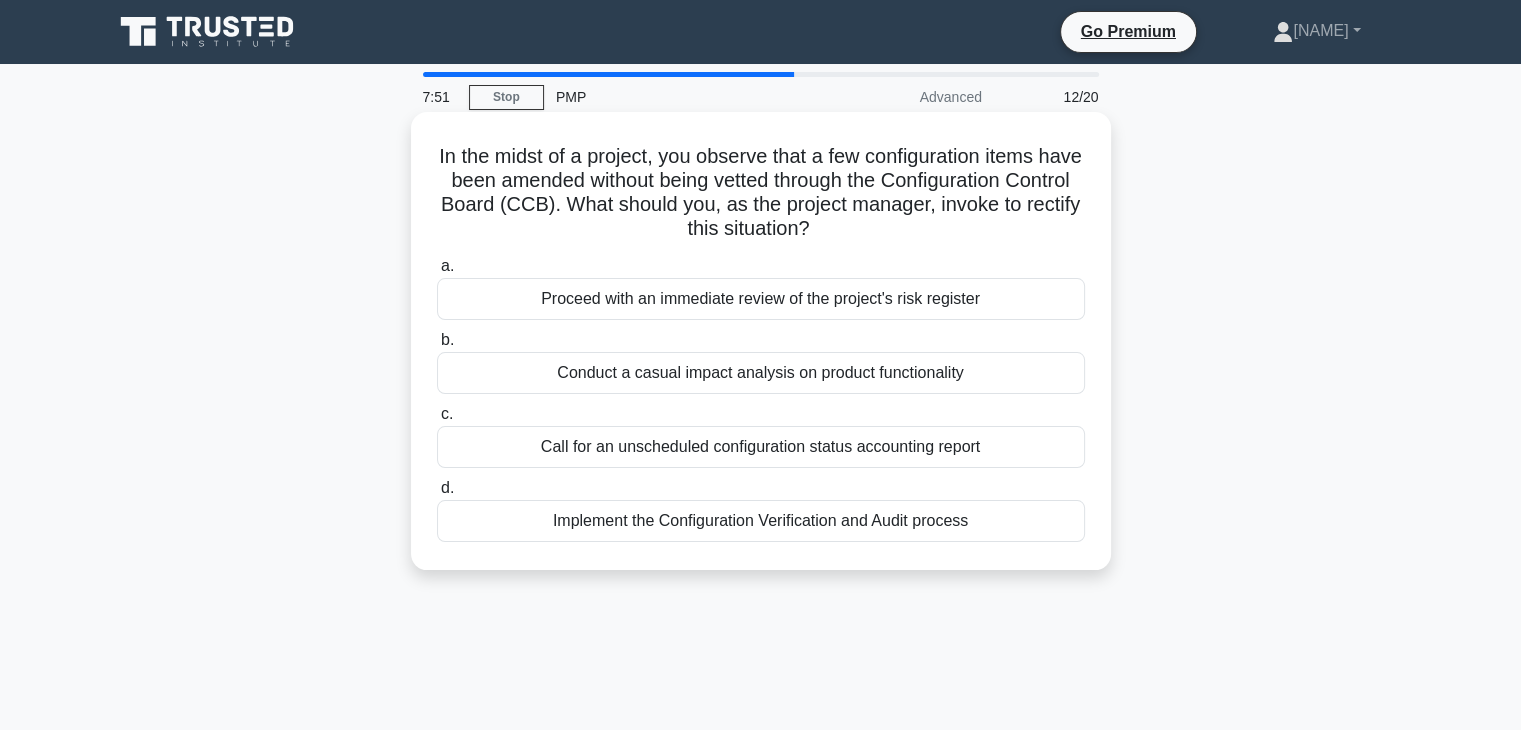 click on "Proceed with an immediate review of the project's risk register" at bounding box center (761, 299) 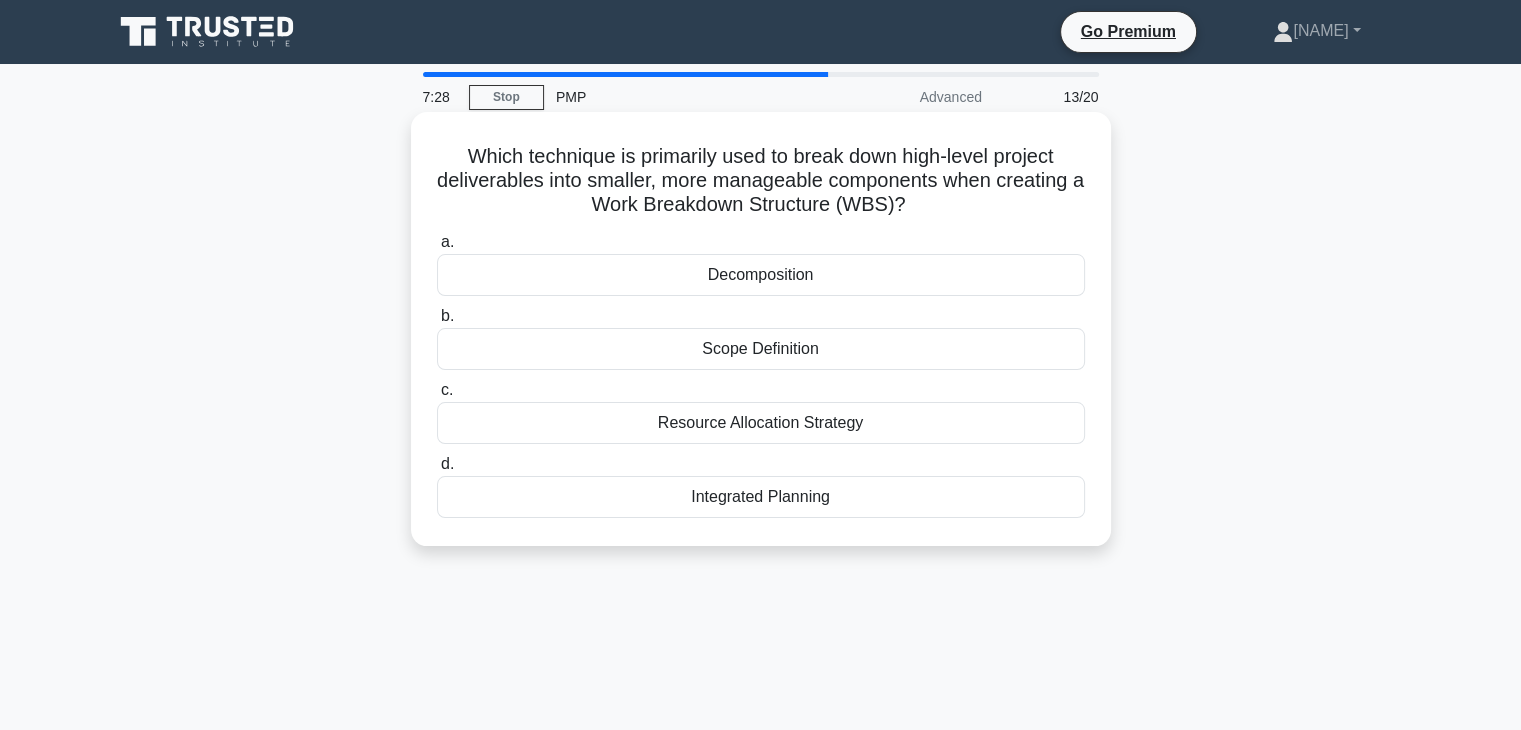 click on "Integrated Planning" at bounding box center [761, 497] 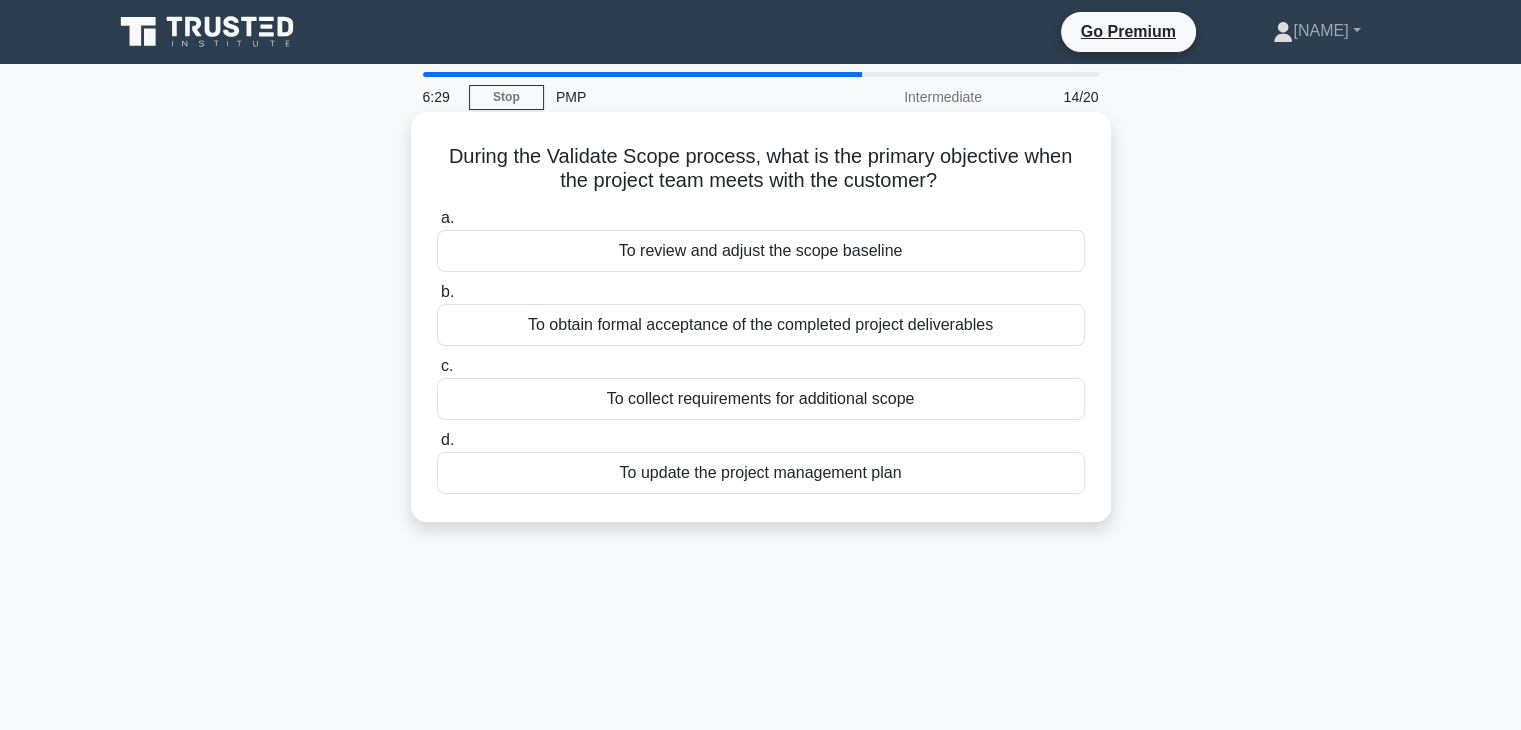 click on "To obtain formal acceptance of the completed project deliverables" at bounding box center [761, 325] 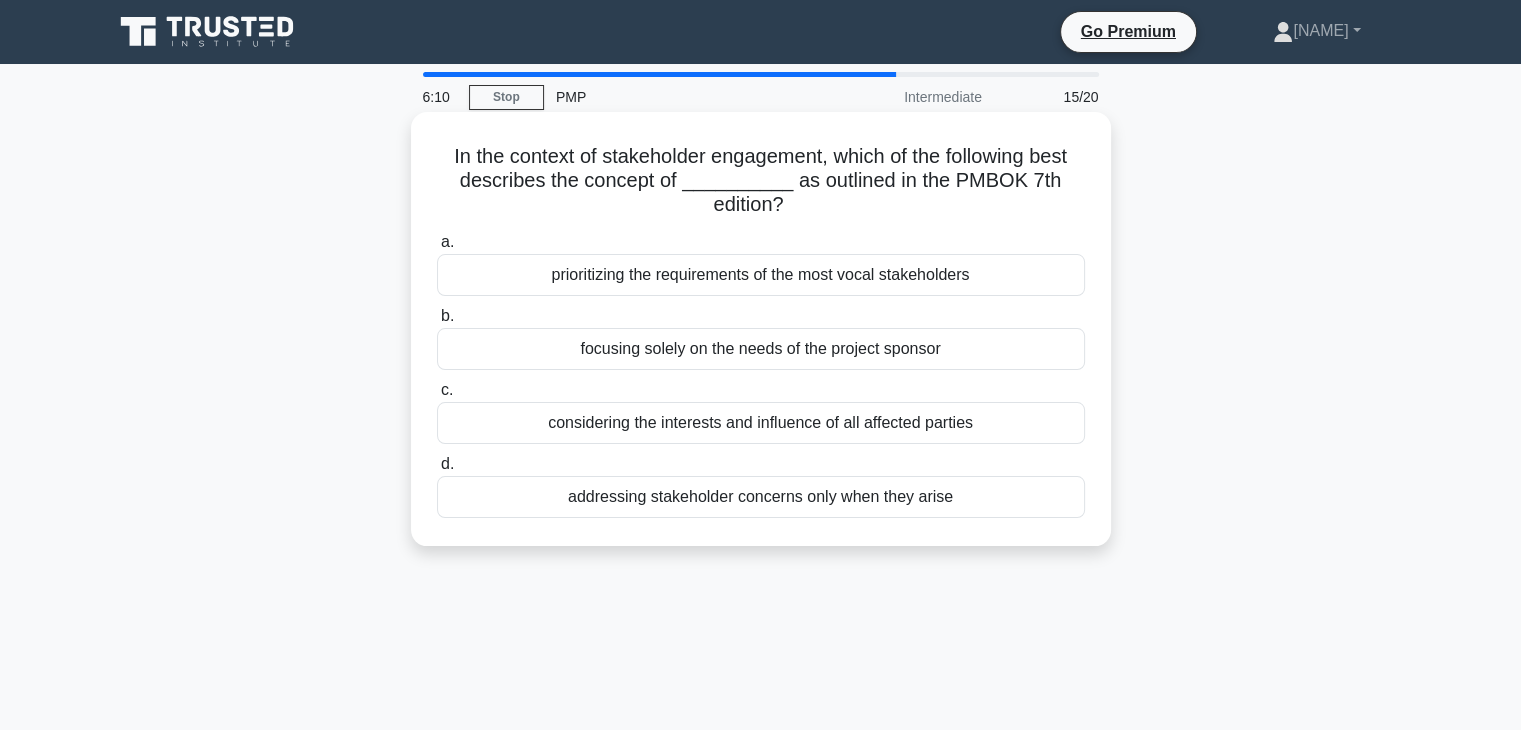 click on "c.
considering the interests and influence of all affected parties" at bounding box center (437, 390) 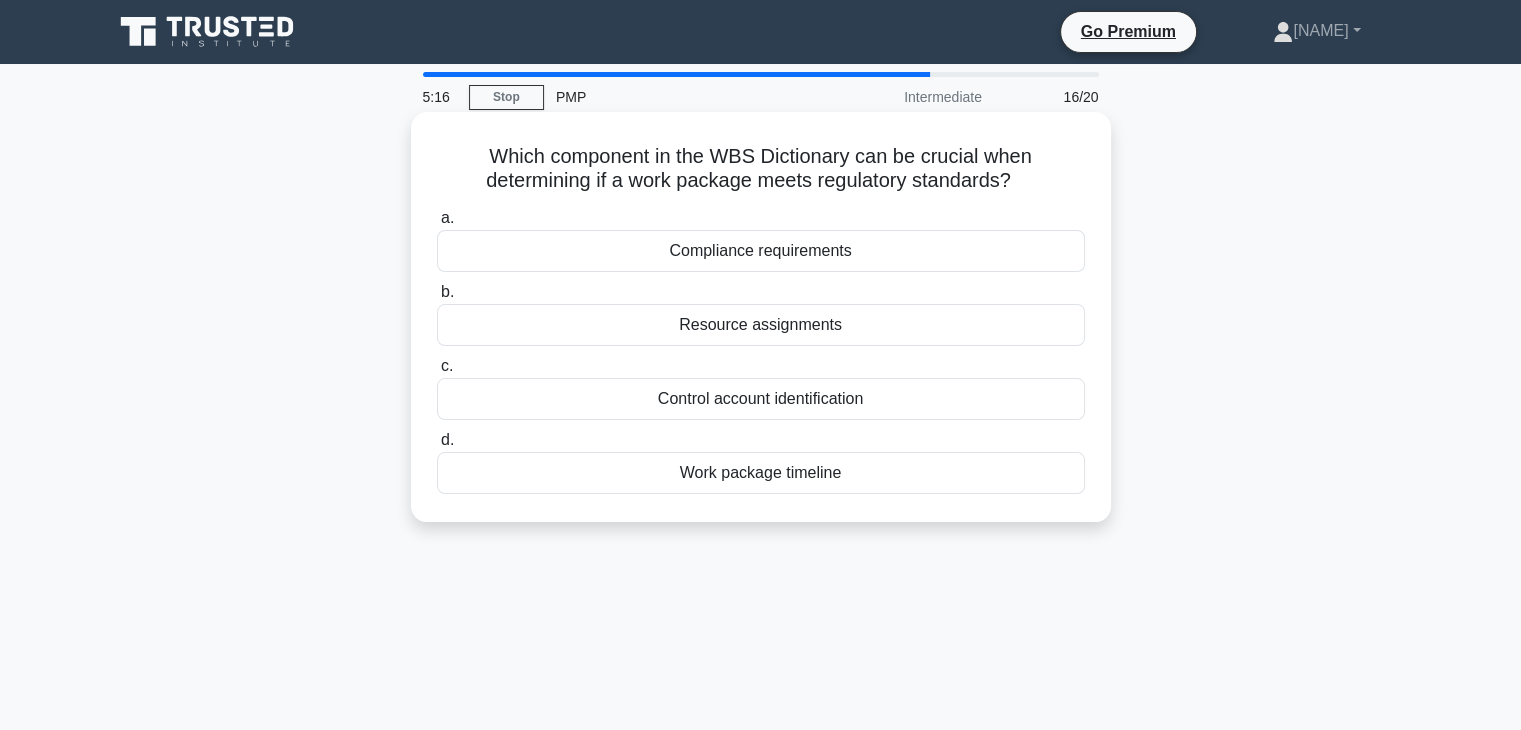 click on "Compliance requirements" at bounding box center [761, 251] 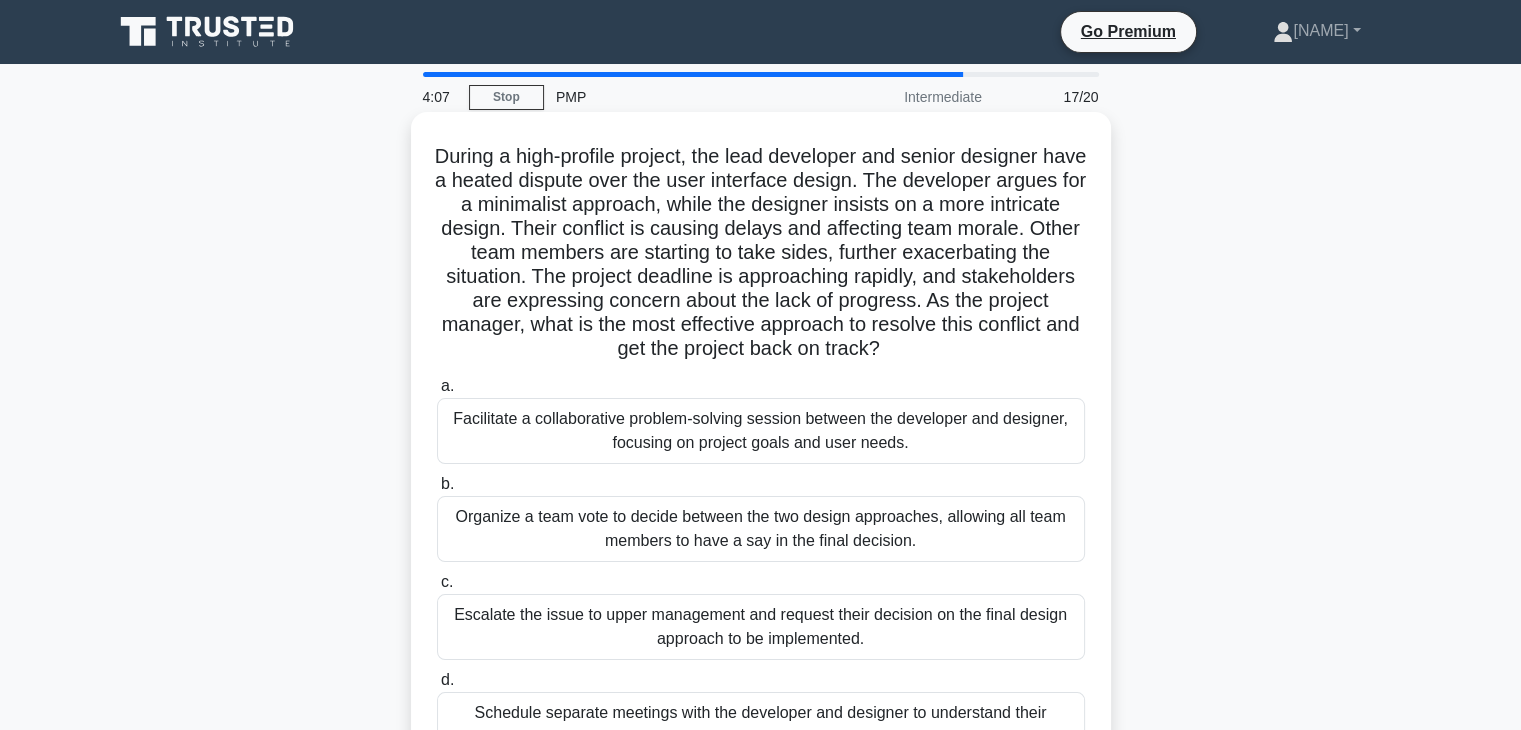 scroll, scrollTop: 100, scrollLeft: 0, axis: vertical 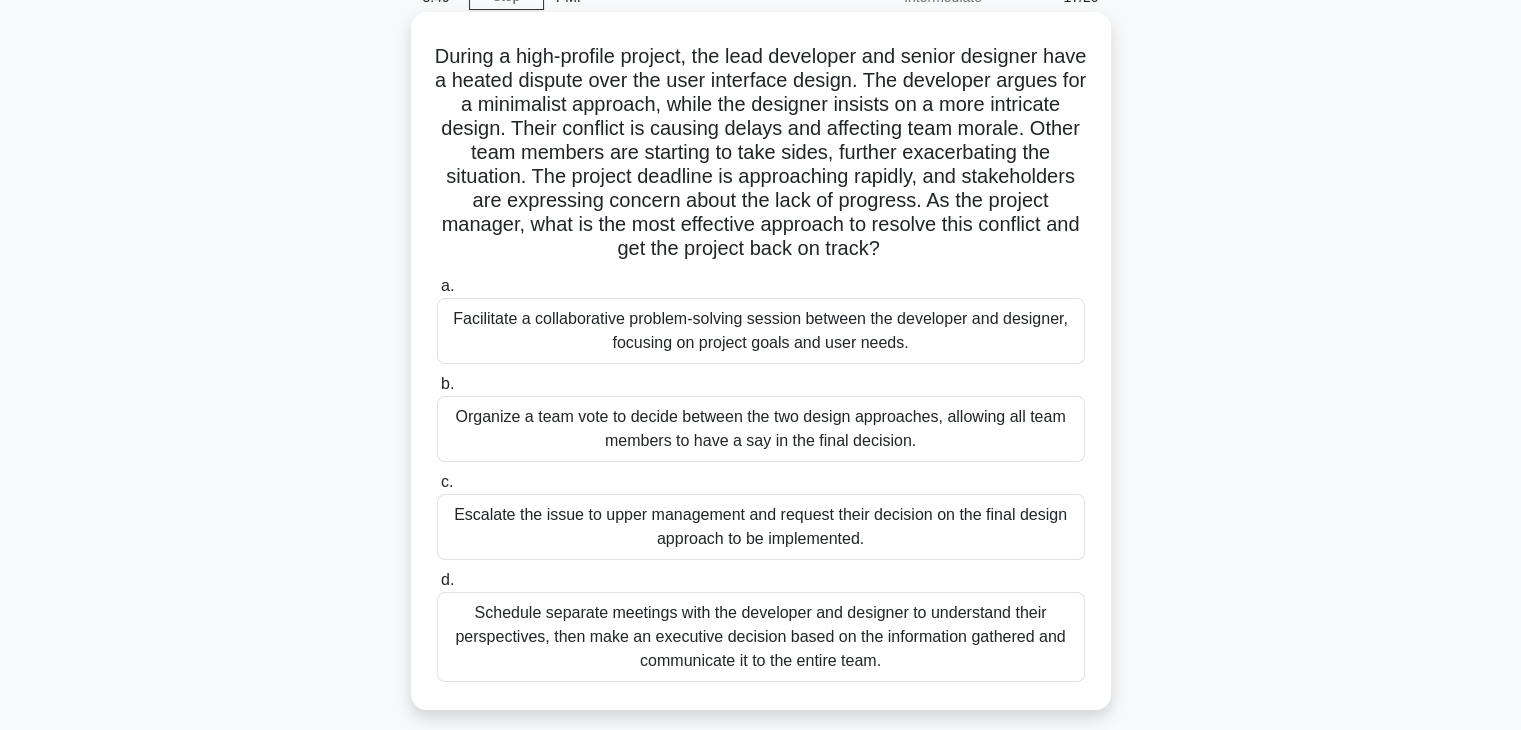 click on "Schedule separate meetings with the developer and designer to understand their perspectives, then make an executive decision based on the information gathered and communicate it to the entire team." at bounding box center (761, 637) 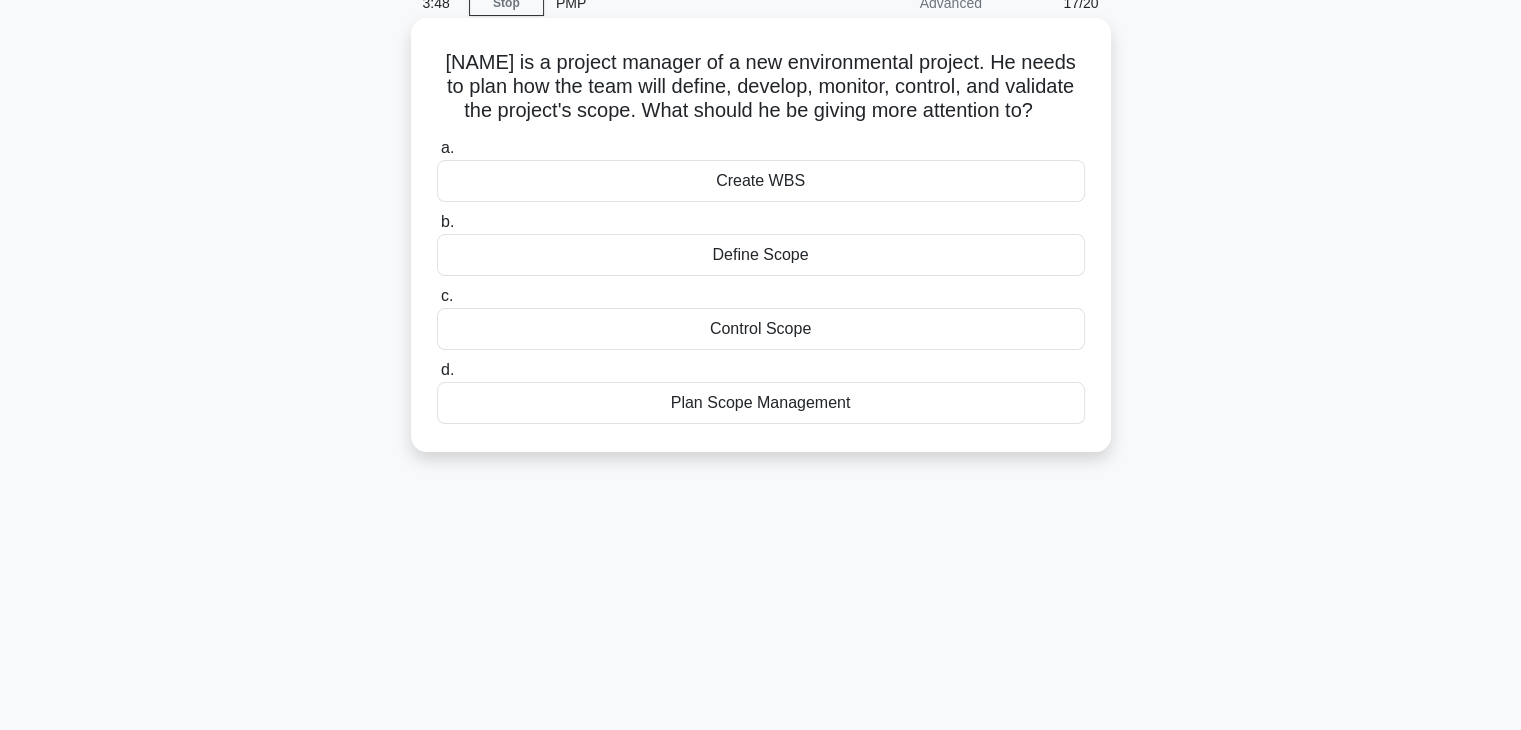scroll, scrollTop: 0, scrollLeft: 0, axis: both 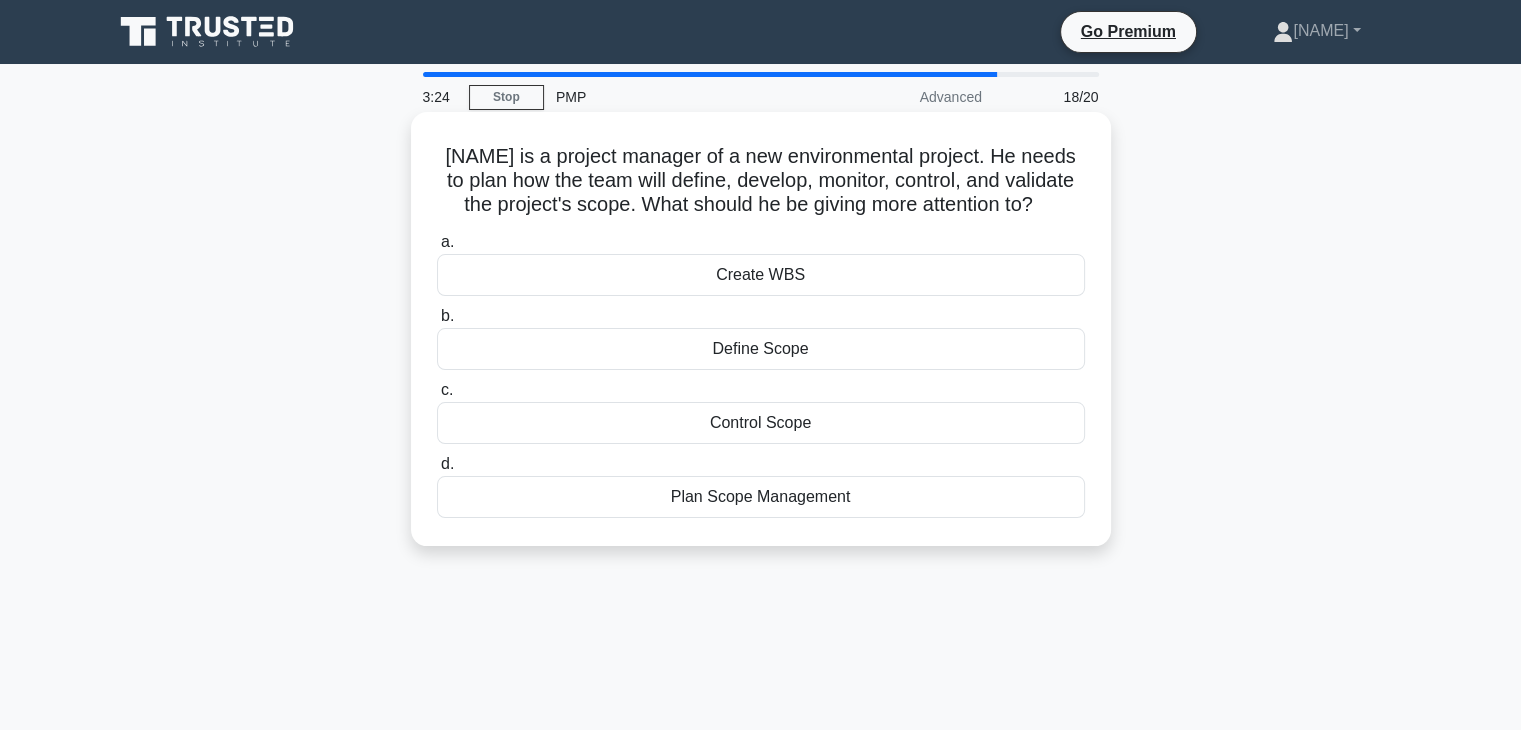 click on "Plan Scope Management" at bounding box center [761, 497] 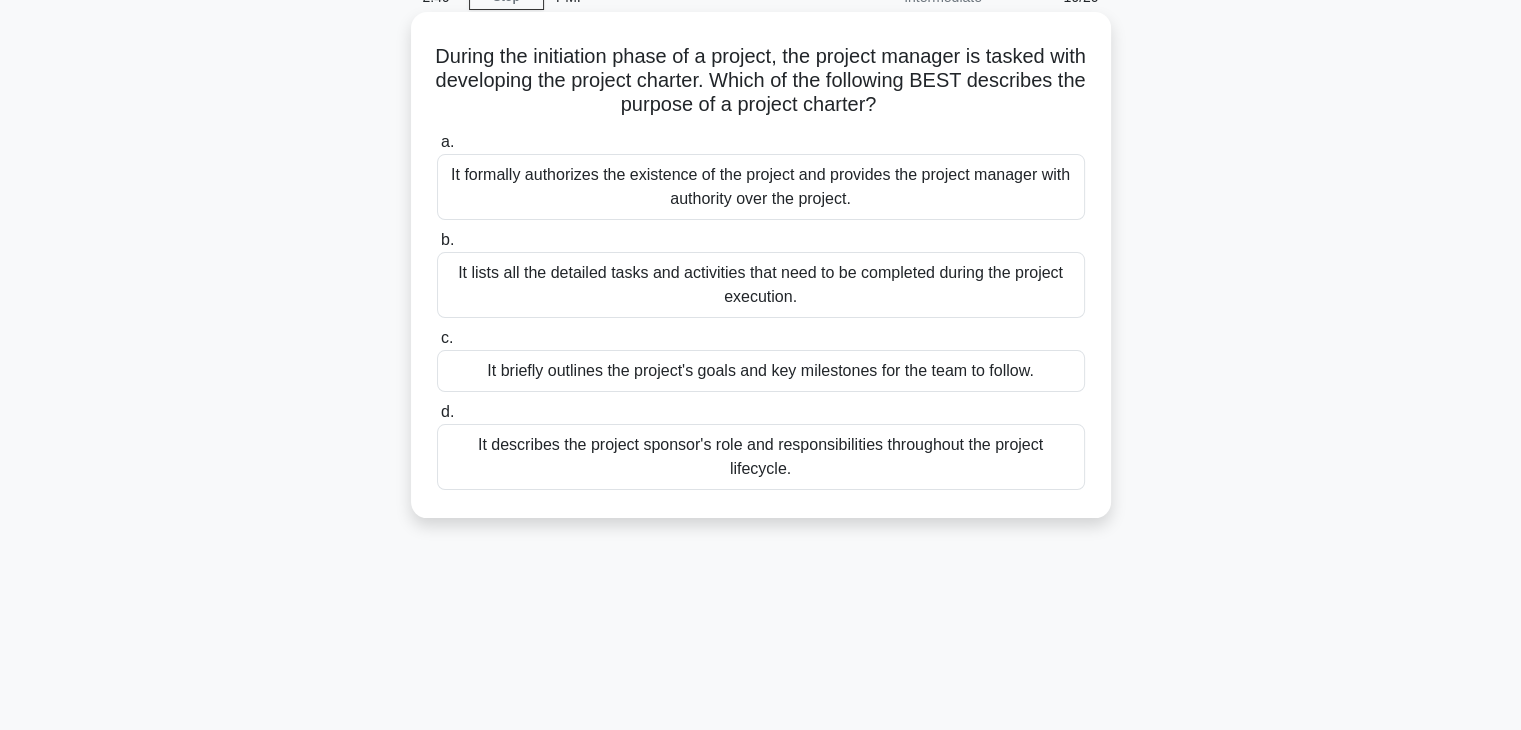 scroll, scrollTop: 0, scrollLeft: 0, axis: both 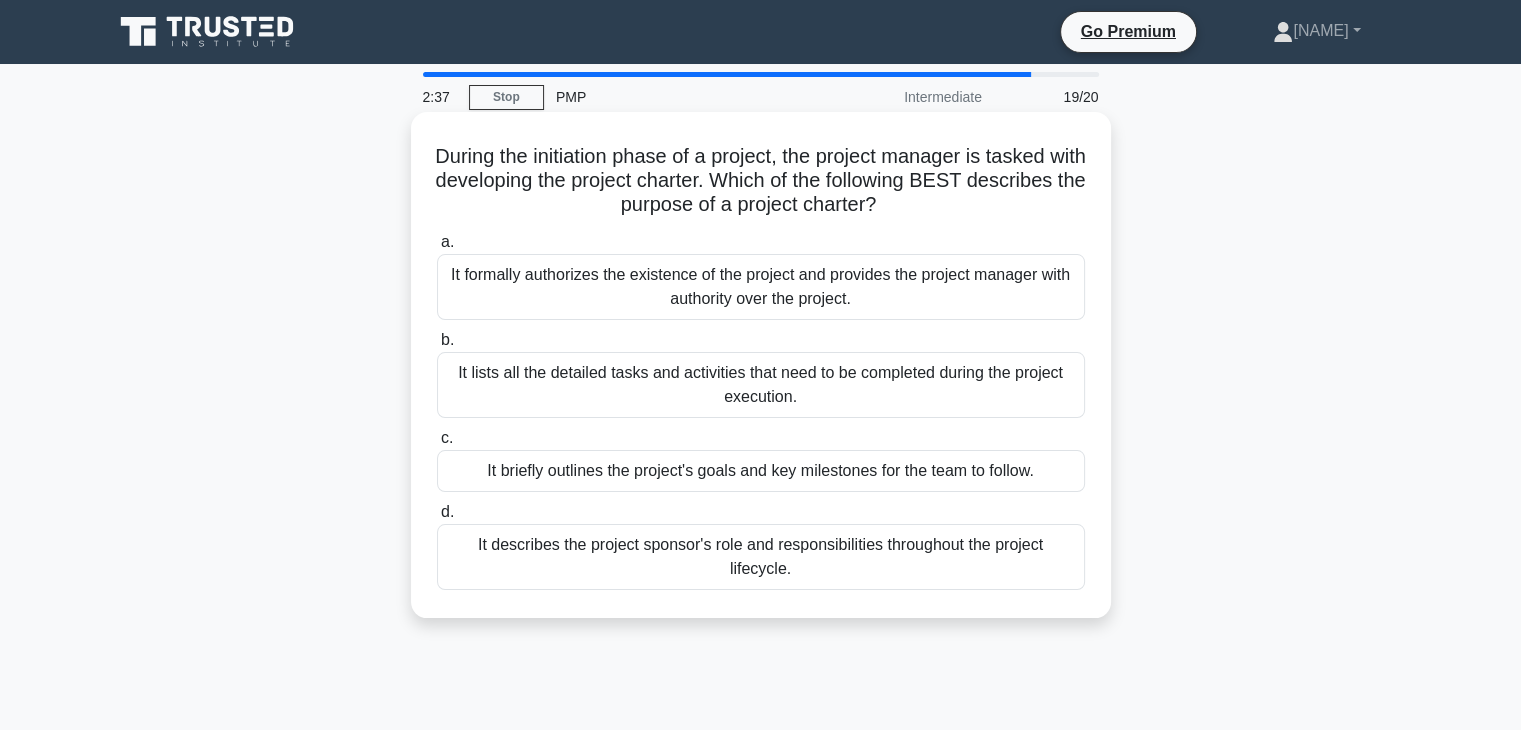 click on "It formally authorizes the existence of the project and provides the project manager with authority over the project." at bounding box center (761, 287) 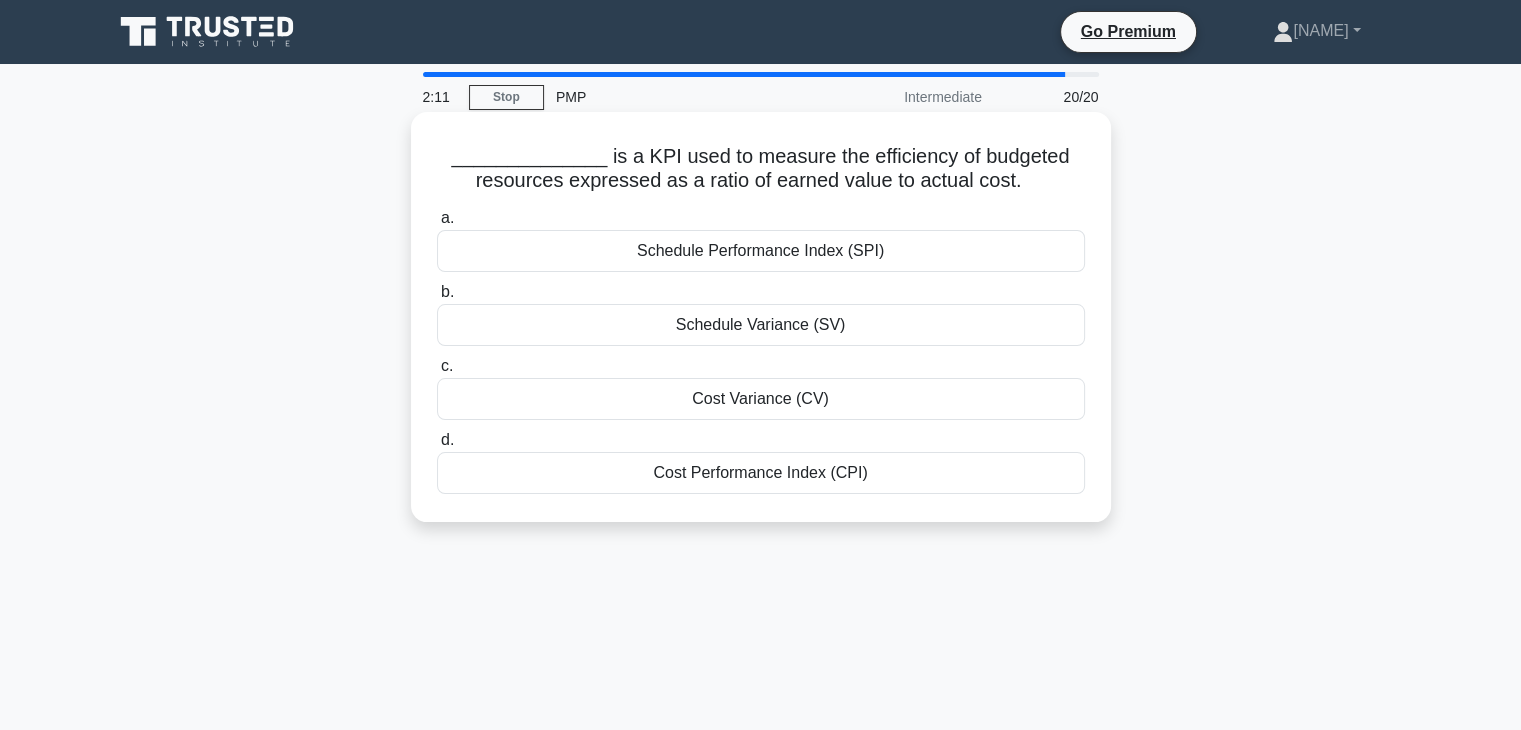 click on "Cost Variance (CV)" at bounding box center (761, 399) 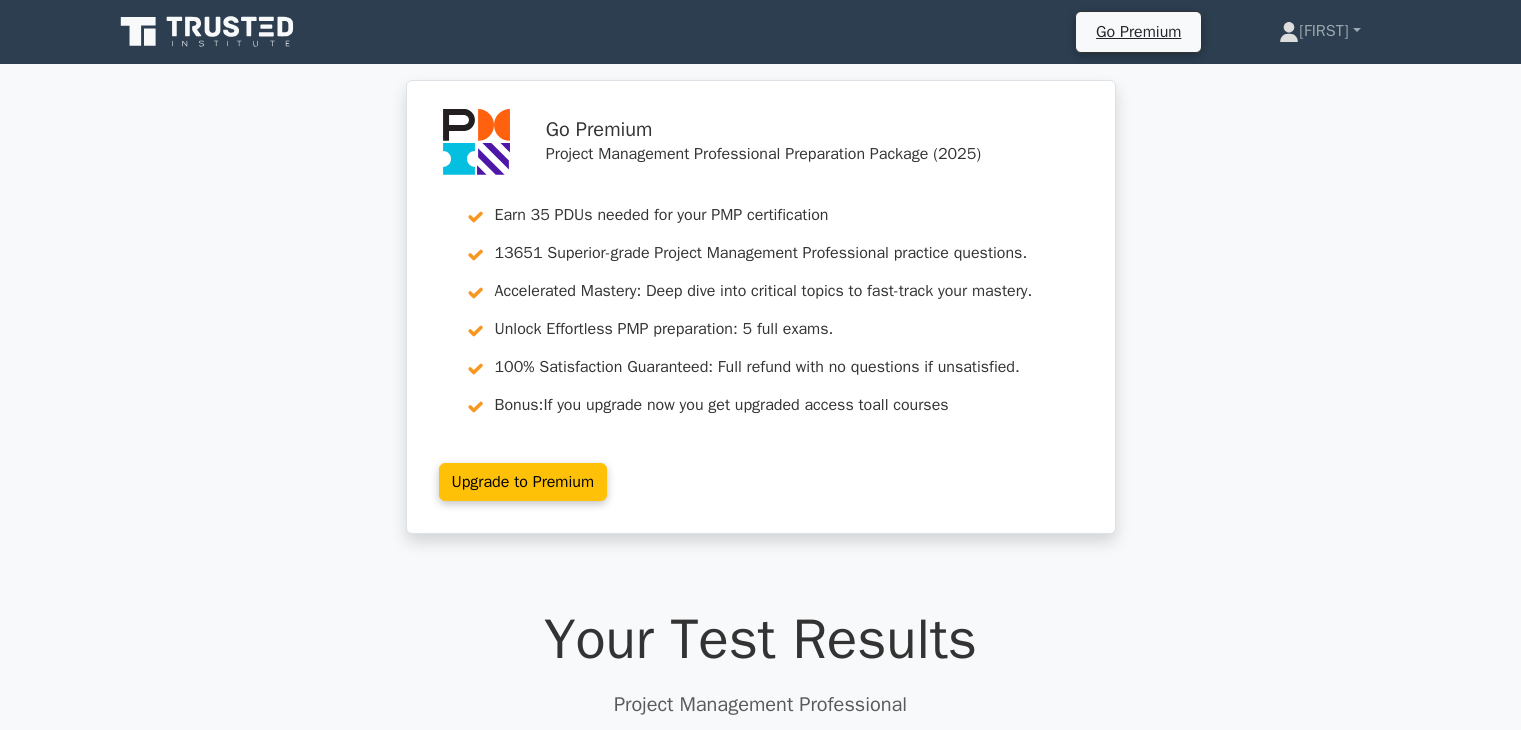 scroll, scrollTop: 100, scrollLeft: 0, axis: vertical 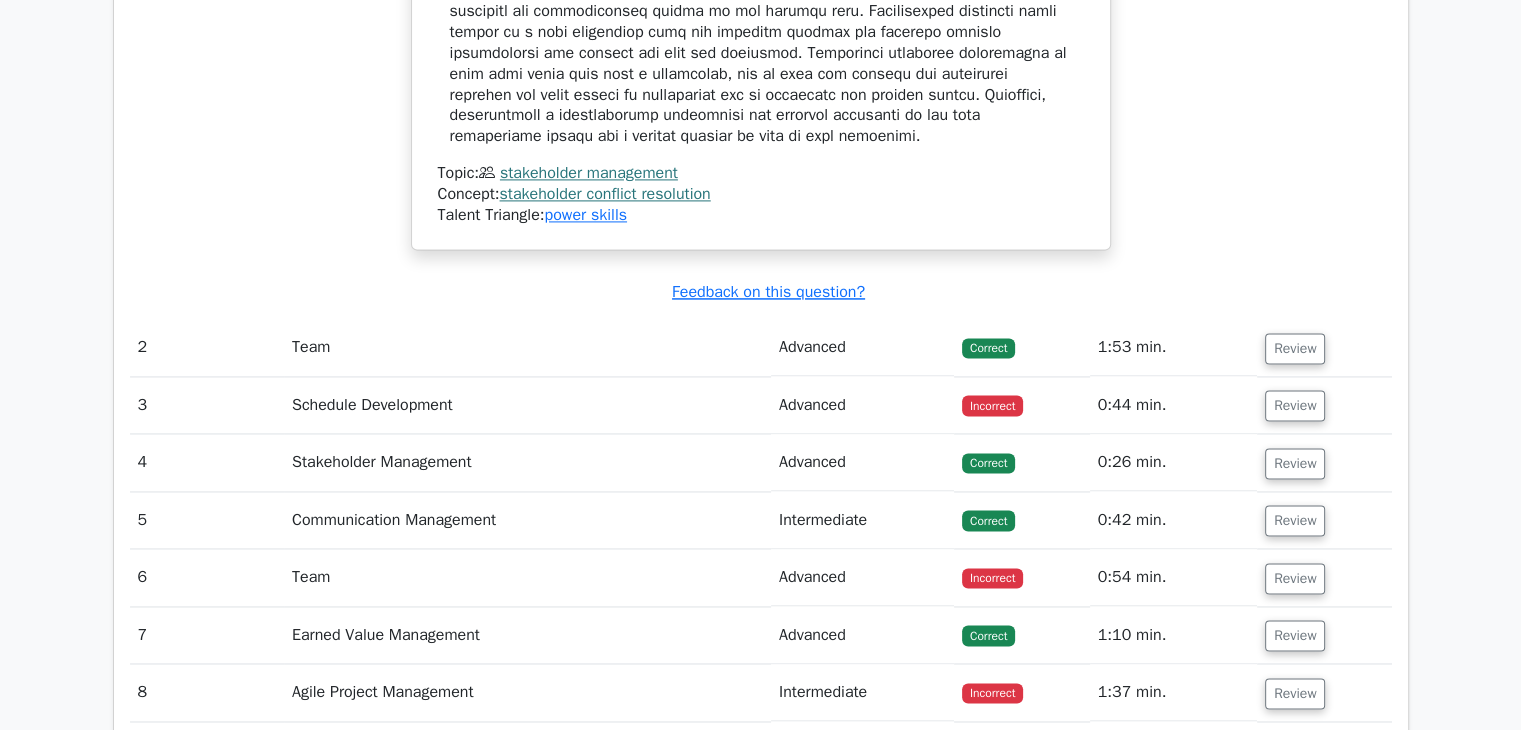click on "Review" at bounding box center [1295, 348] 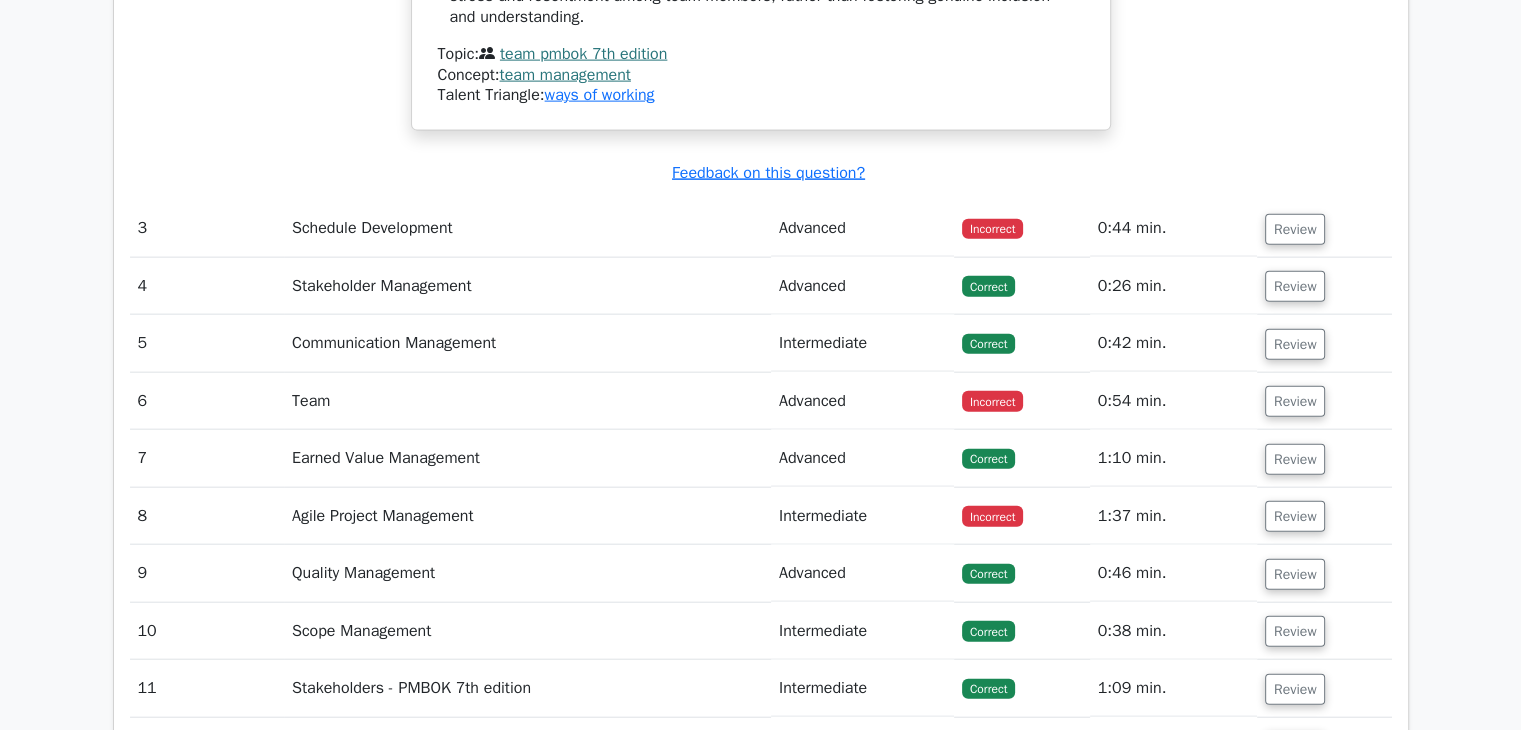 scroll, scrollTop: 4600, scrollLeft: 0, axis: vertical 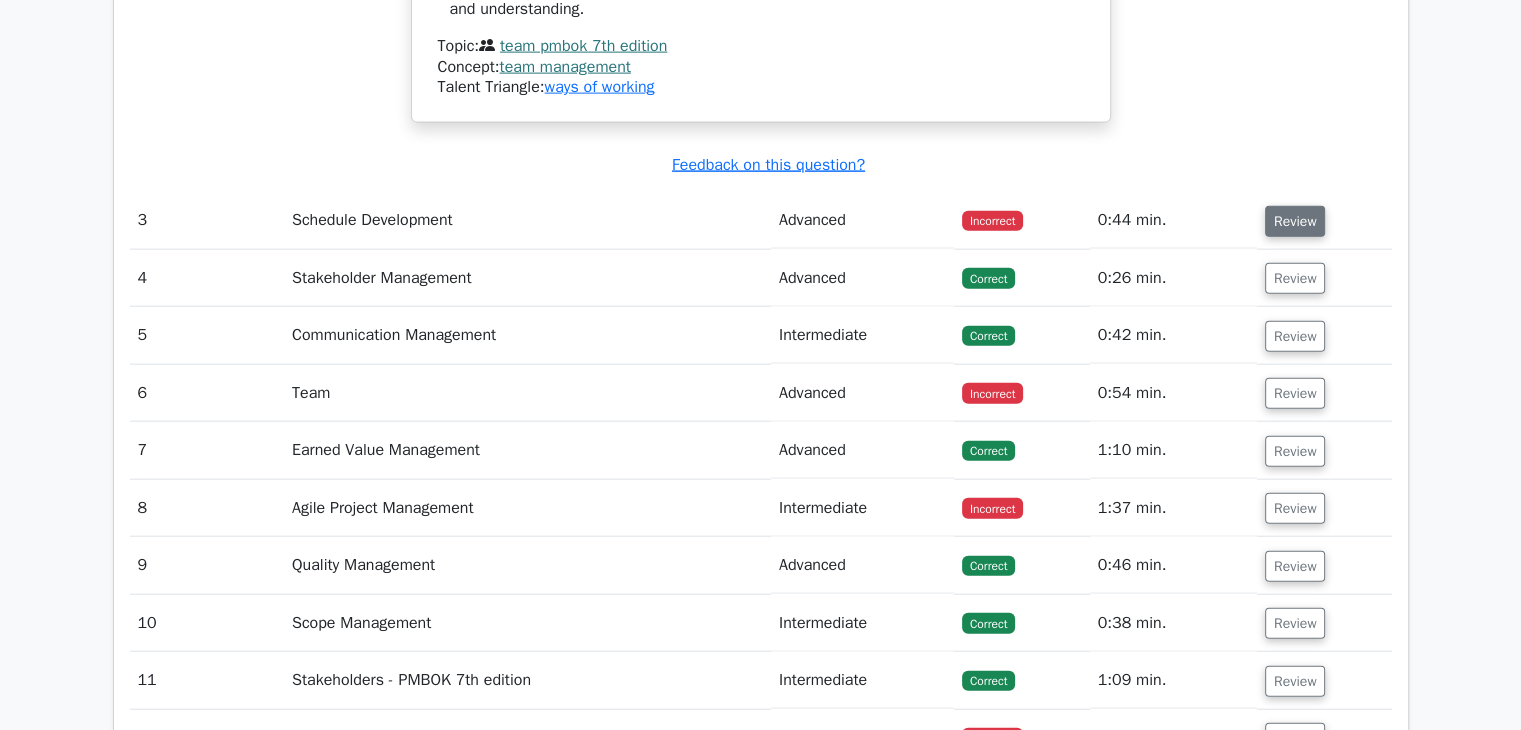 click on "Review" at bounding box center (1295, 221) 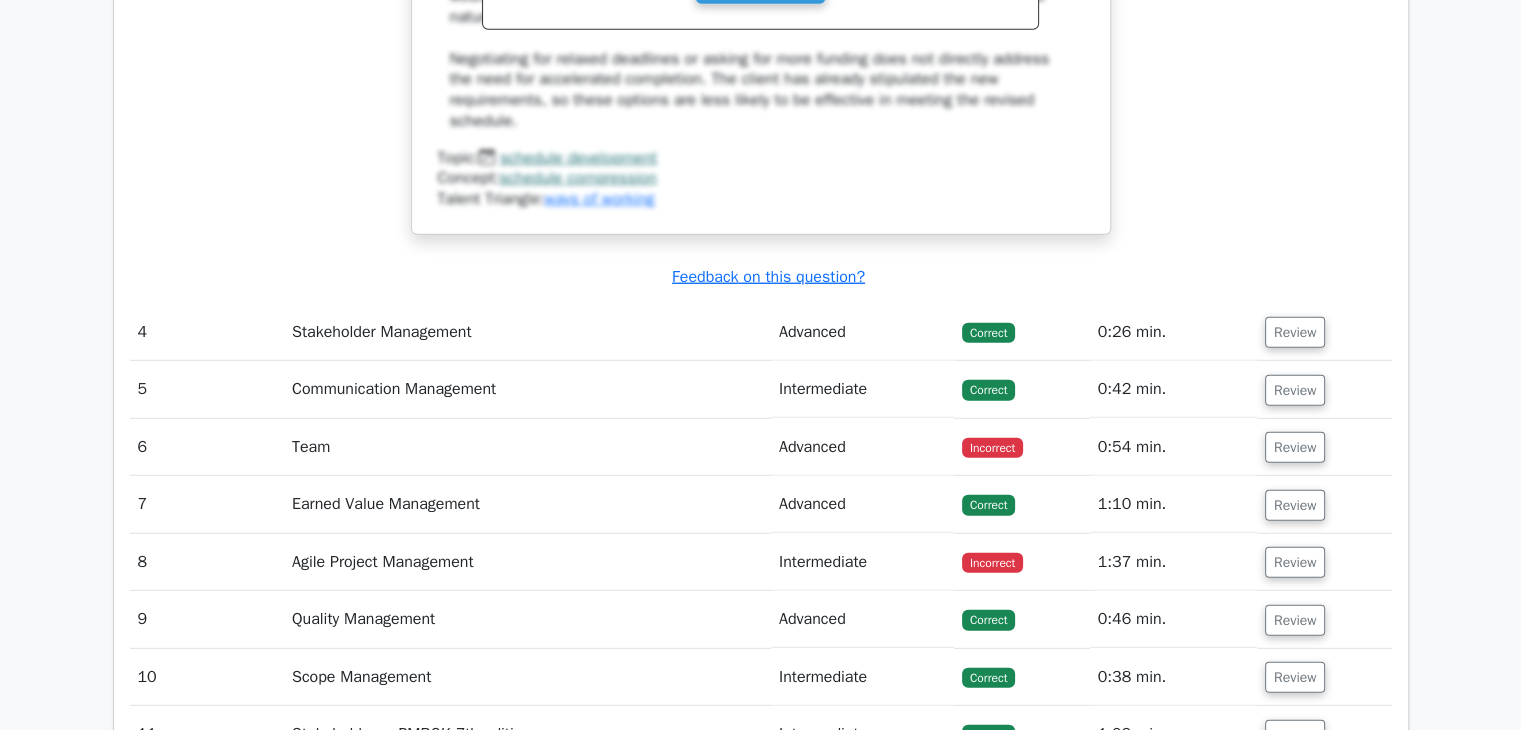 scroll, scrollTop: 5600, scrollLeft: 0, axis: vertical 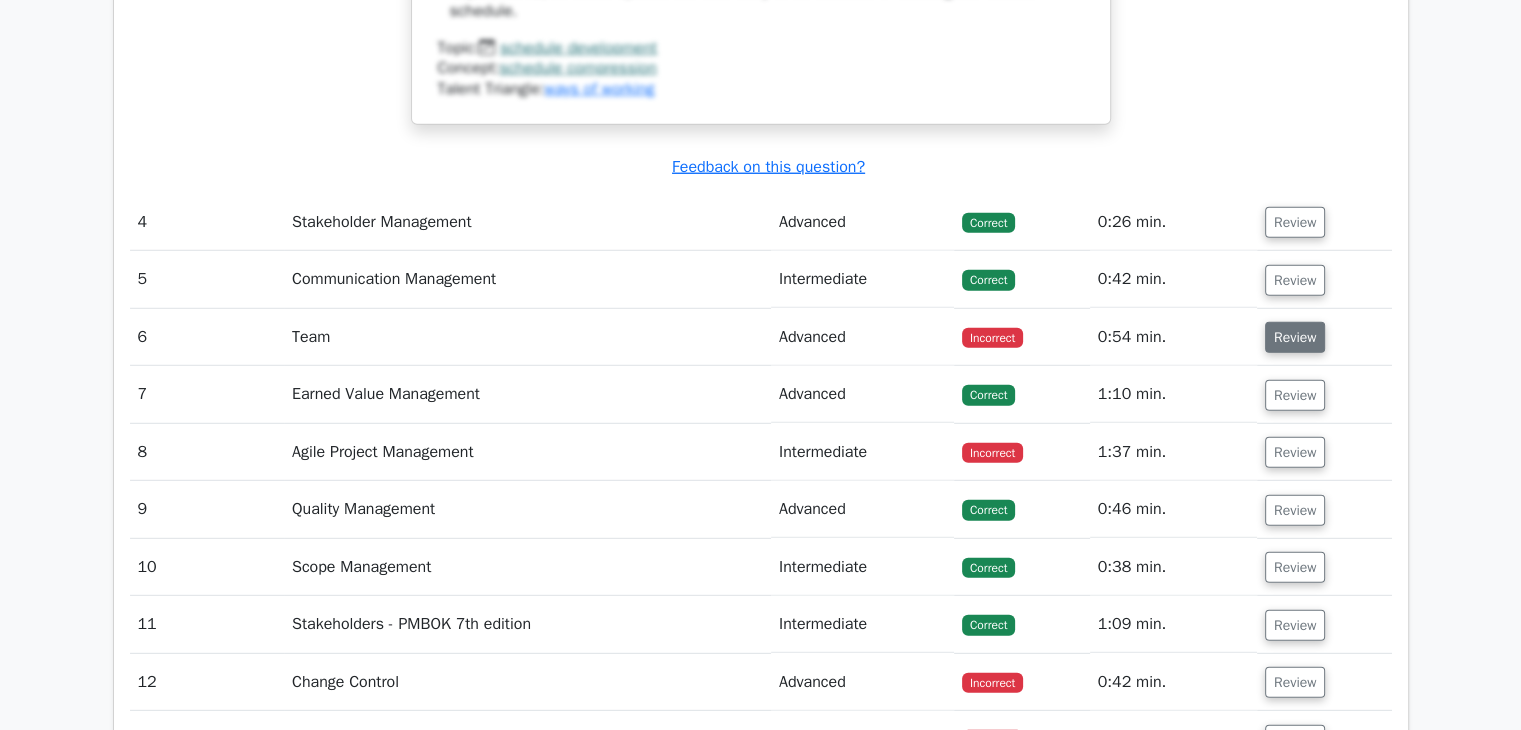 click on "Review" at bounding box center (1295, 337) 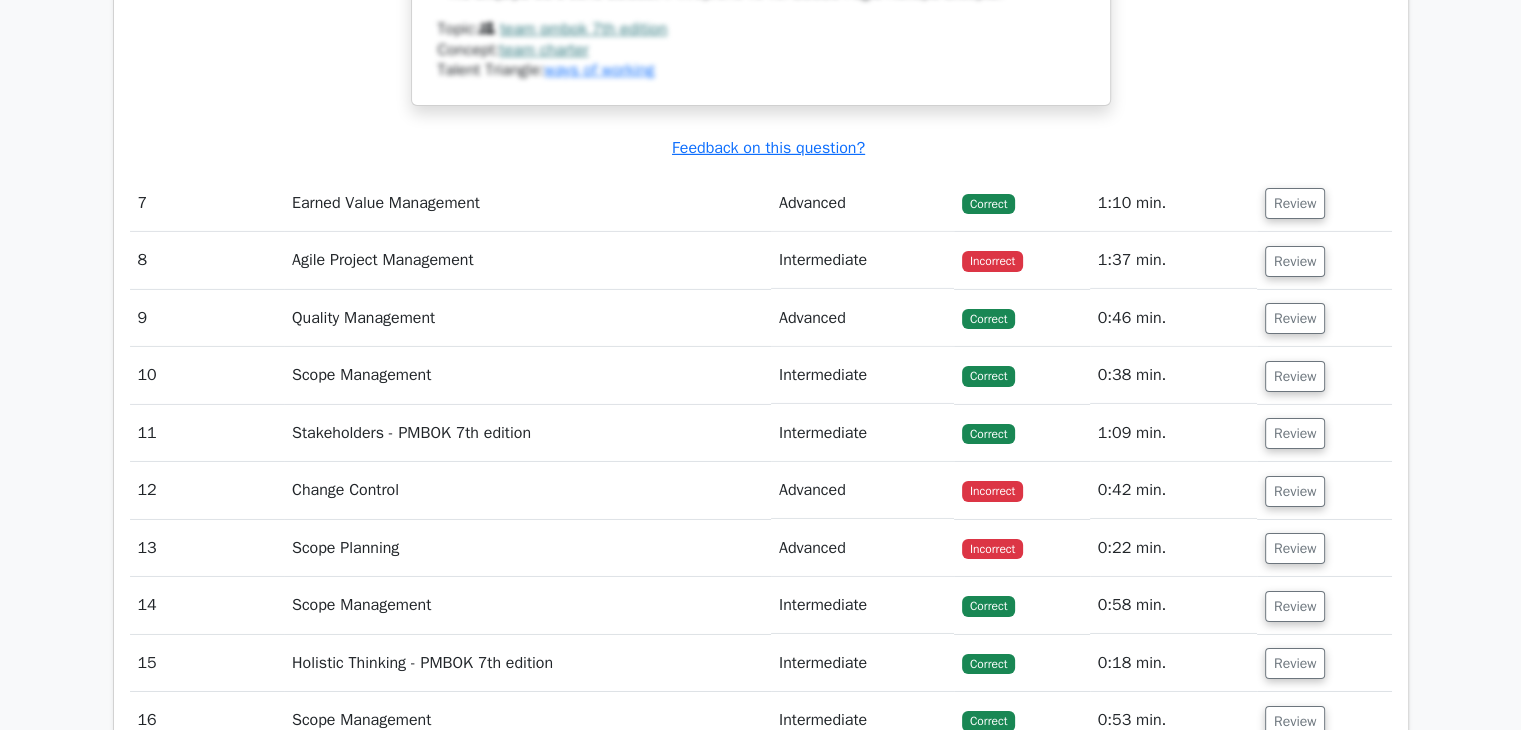 scroll, scrollTop: 6700, scrollLeft: 0, axis: vertical 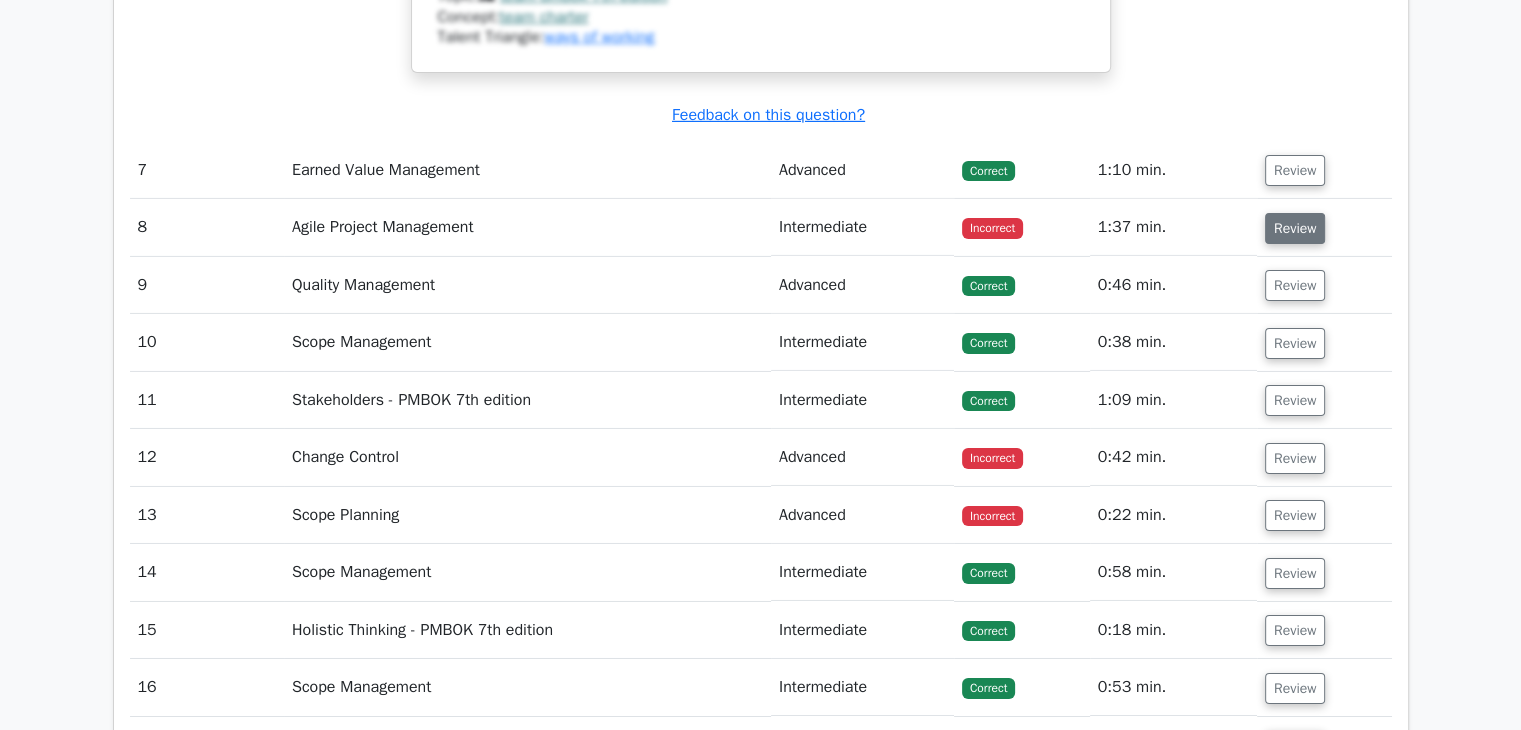 click on "Review" at bounding box center (1295, 228) 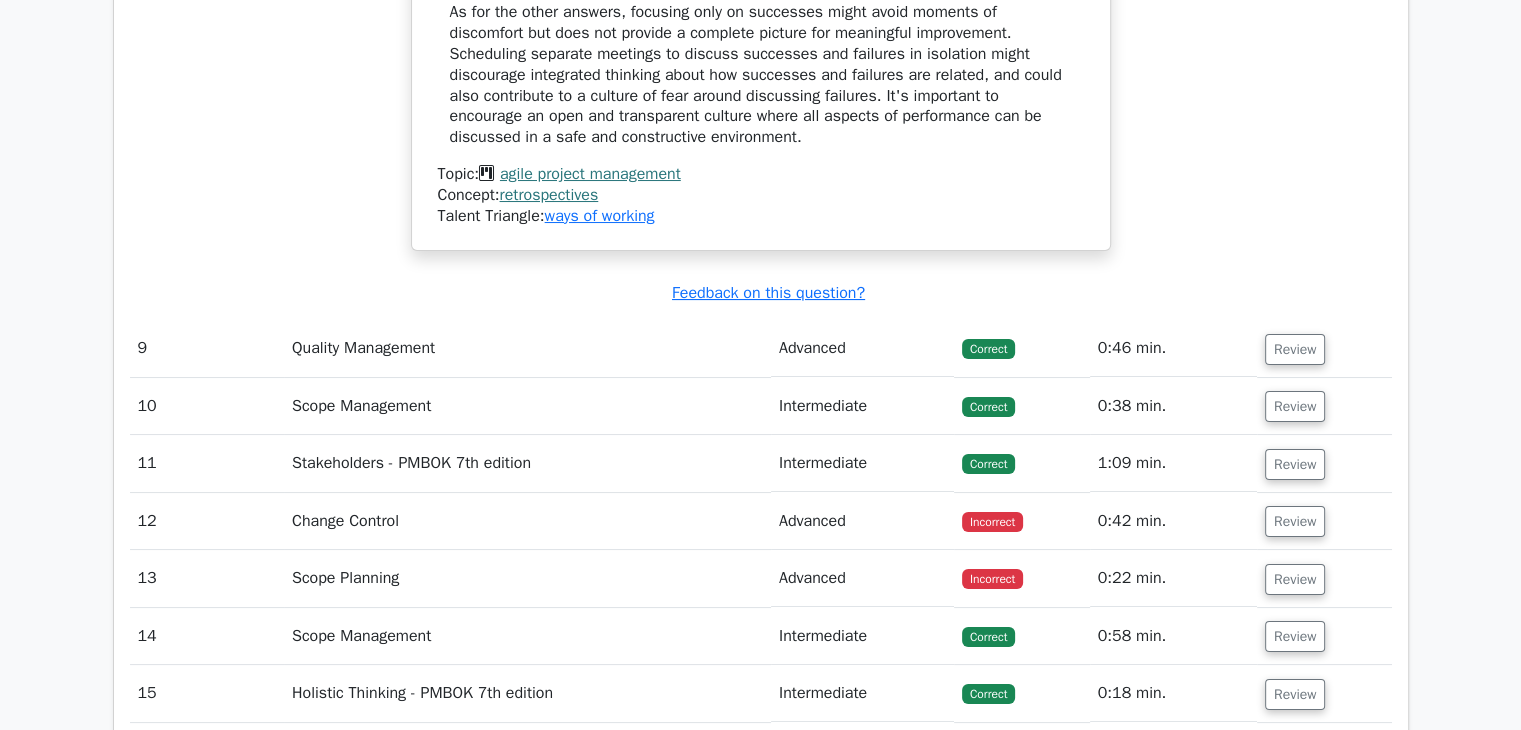 scroll, scrollTop: 7700, scrollLeft: 0, axis: vertical 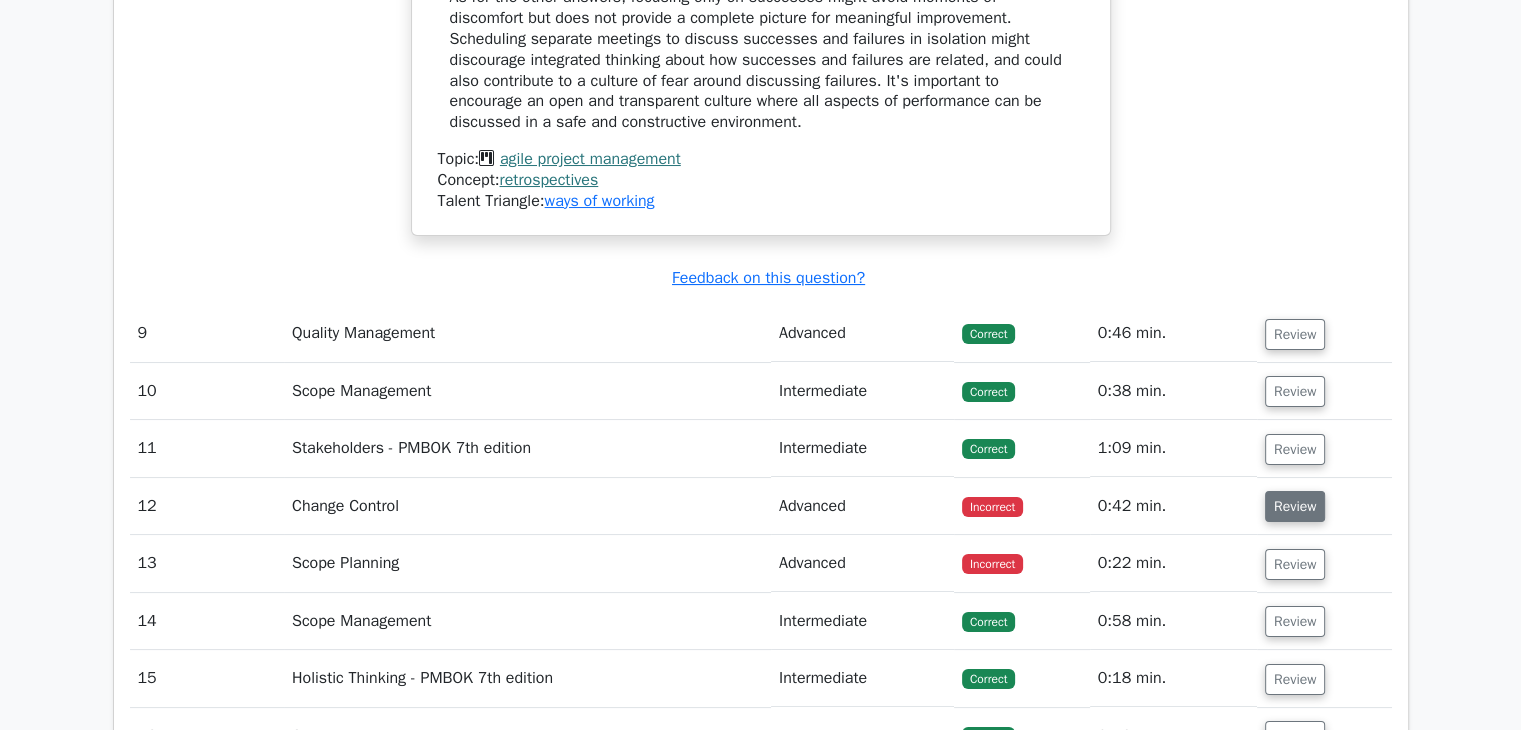 click on "Review" at bounding box center [1295, 506] 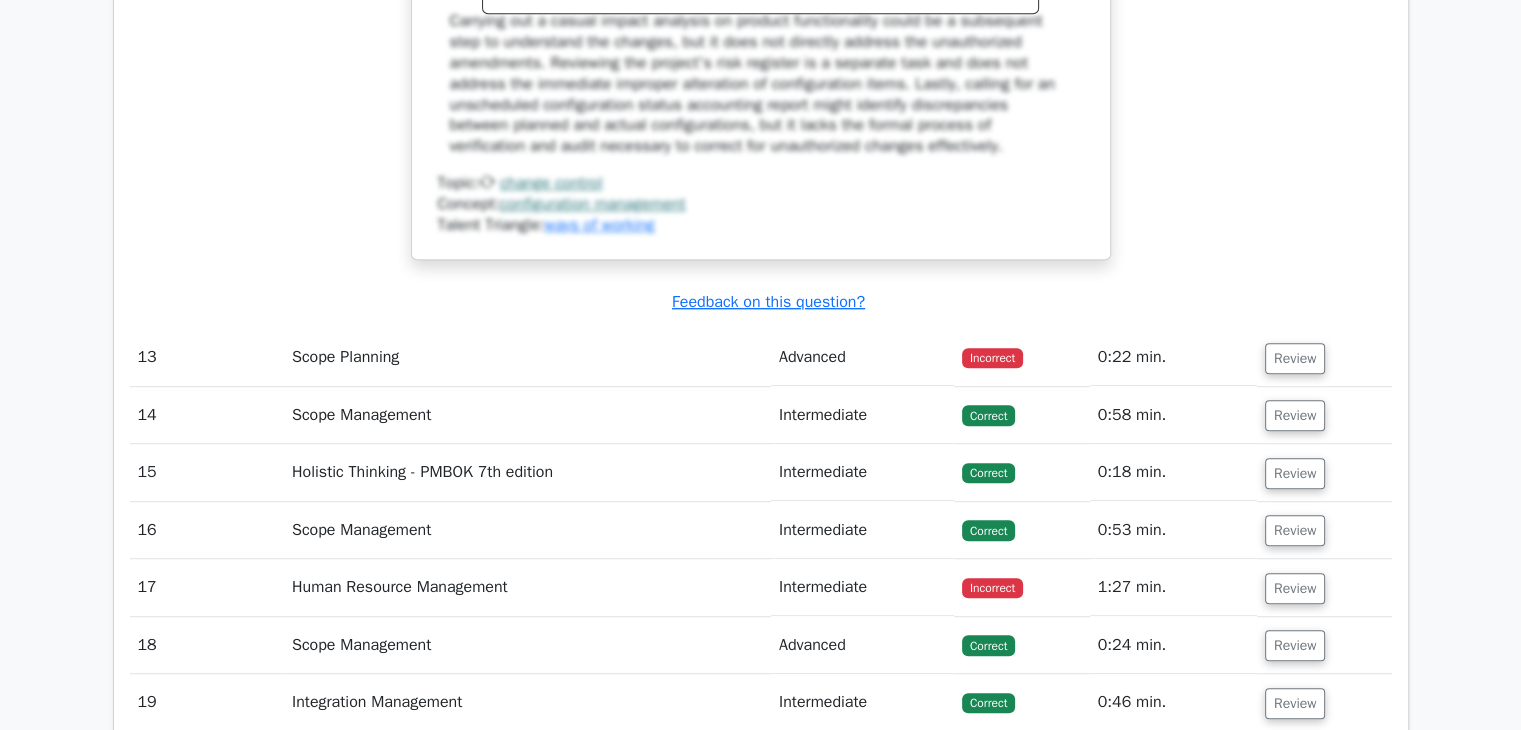 scroll, scrollTop: 8900, scrollLeft: 0, axis: vertical 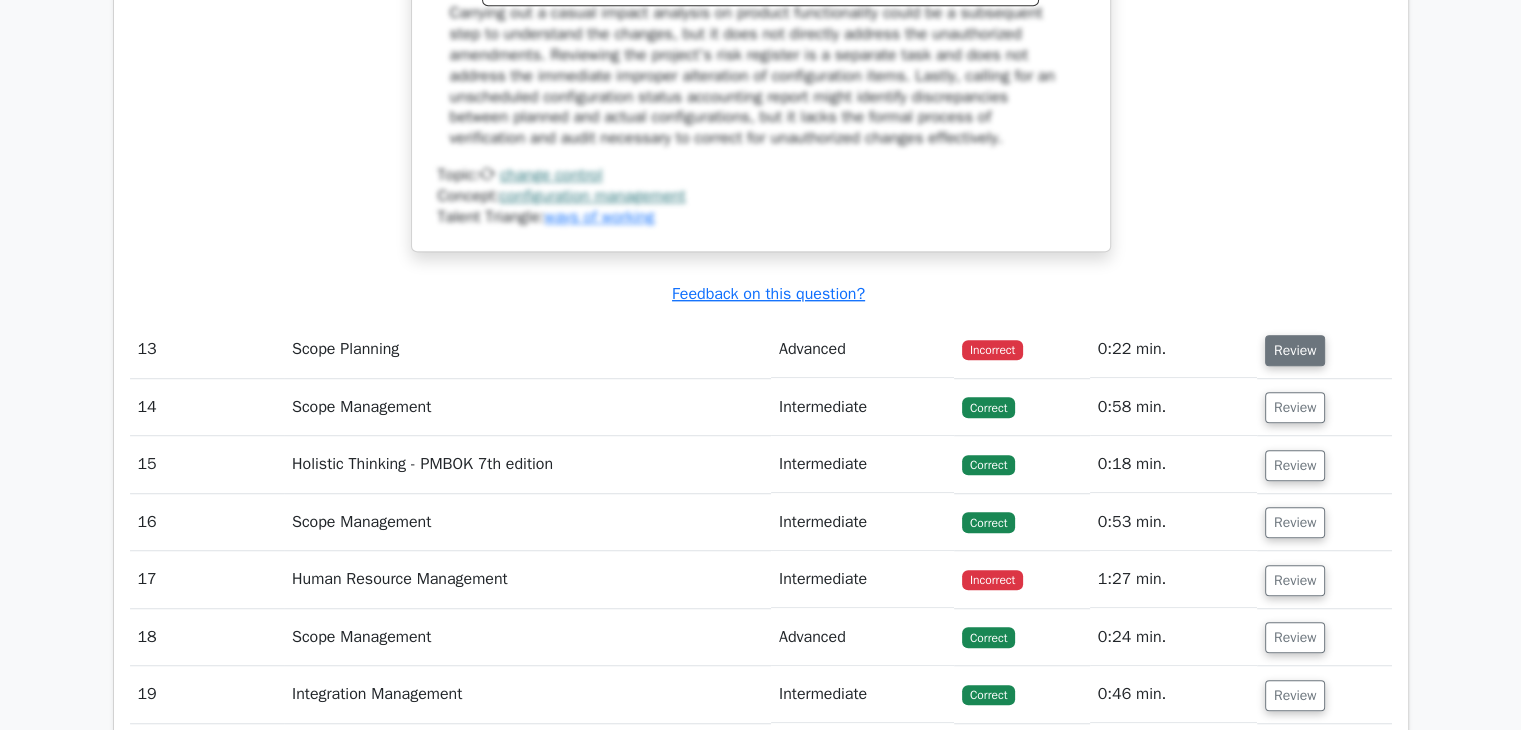 click on "Review" at bounding box center (1295, 350) 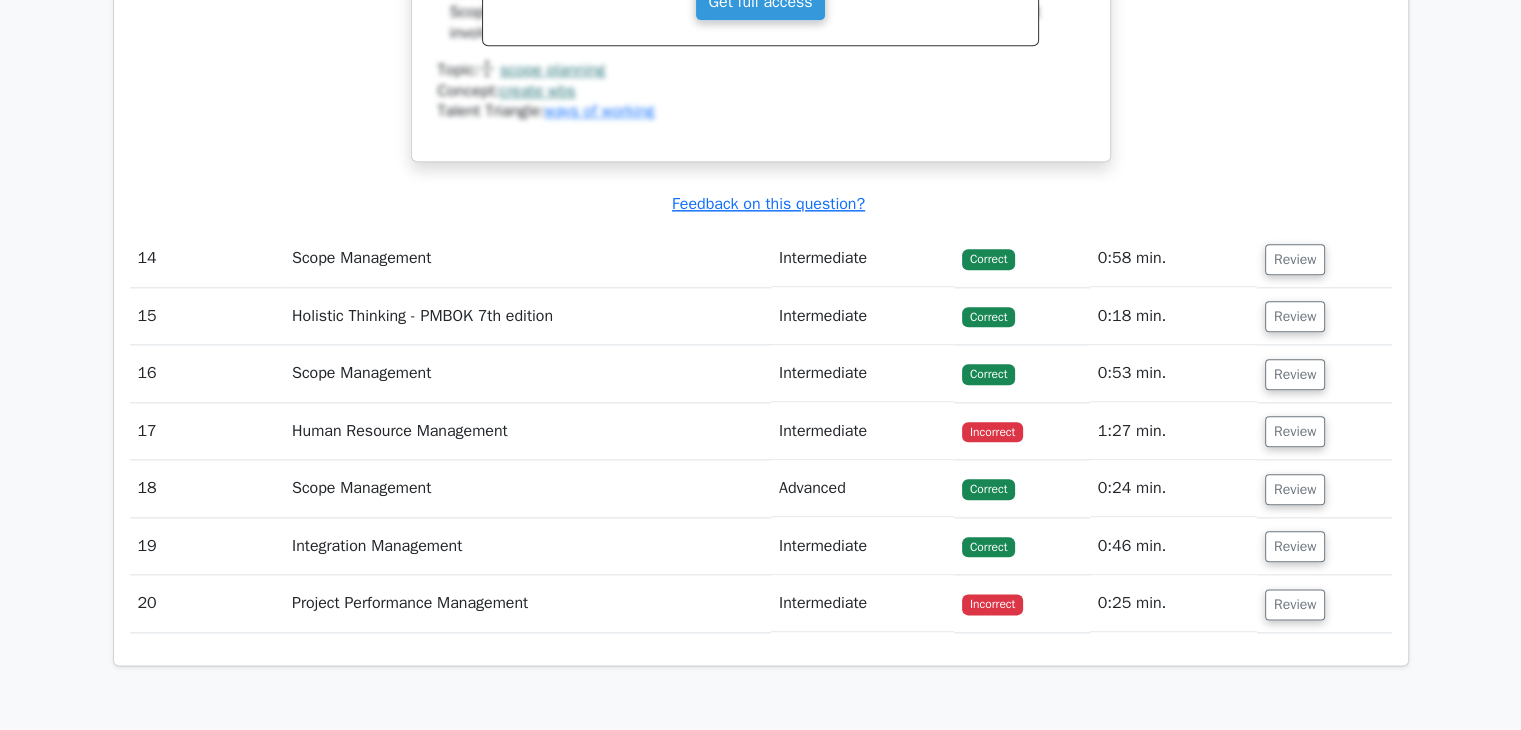 scroll, scrollTop: 10000, scrollLeft: 0, axis: vertical 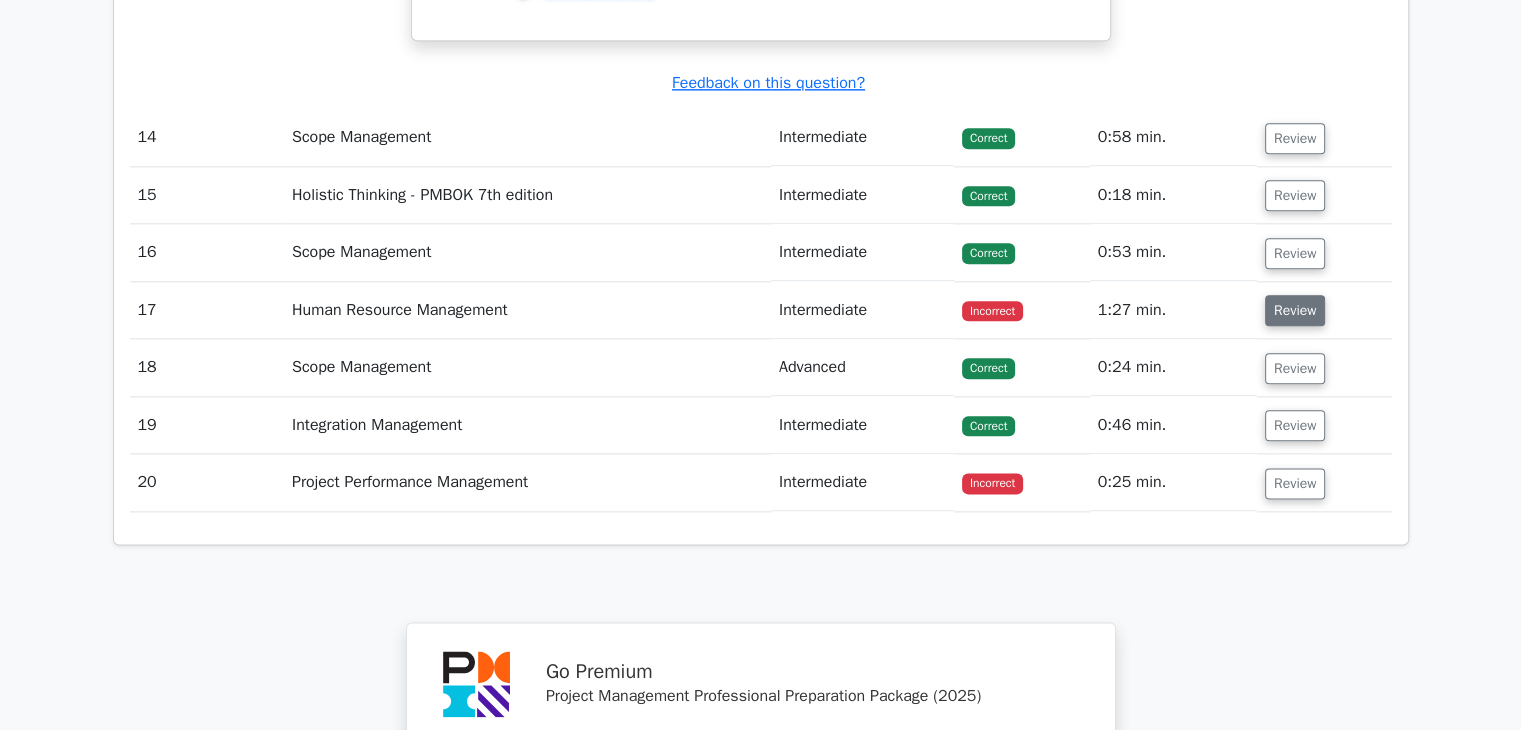 click on "Review" at bounding box center [1295, 310] 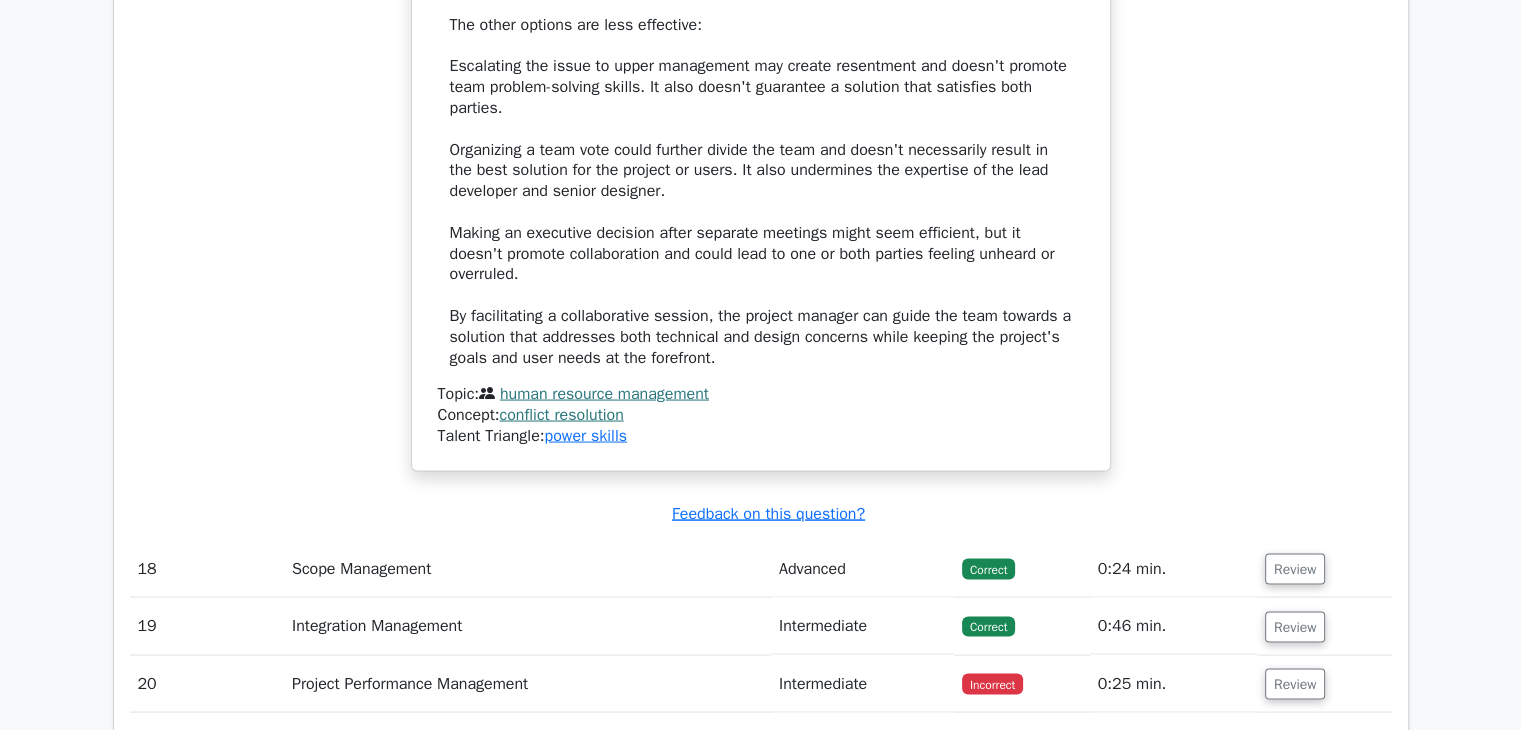 scroll, scrollTop: 11600, scrollLeft: 0, axis: vertical 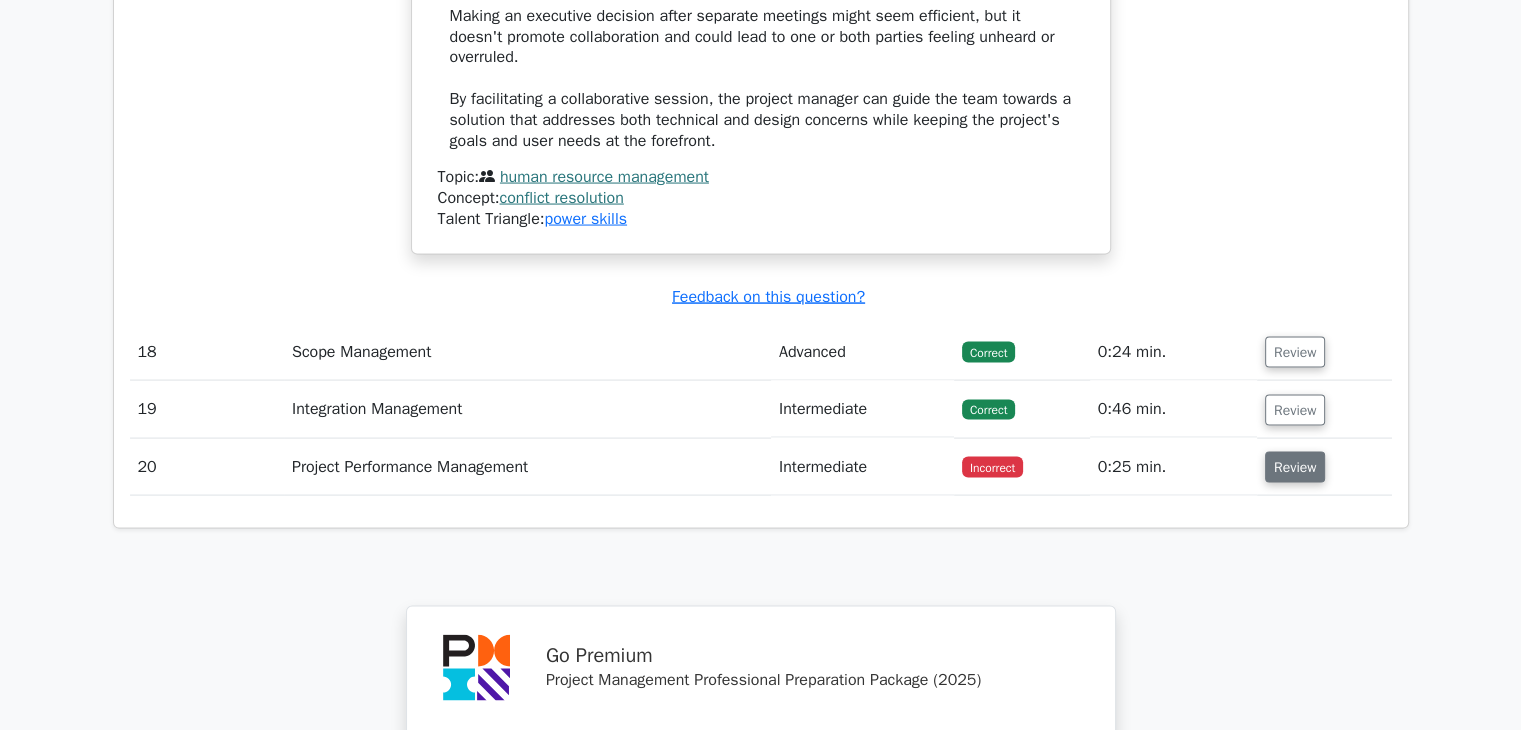click on "Review" at bounding box center (1295, 467) 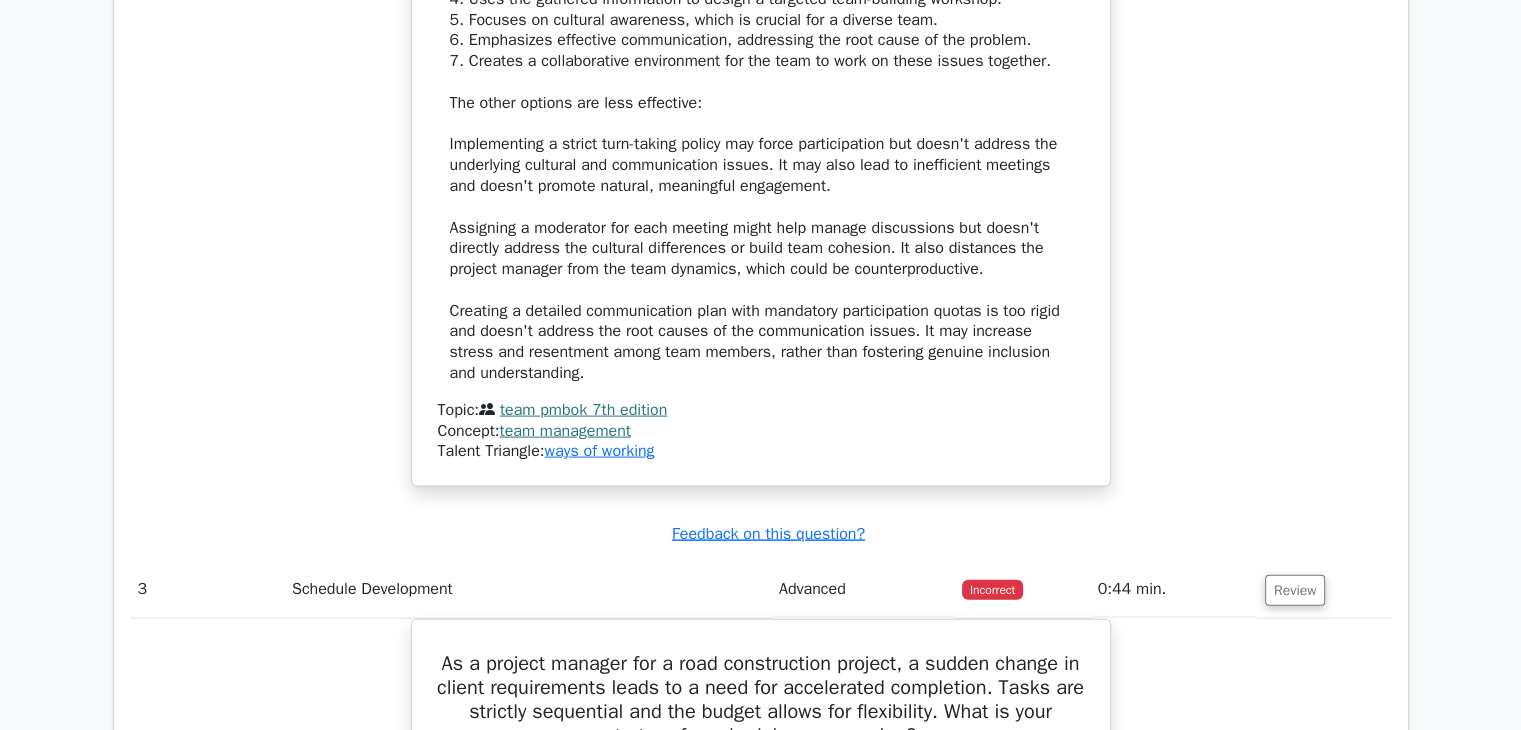 scroll, scrollTop: 4100, scrollLeft: 0, axis: vertical 